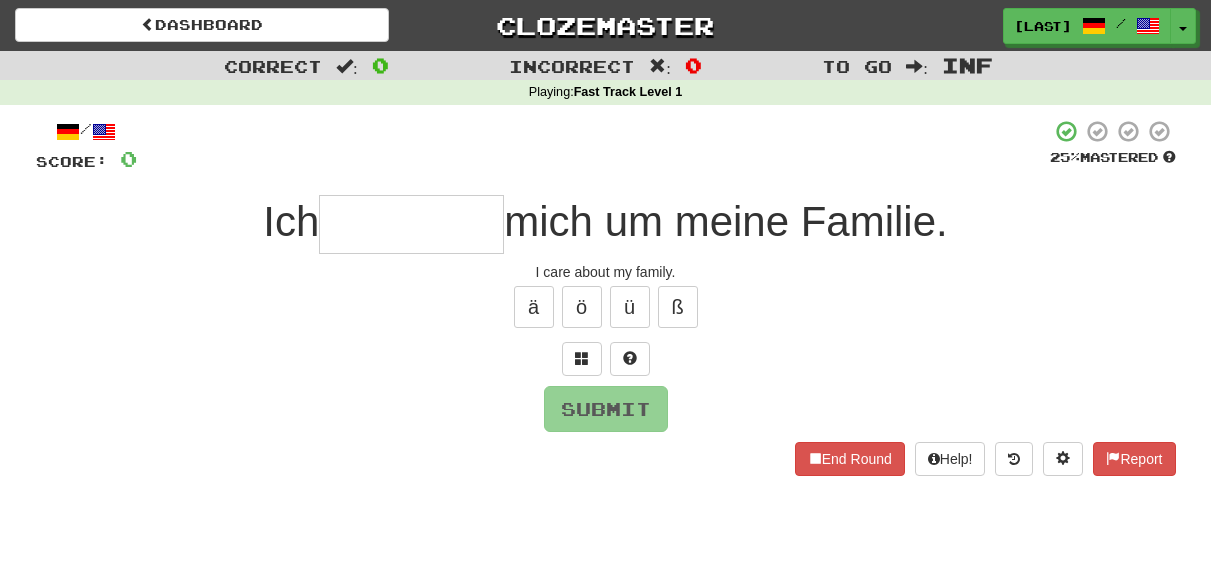 scroll, scrollTop: 0, scrollLeft: 0, axis: both 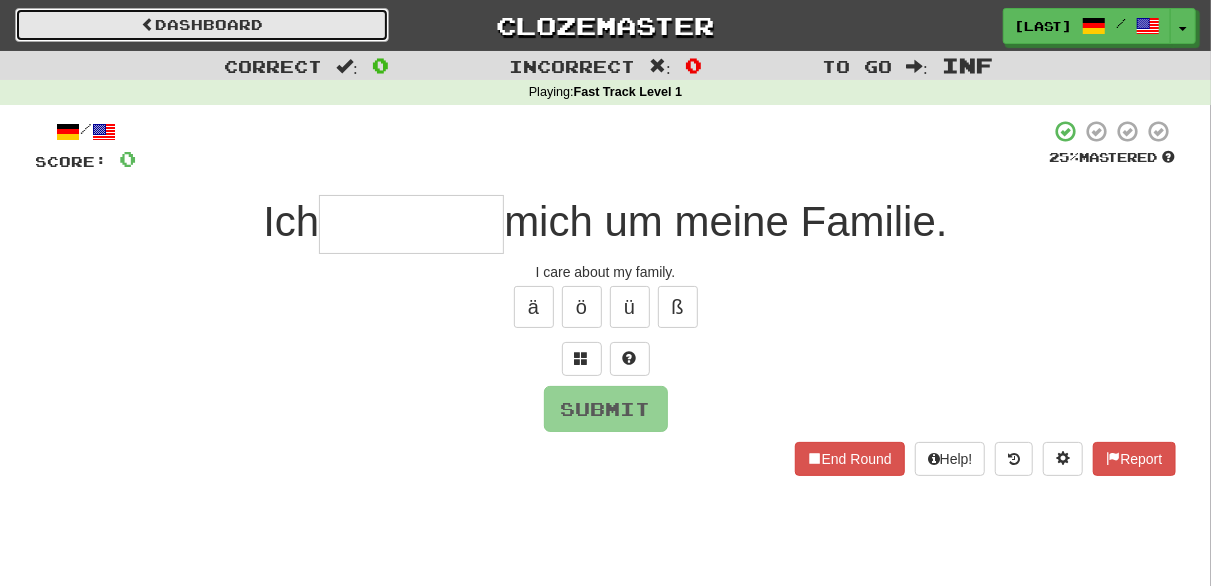 click on "Dashboard" at bounding box center [202, 25] 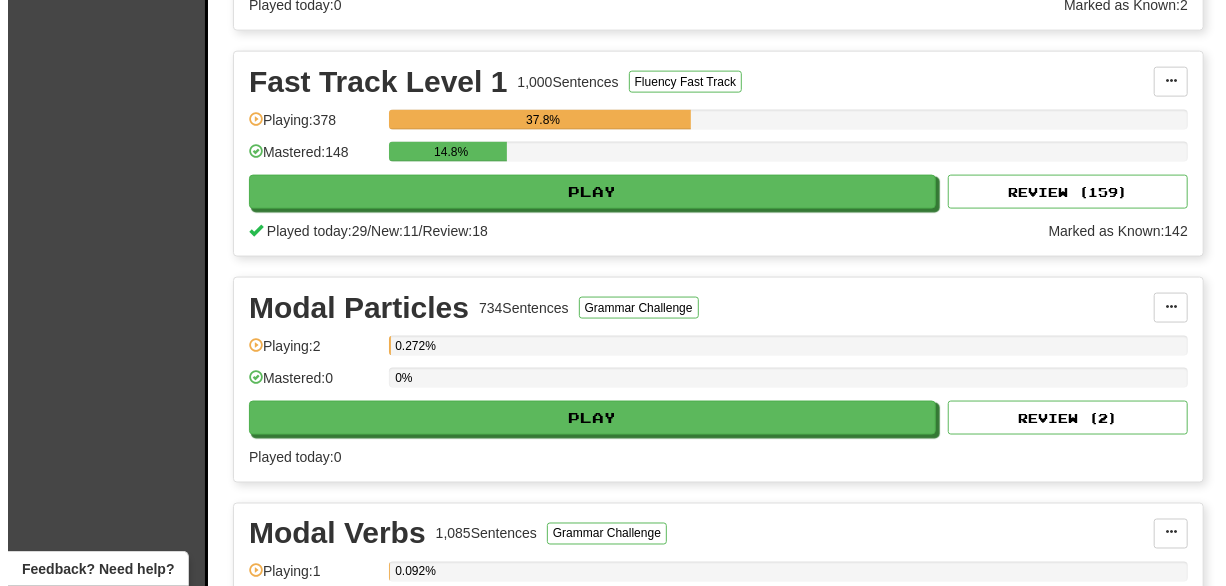 scroll, scrollTop: 1358, scrollLeft: 0, axis: vertical 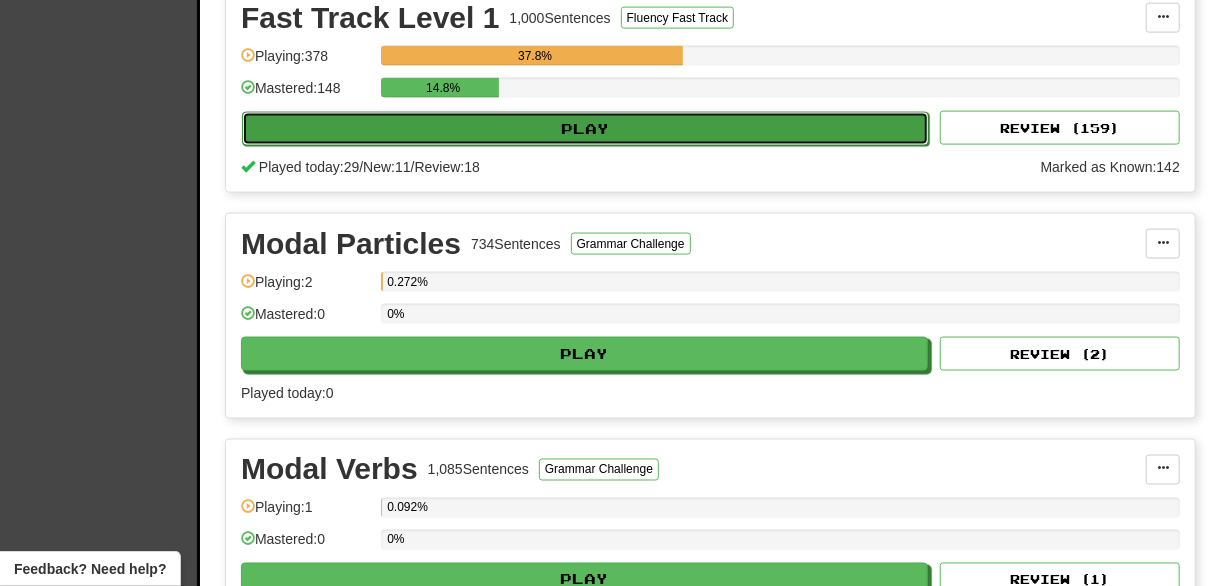 click on "Play" at bounding box center [585, 129] 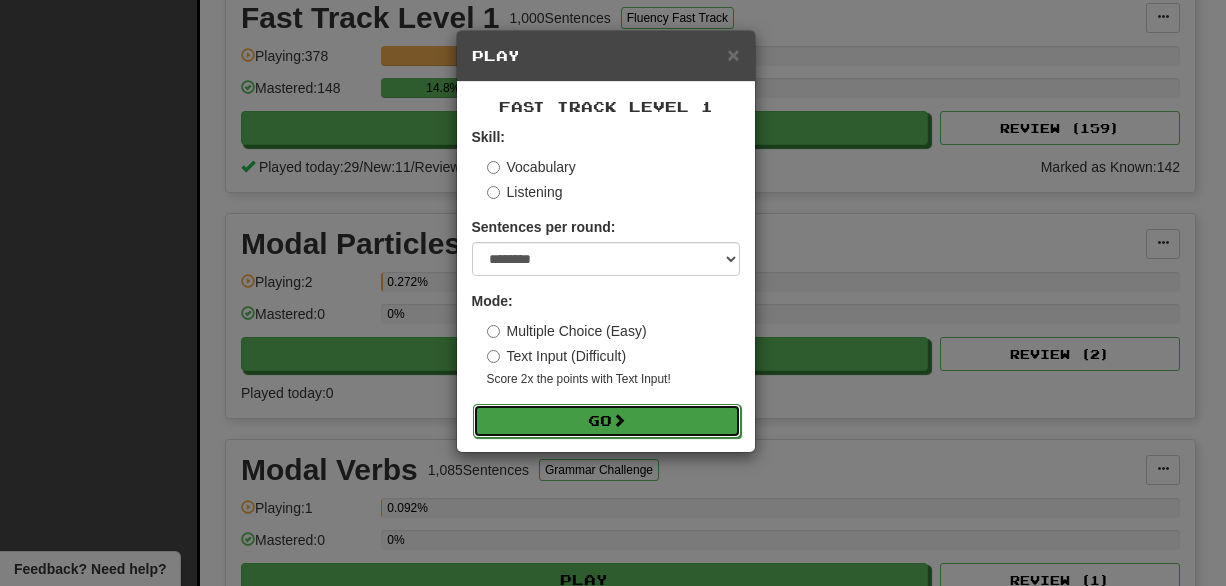 click on "Go" at bounding box center (607, 421) 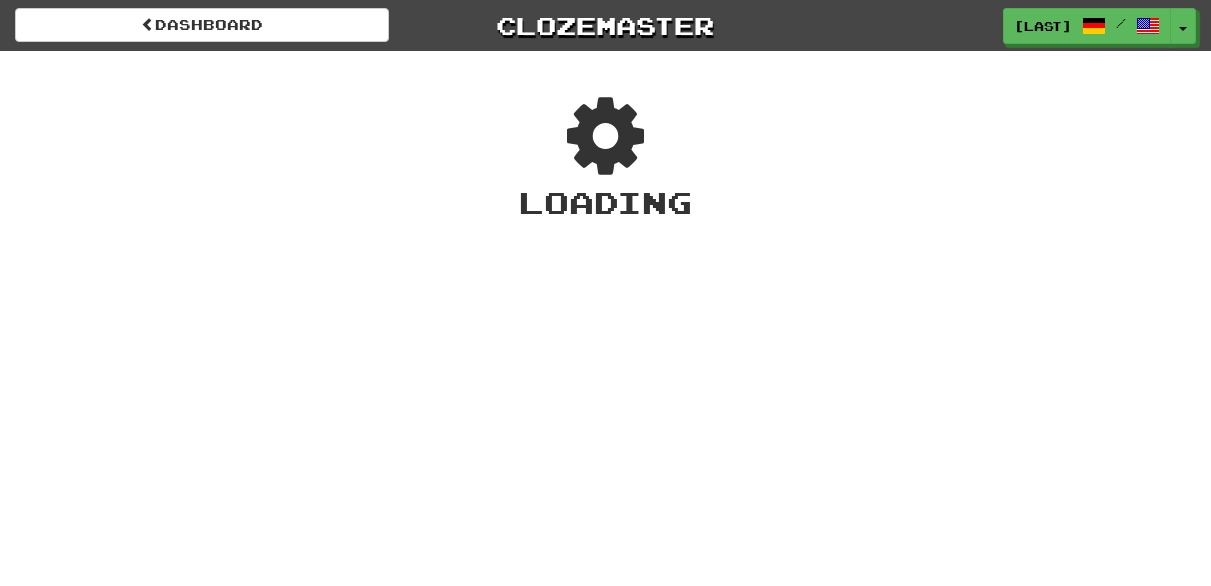 scroll, scrollTop: 0, scrollLeft: 0, axis: both 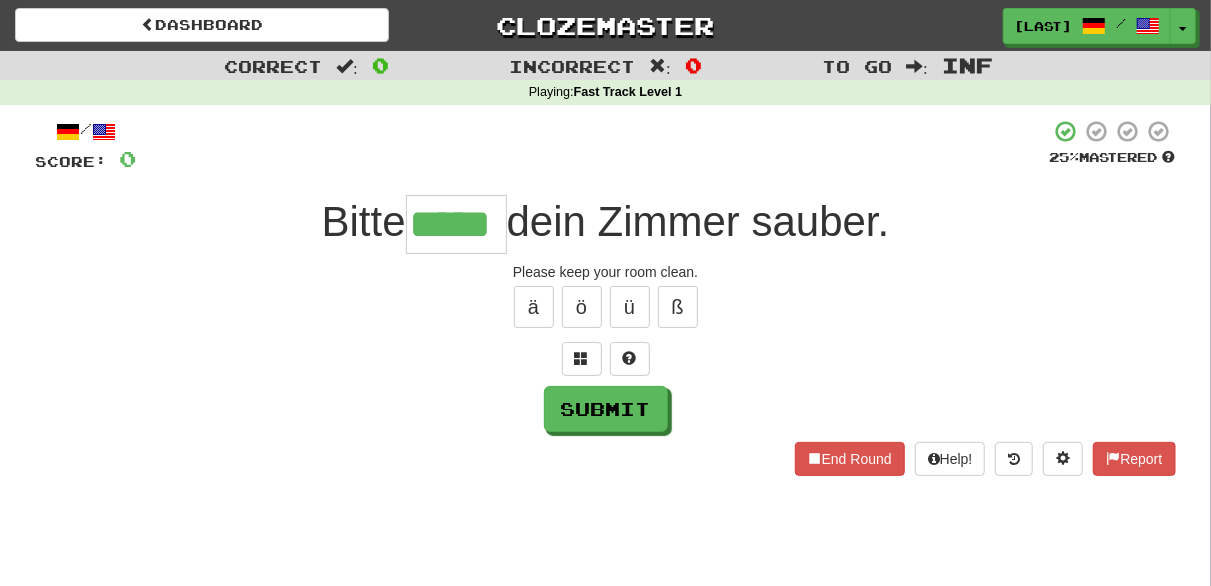 type on "*****" 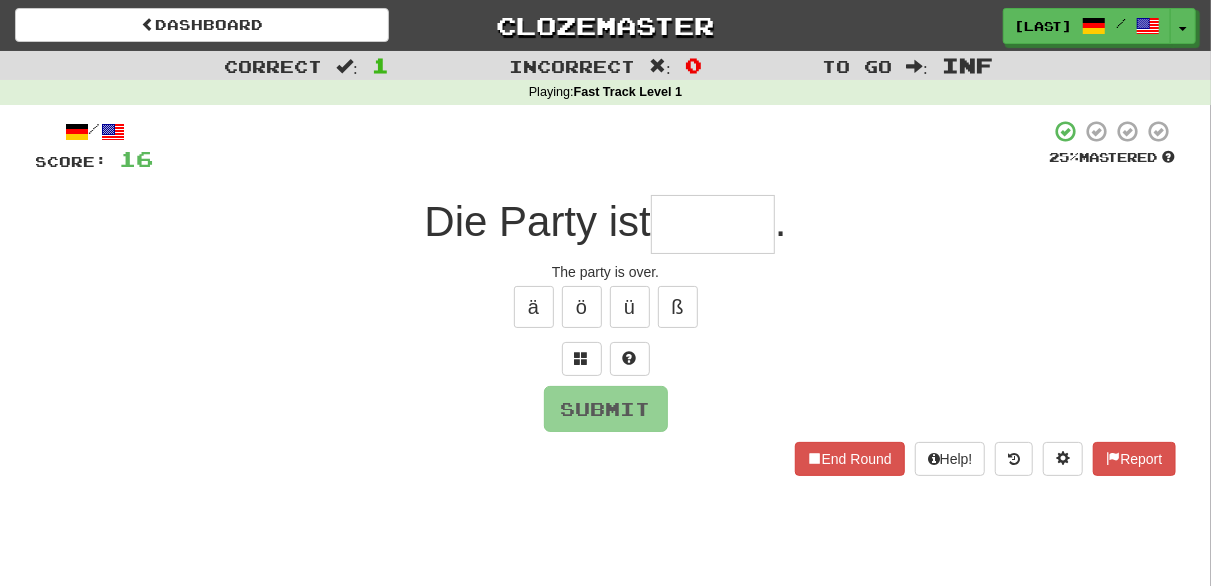 type on "******" 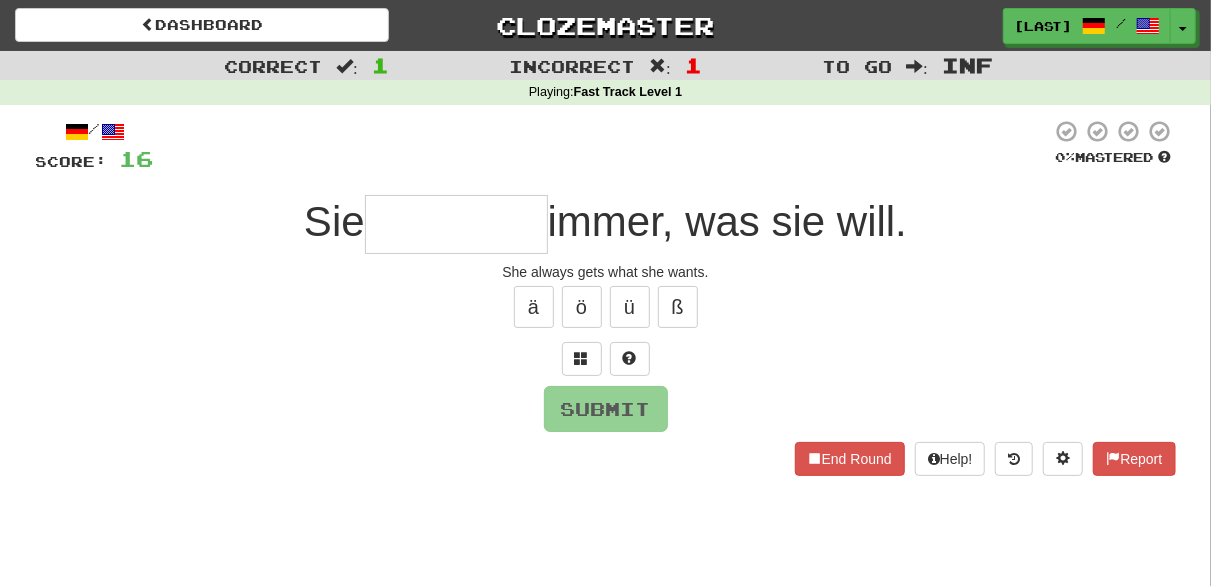 type on "*******" 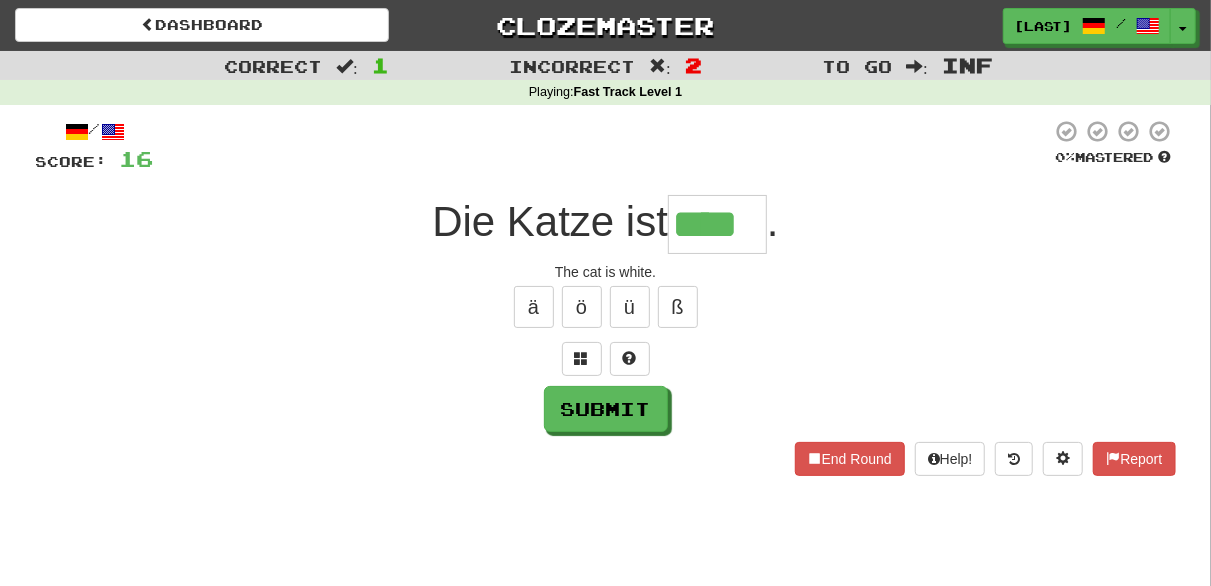 type on "****" 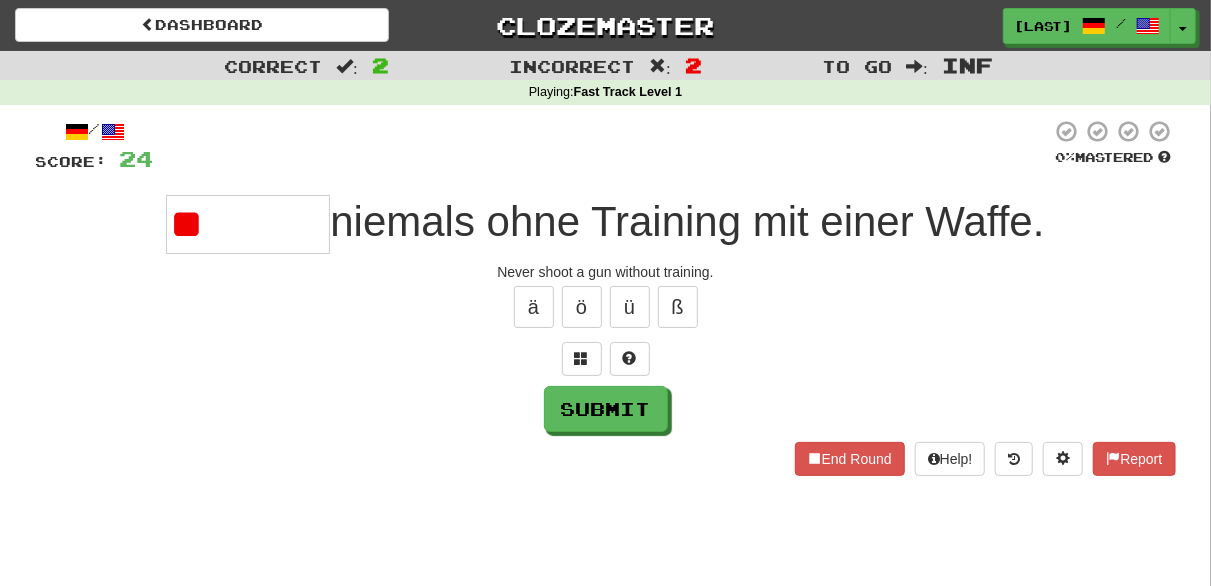 type on "*" 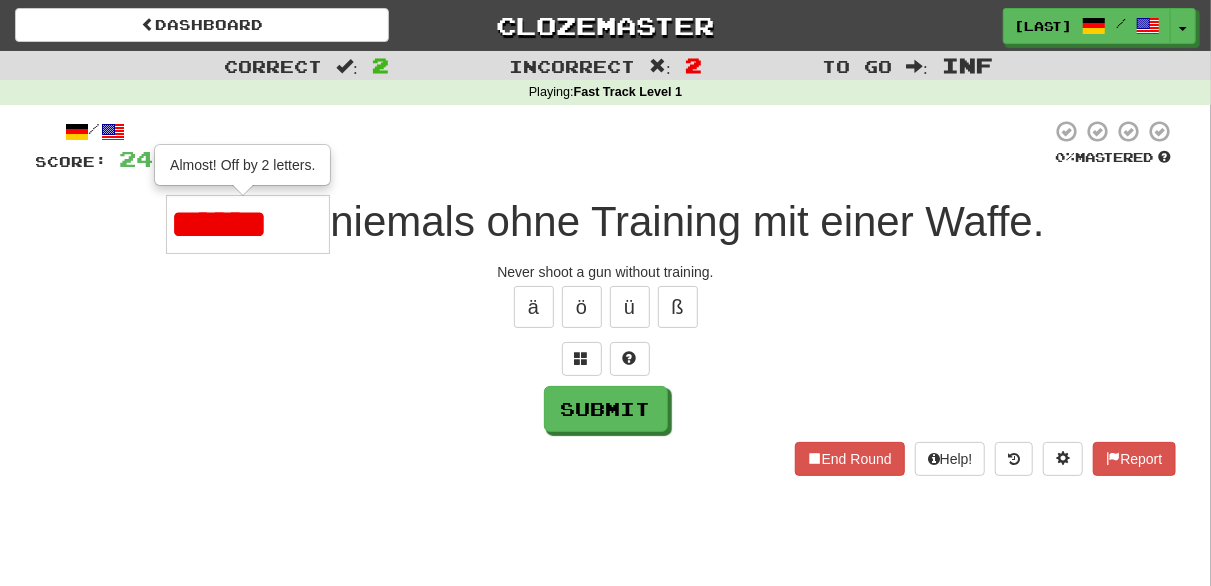 type on "*******" 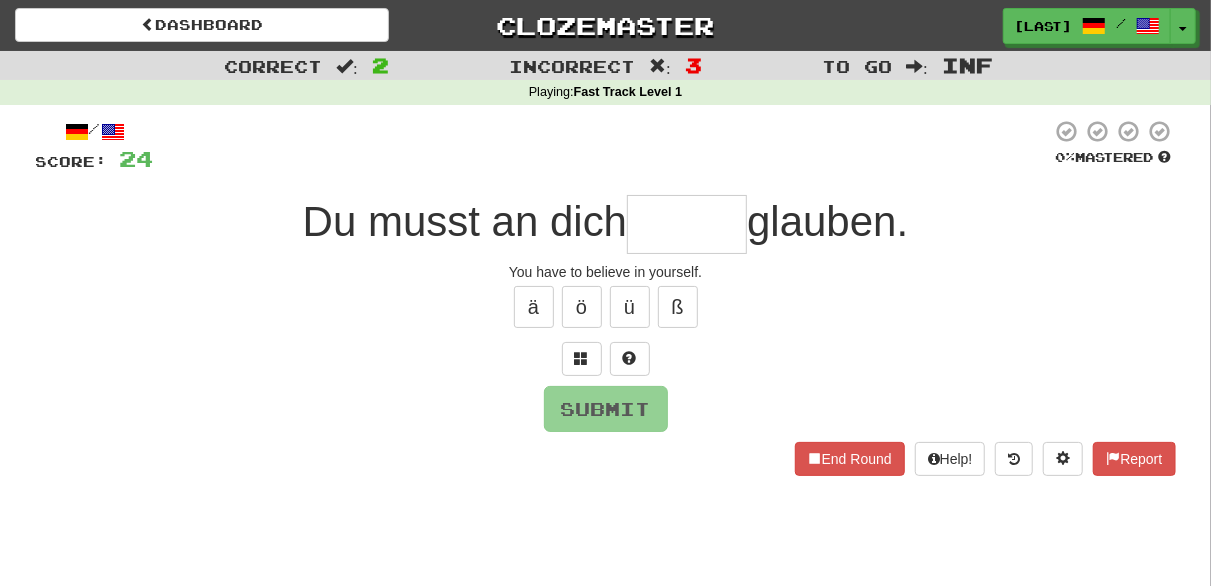 type on "******" 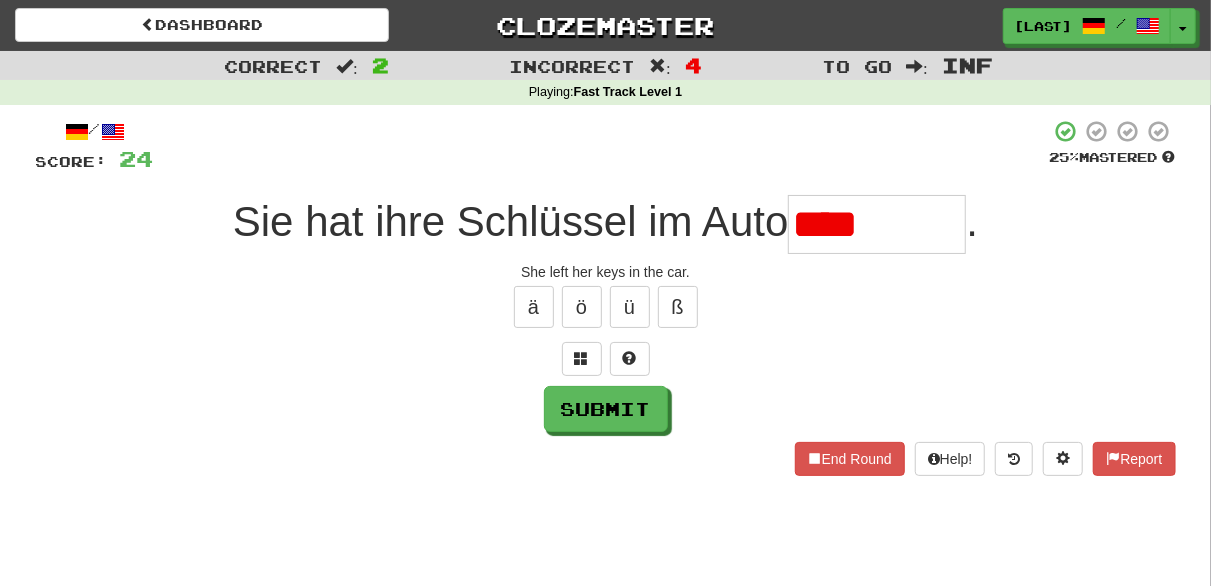 type on "********" 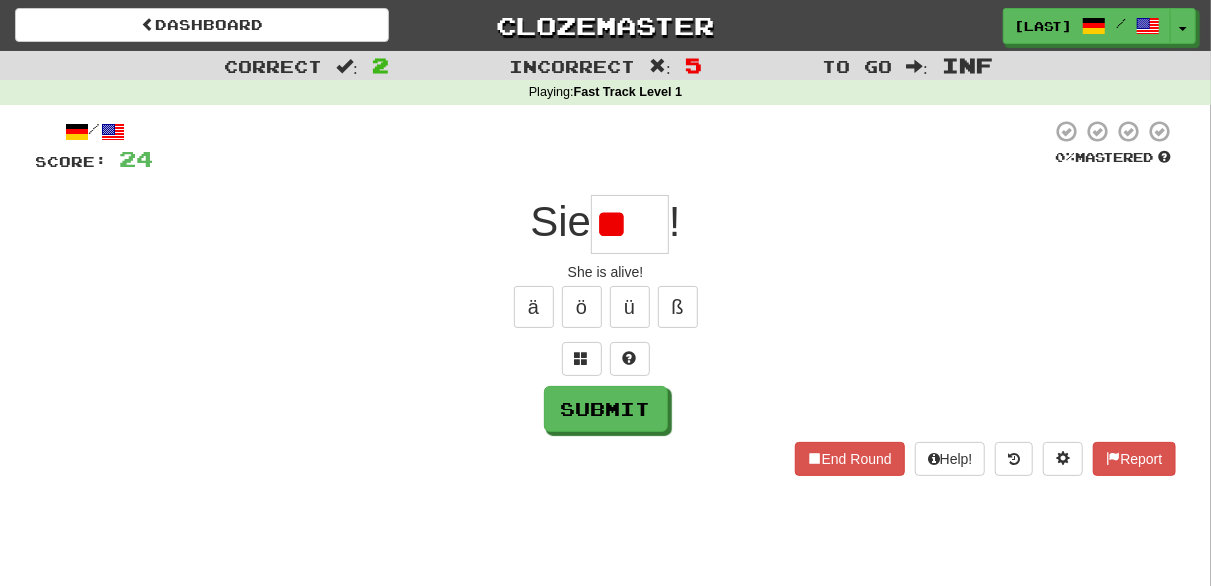 type on "*" 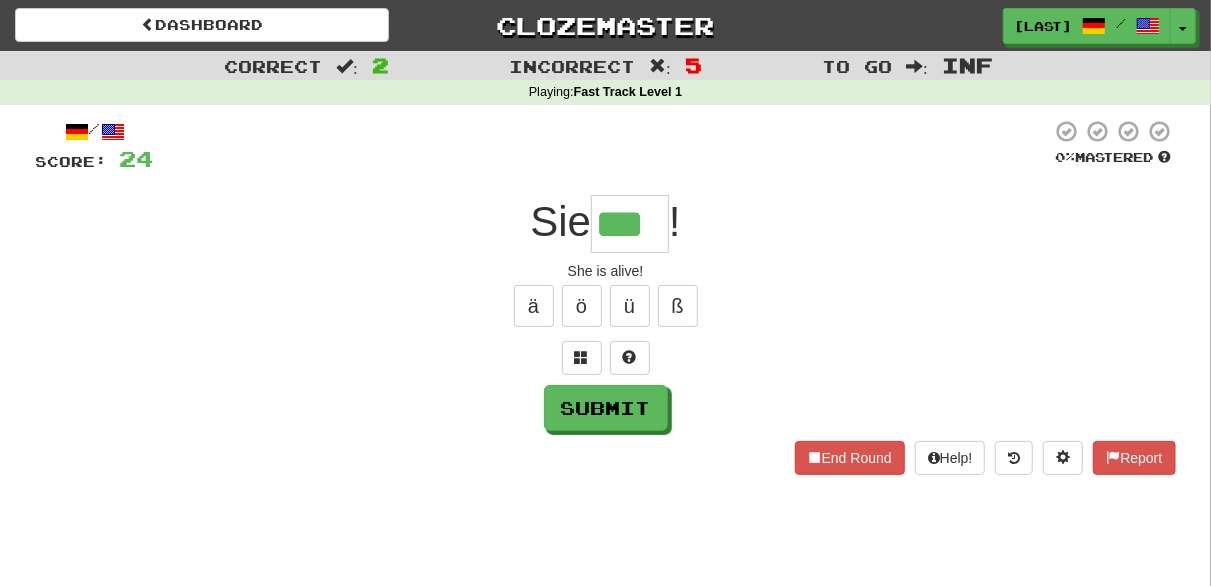scroll, scrollTop: 0, scrollLeft: 0, axis: both 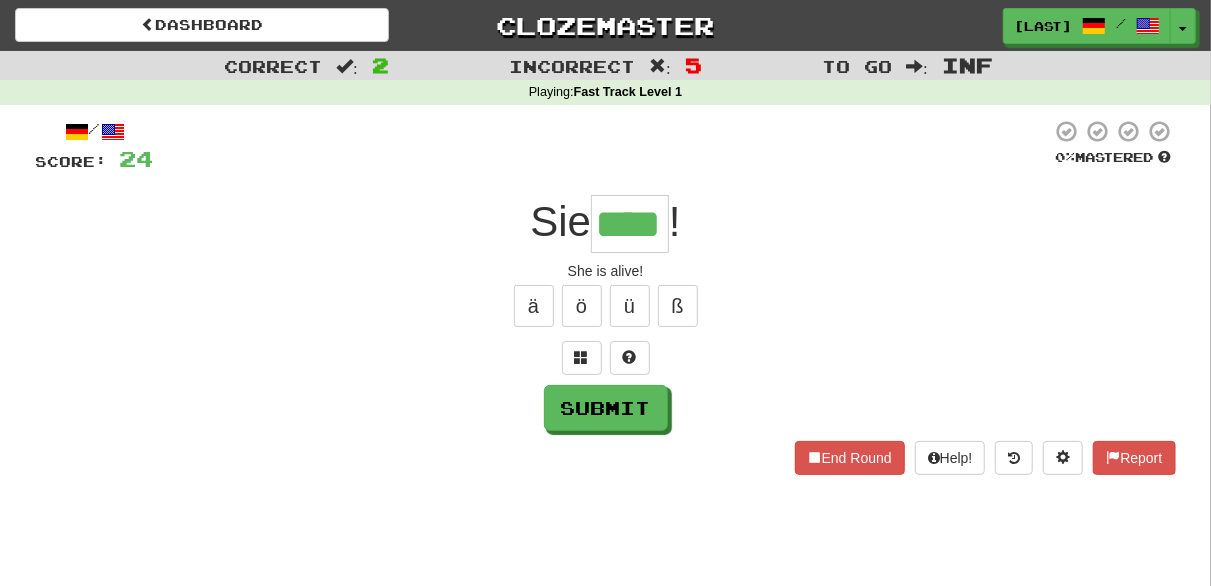 type on "****" 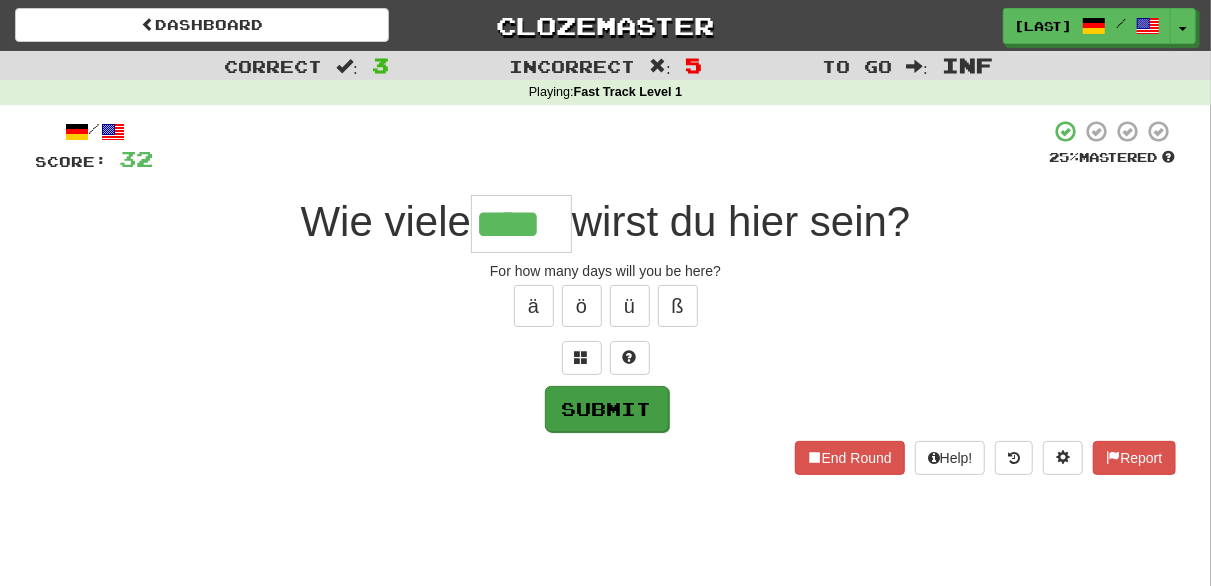 type on "****" 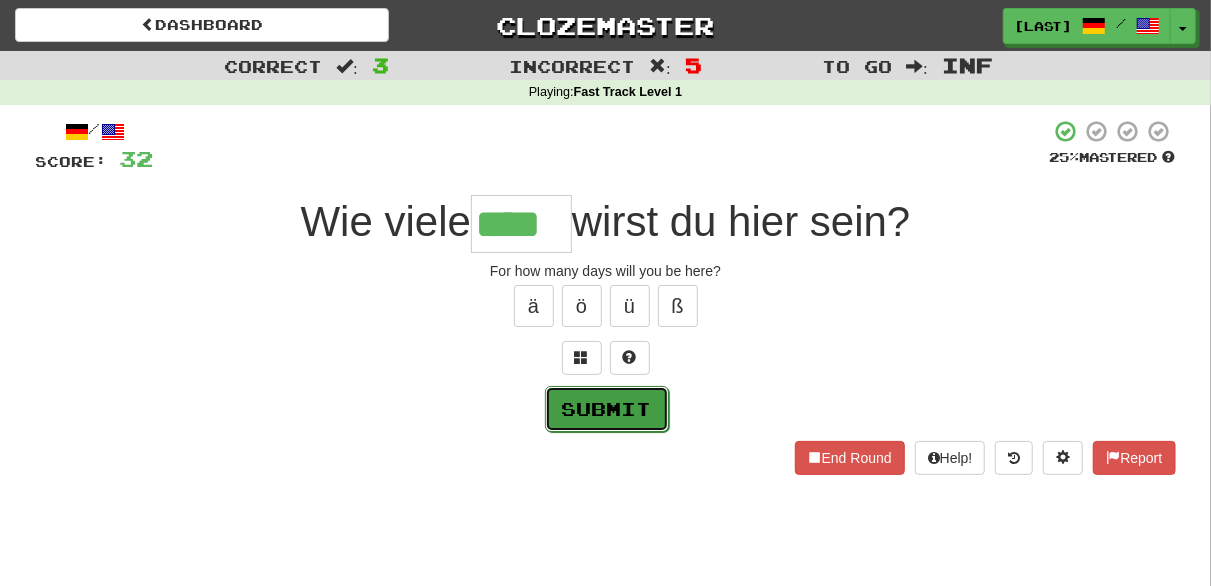 click on "Submit" at bounding box center (607, 409) 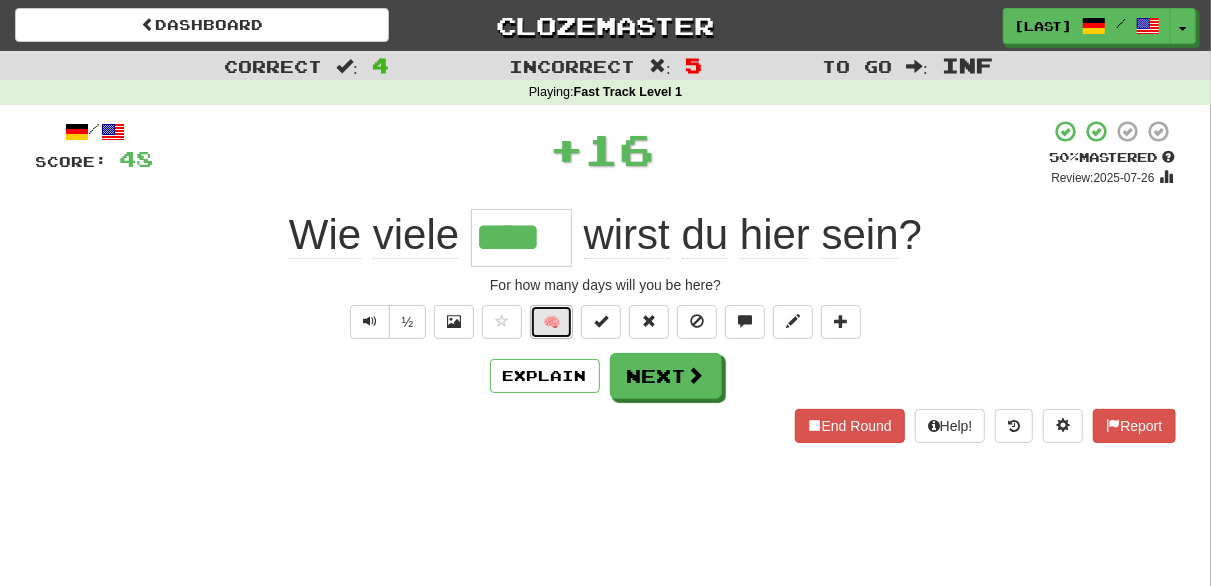 click on "🧠" at bounding box center (551, 322) 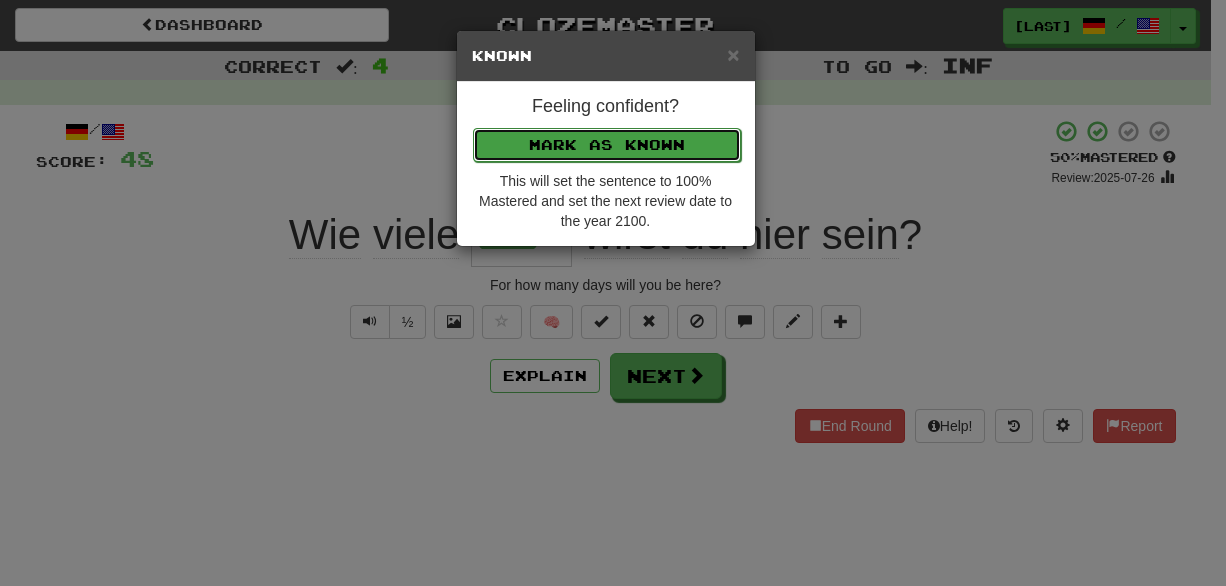 click on "Mark as Known" at bounding box center [607, 145] 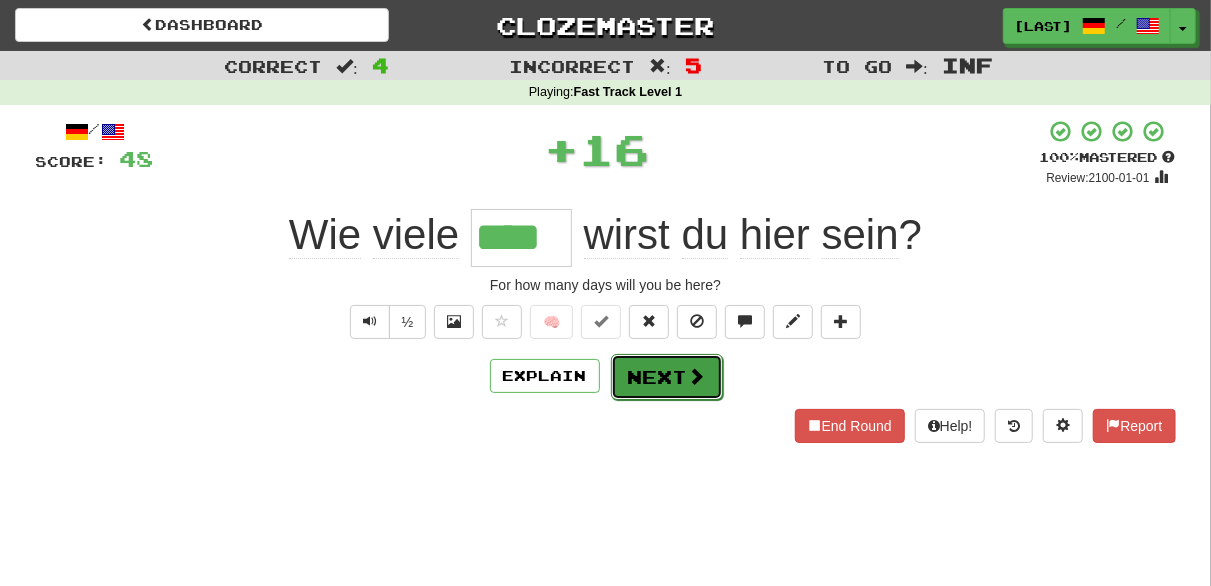 click on "Next" at bounding box center [667, 377] 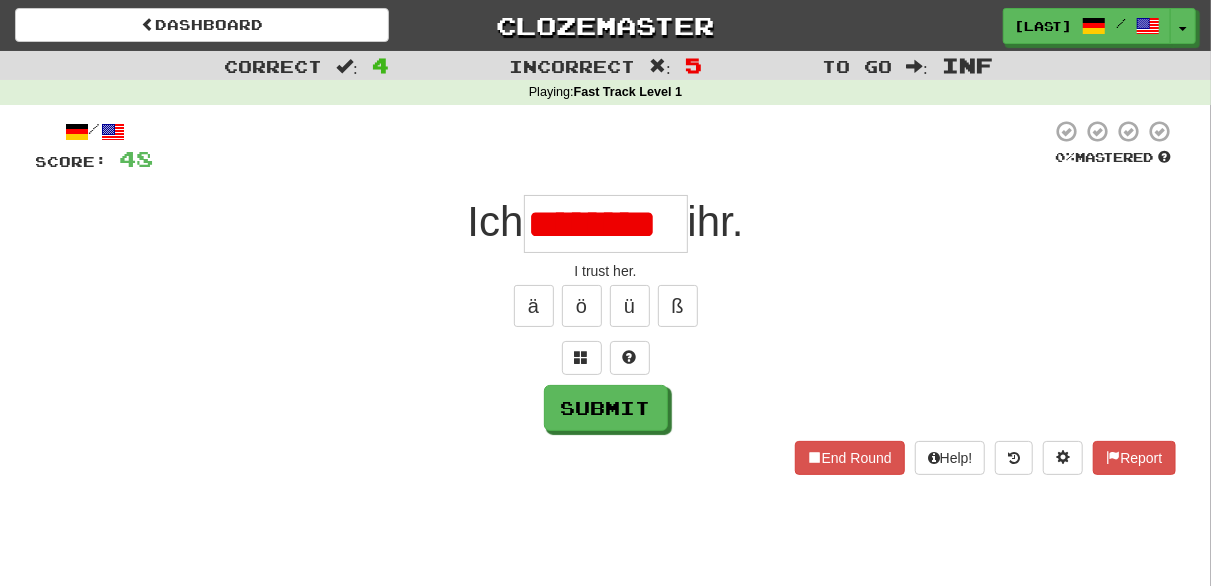 scroll, scrollTop: 0, scrollLeft: 0, axis: both 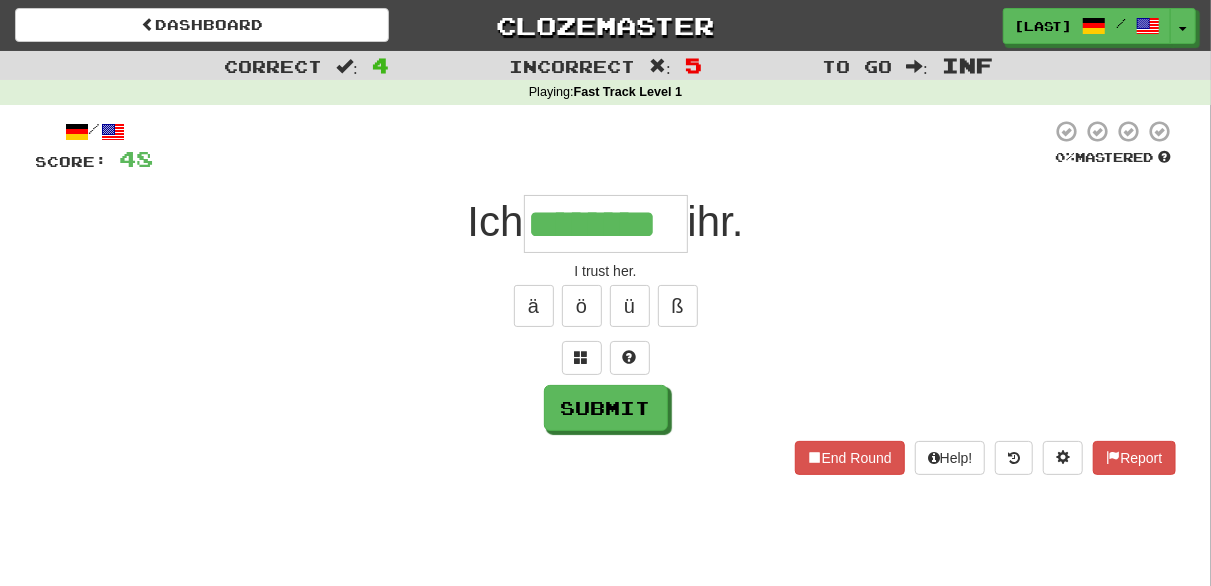 type on "********" 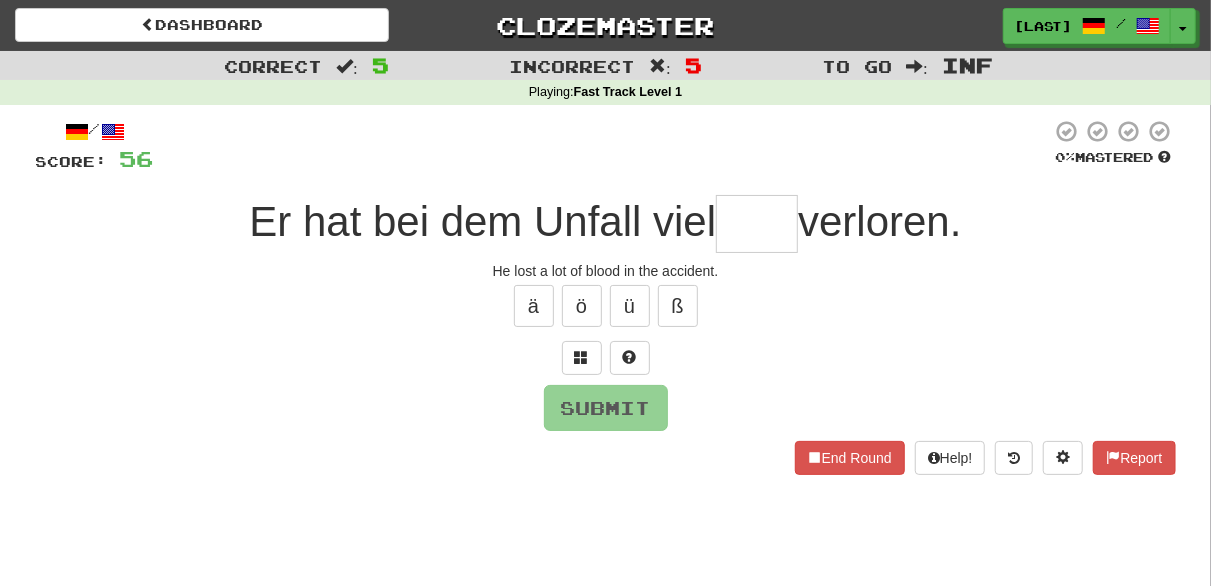 click on "Er hat bei dem Unfall viel   verloren." at bounding box center [606, 224] 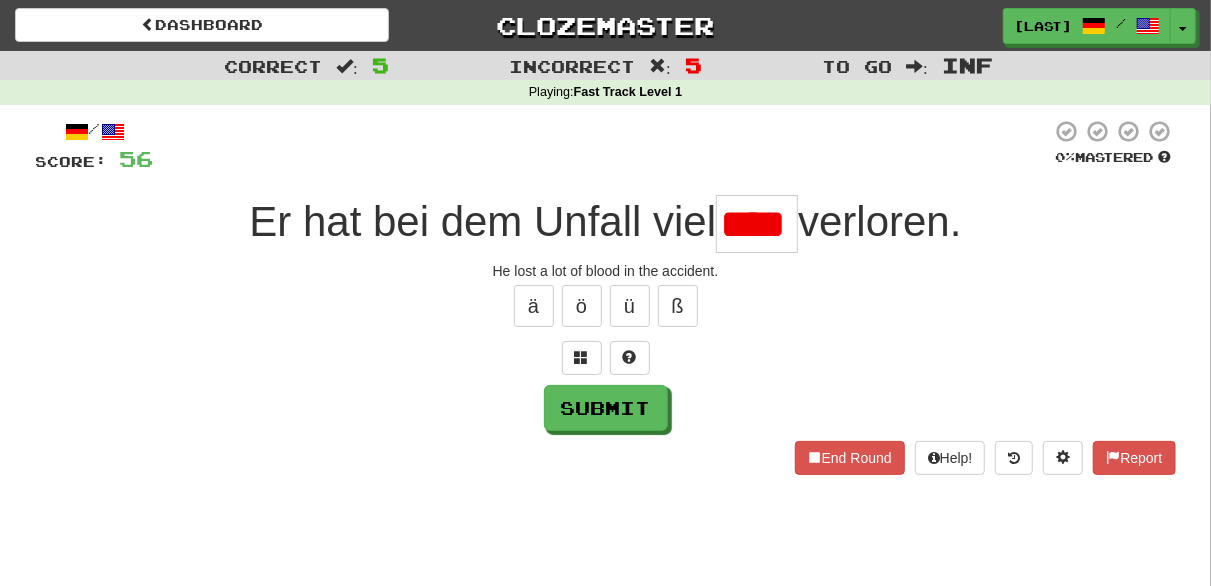 scroll, scrollTop: 0, scrollLeft: 12, axis: horizontal 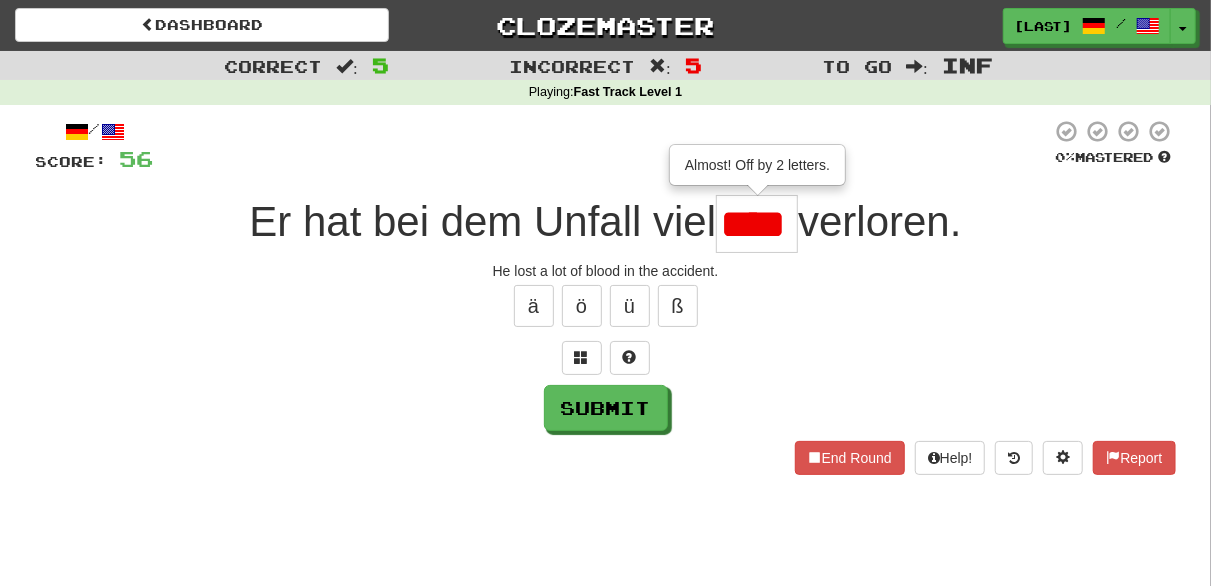 type on "****" 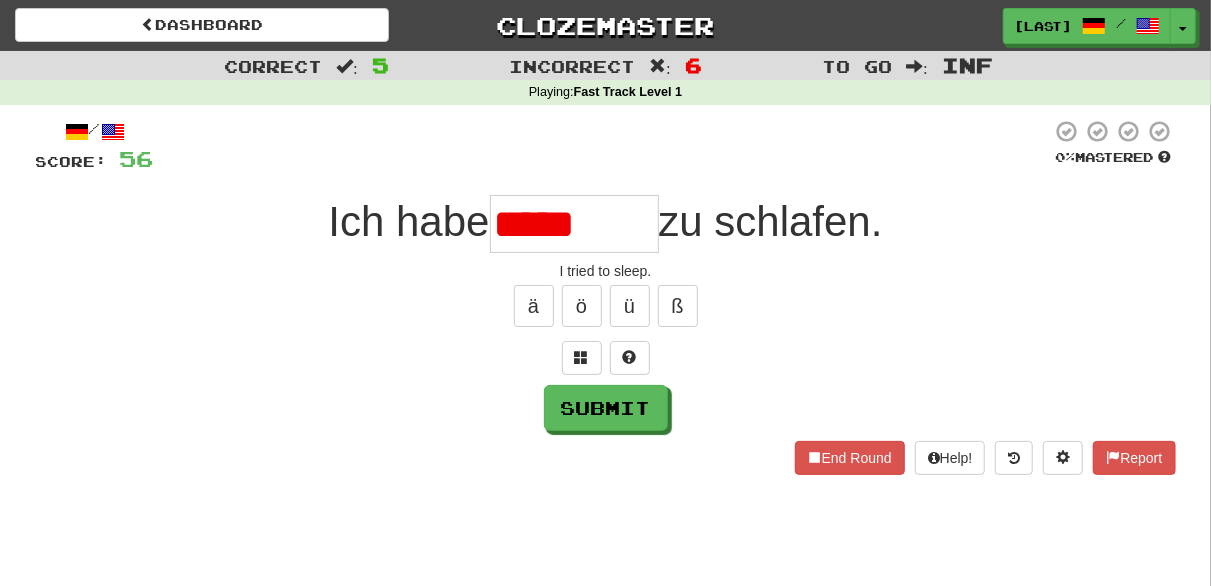 type on "********" 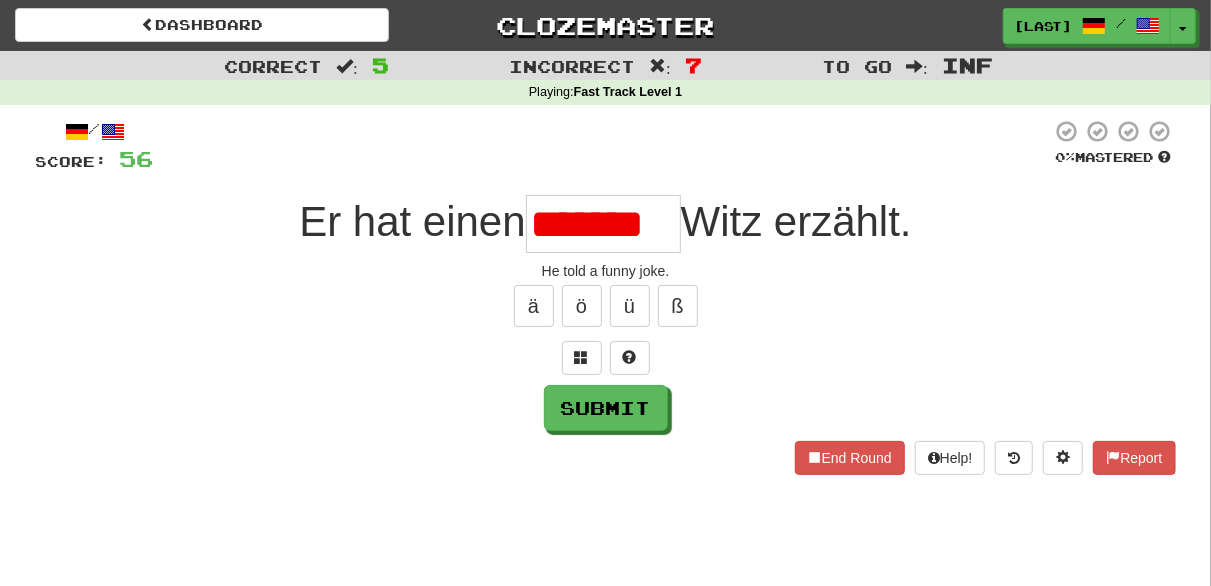 scroll, scrollTop: 0, scrollLeft: 6, axis: horizontal 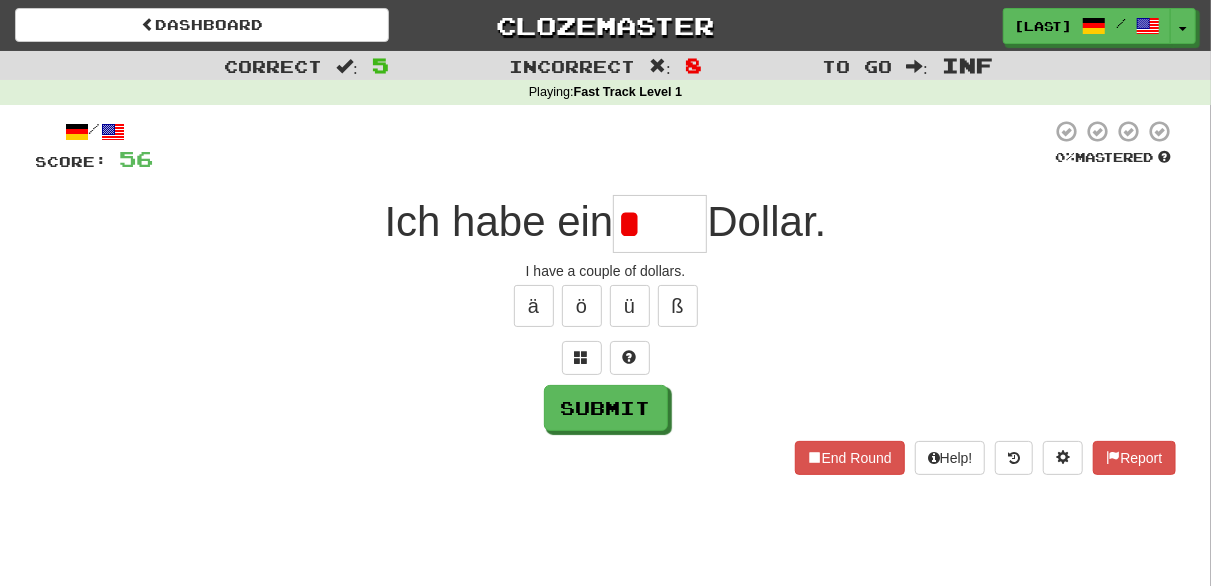 type on "****" 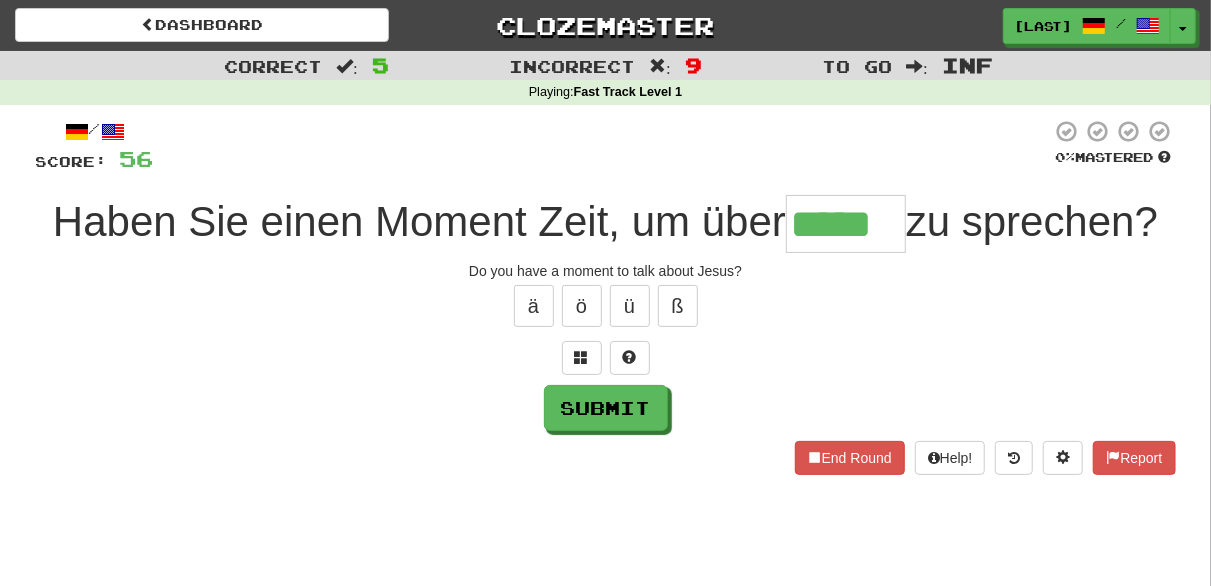 type on "*****" 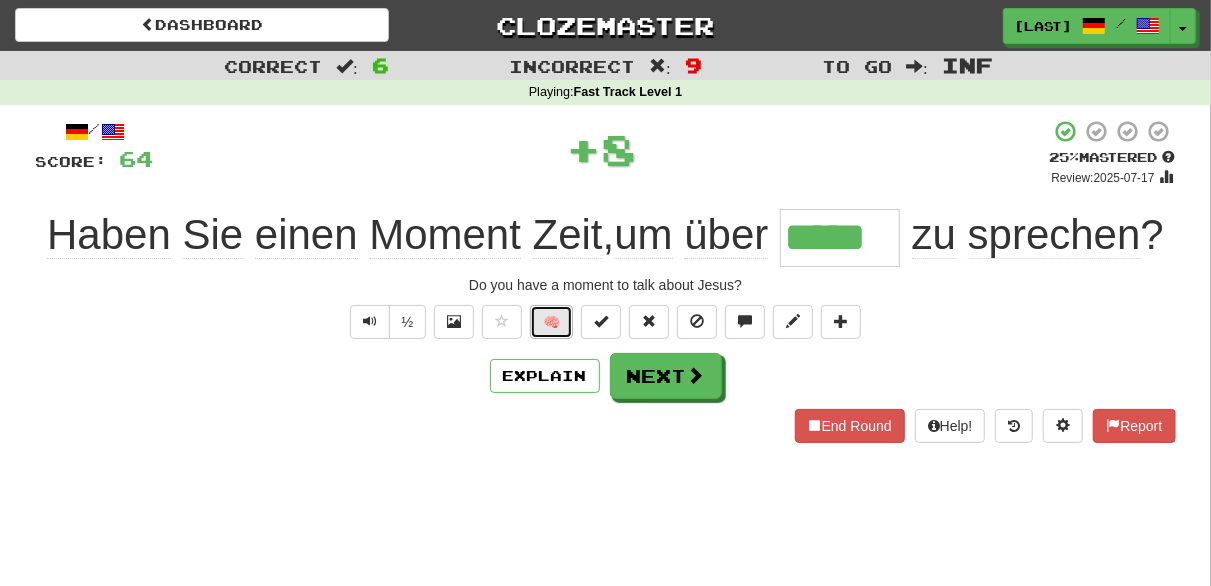 click on "🧠" at bounding box center (551, 322) 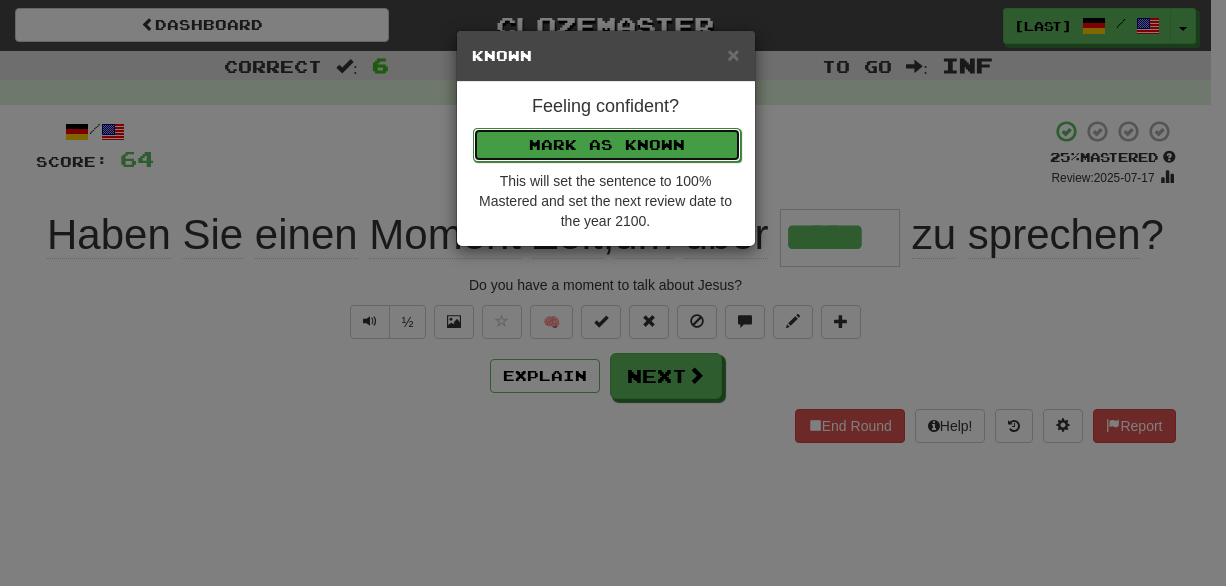 click on "Mark as Known" at bounding box center [607, 145] 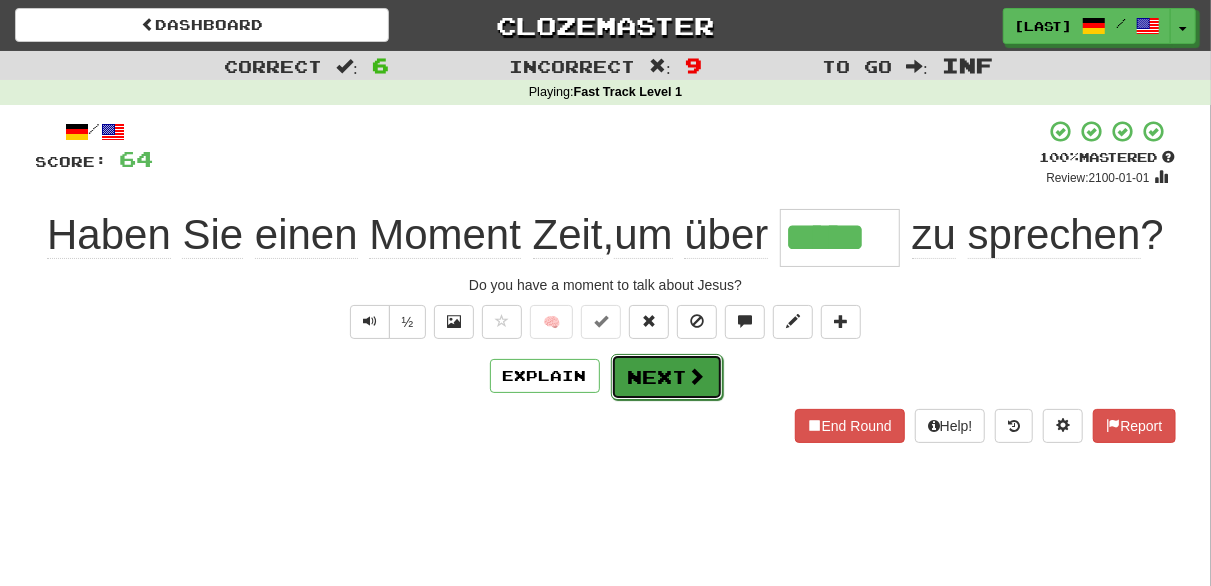 click on "Next" at bounding box center (667, 377) 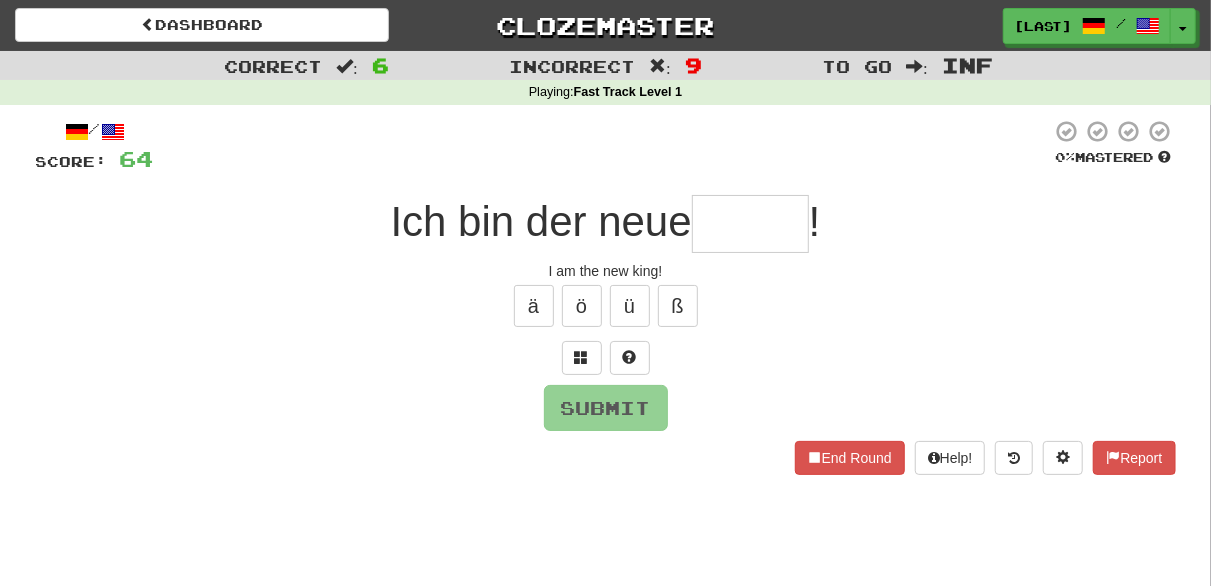 click at bounding box center [750, 224] 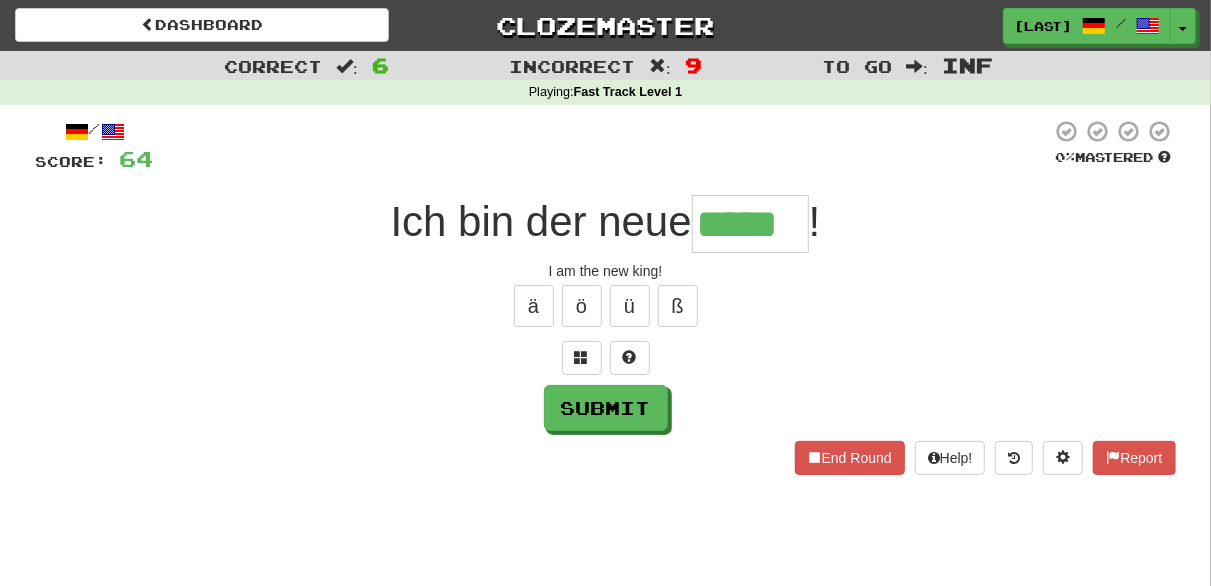 type on "*****" 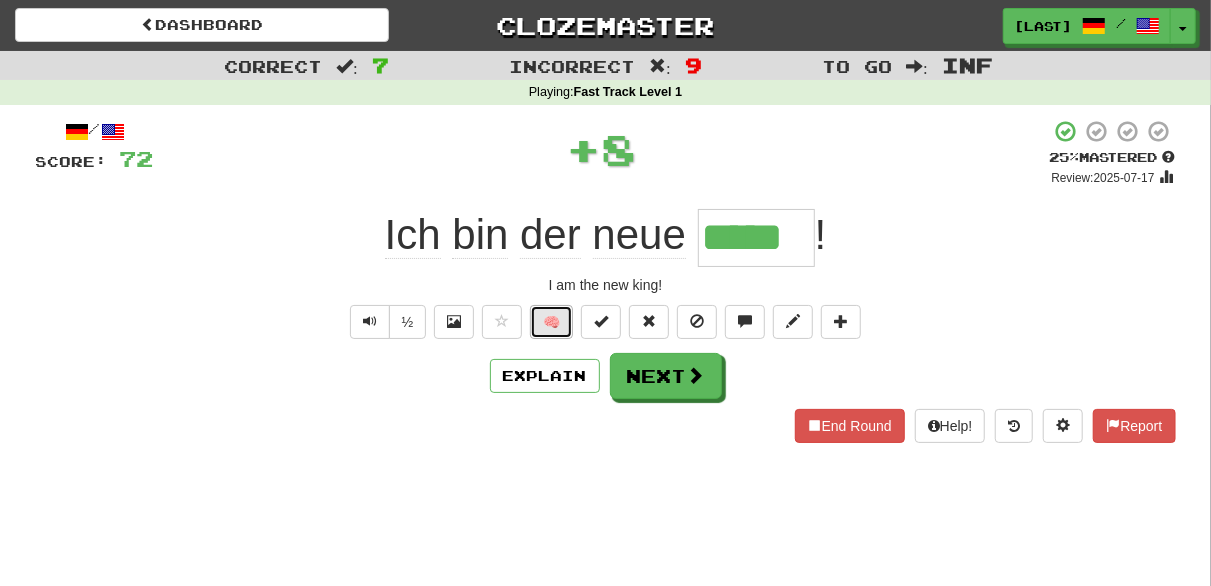 click on "🧠" at bounding box center [551, 322] 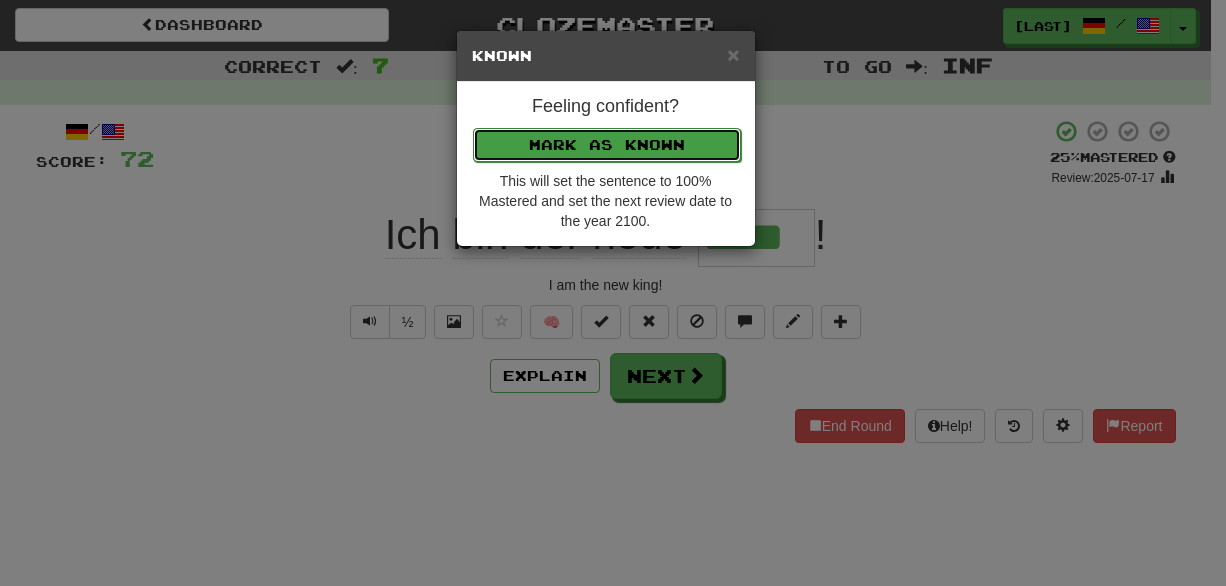 click on "Mark as Known" at bounding box center [607, 145] 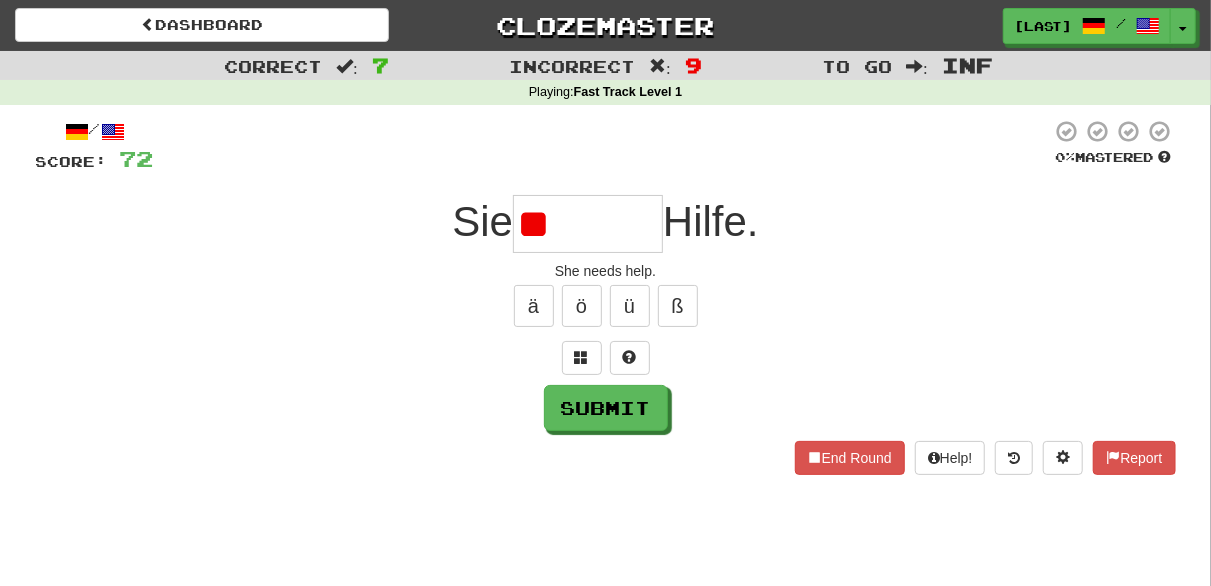 type on "*" 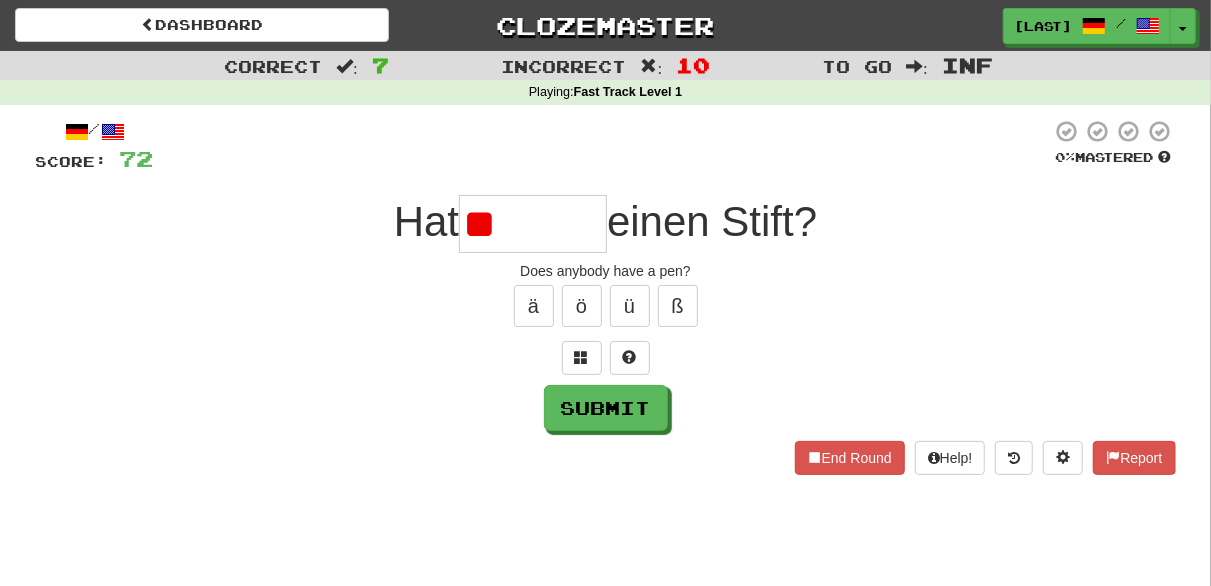 type on "*" 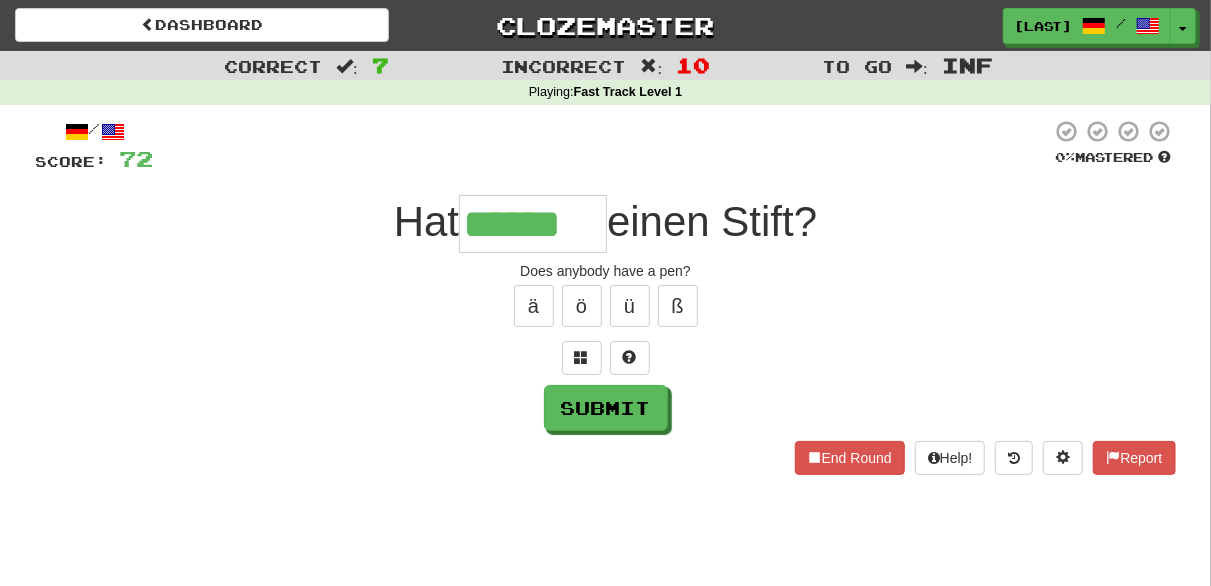 type on "******" 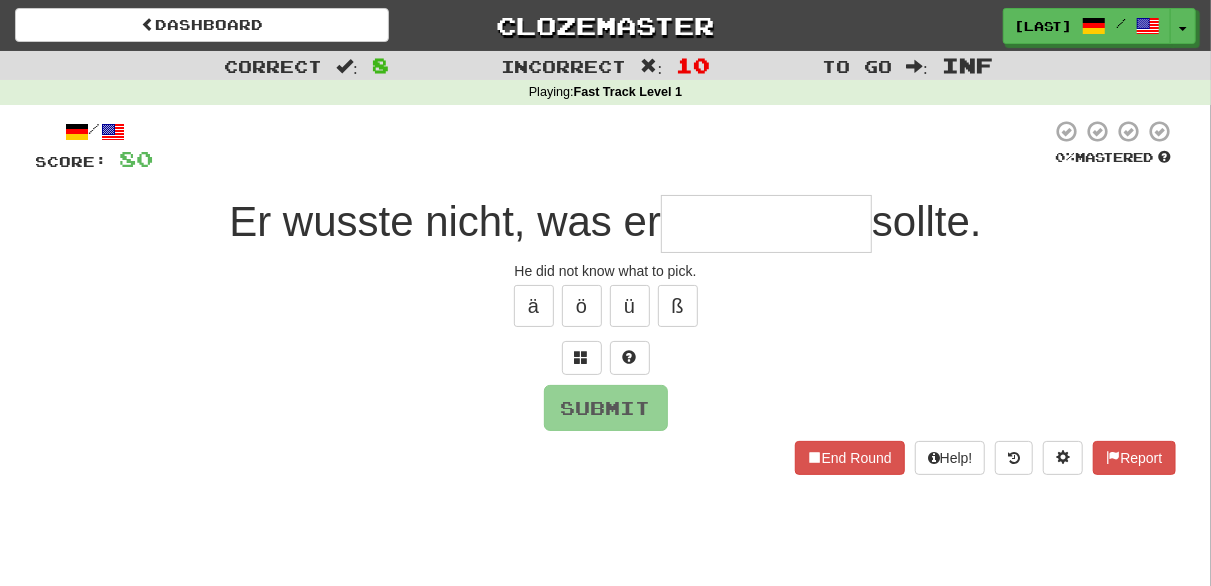 type on "*********" 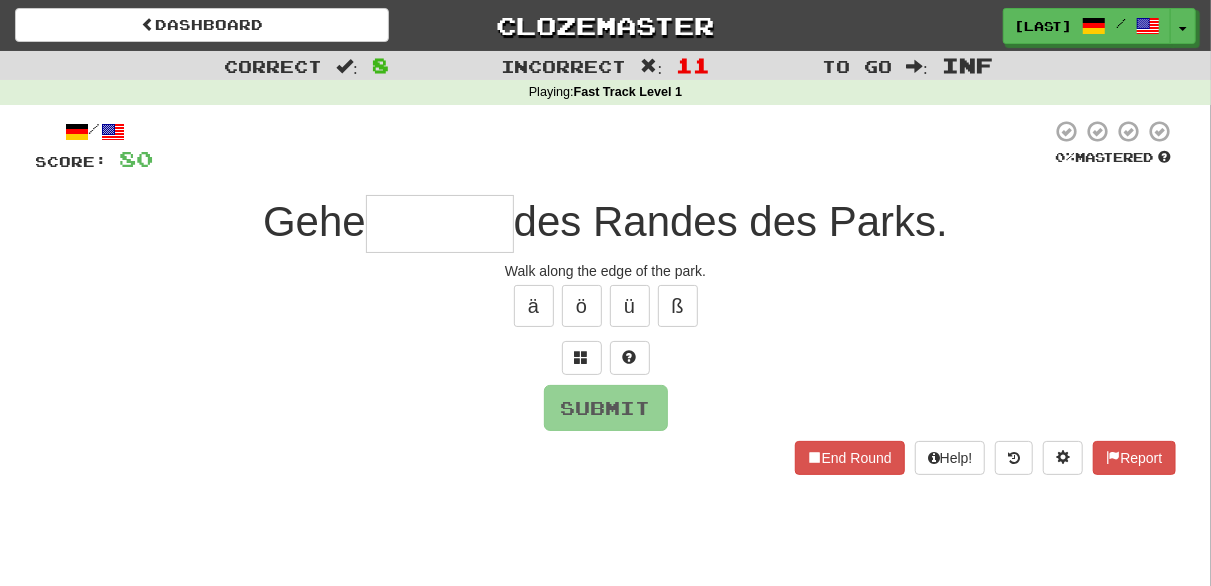 type on "*******" 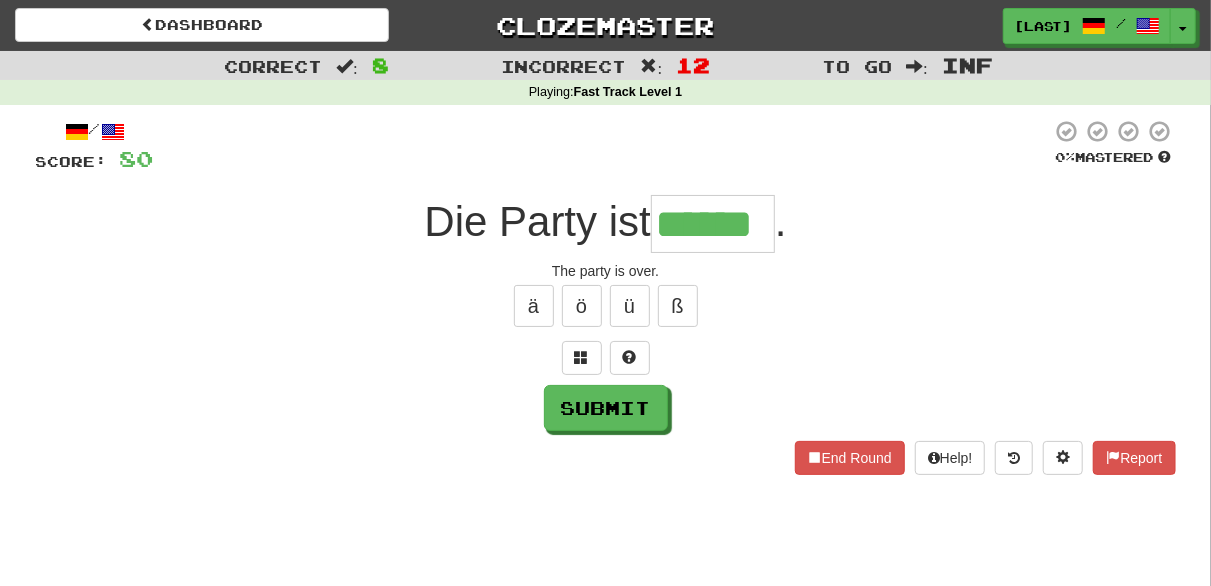 type on "******" 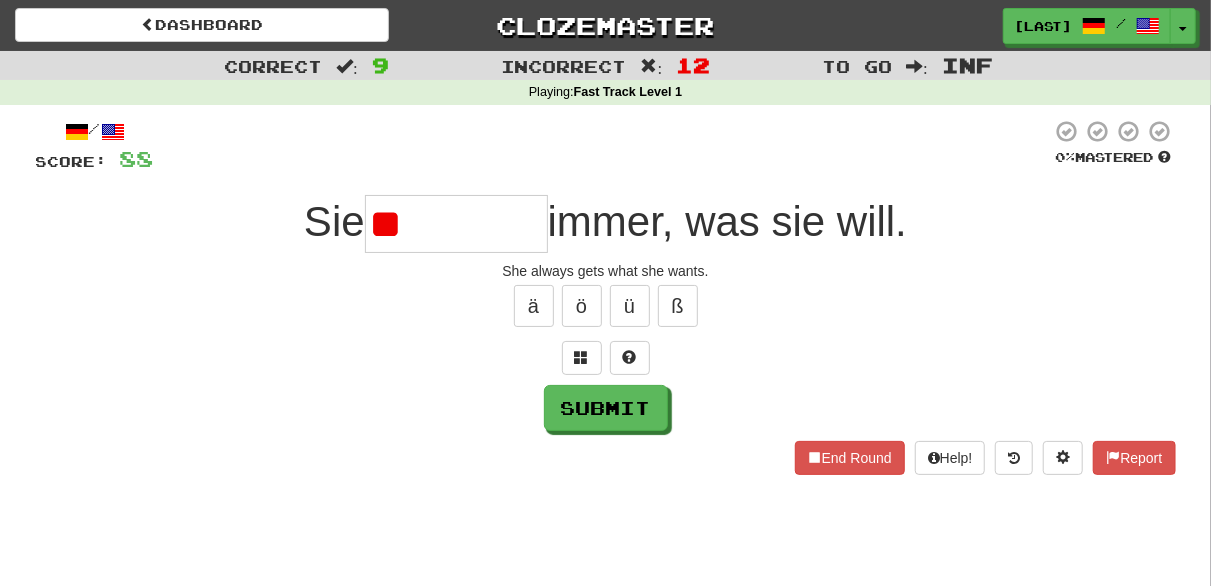 type on "*" 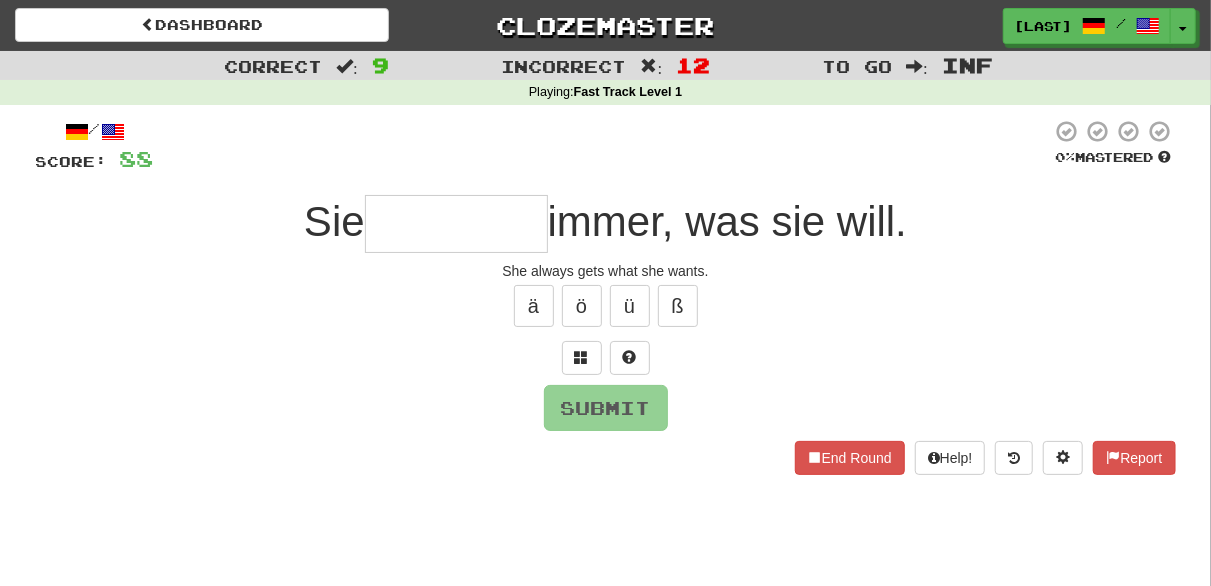 type on "*" 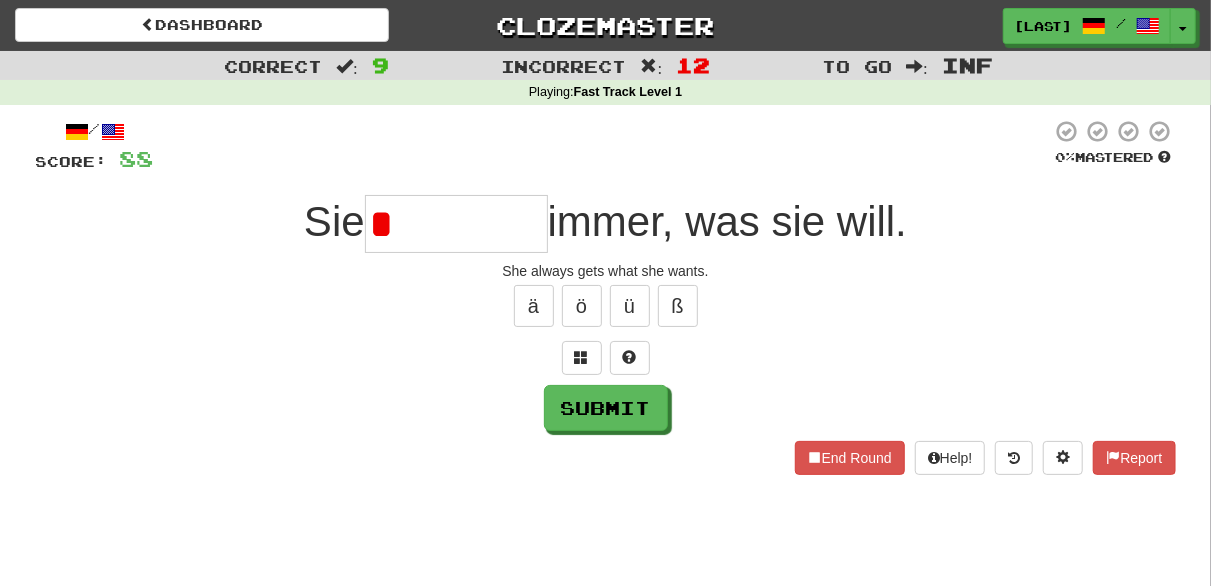 type on "*******" 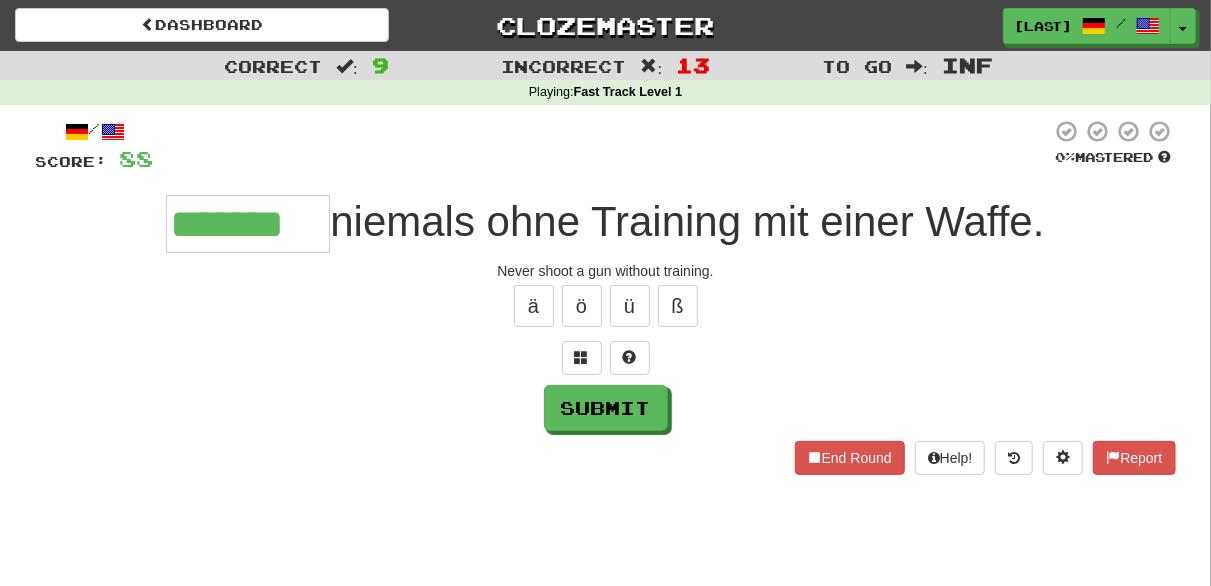 type on "*******" 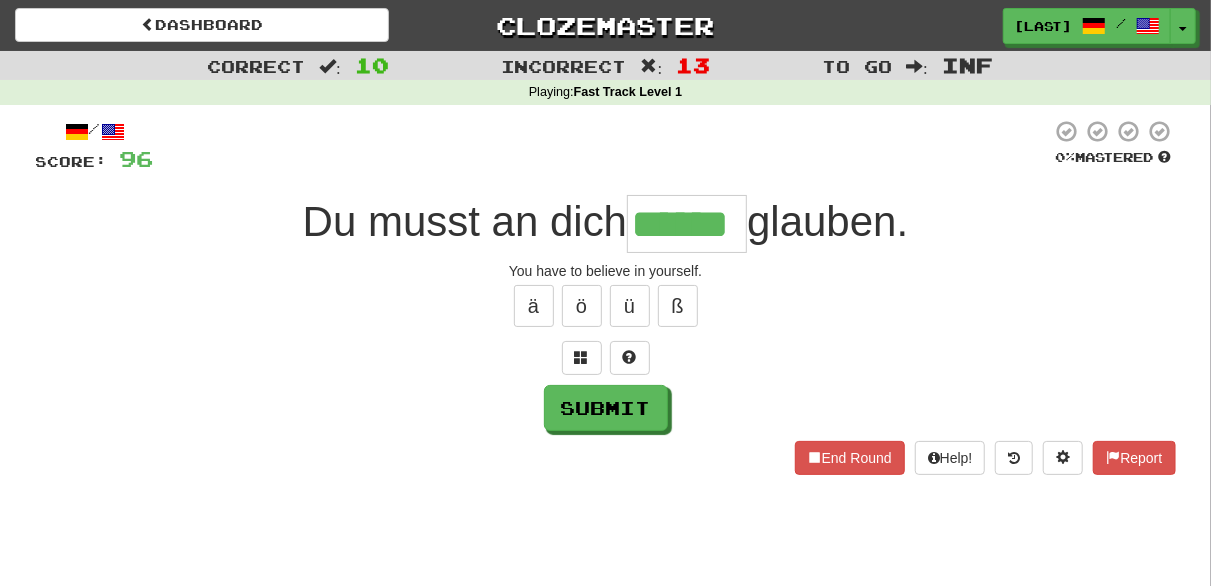 type on "******" 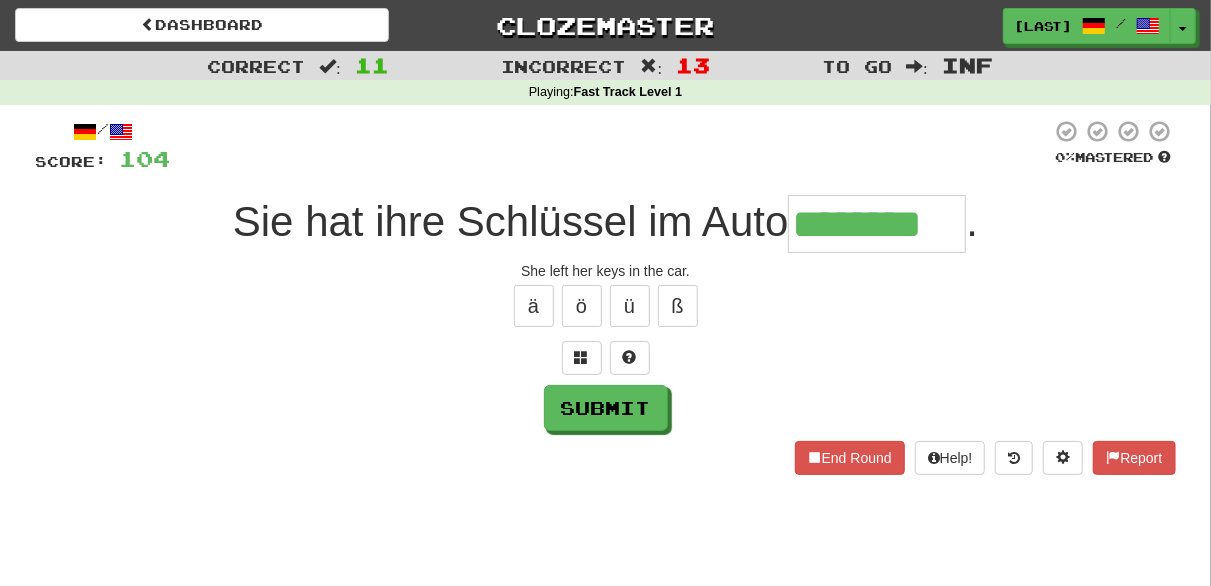 type on "********" 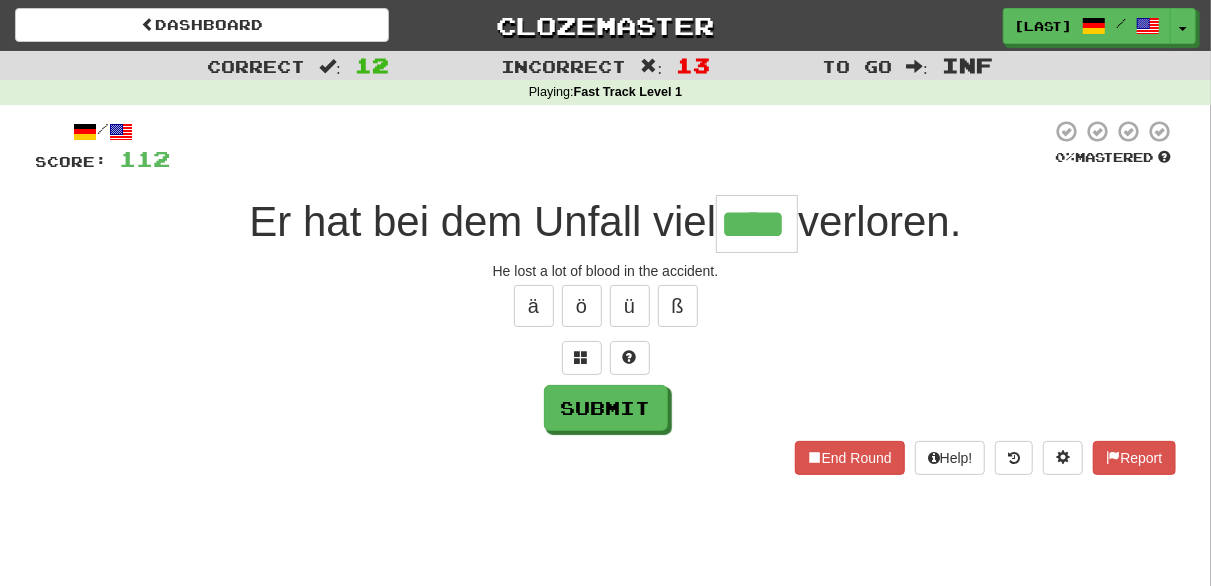 type on "****" 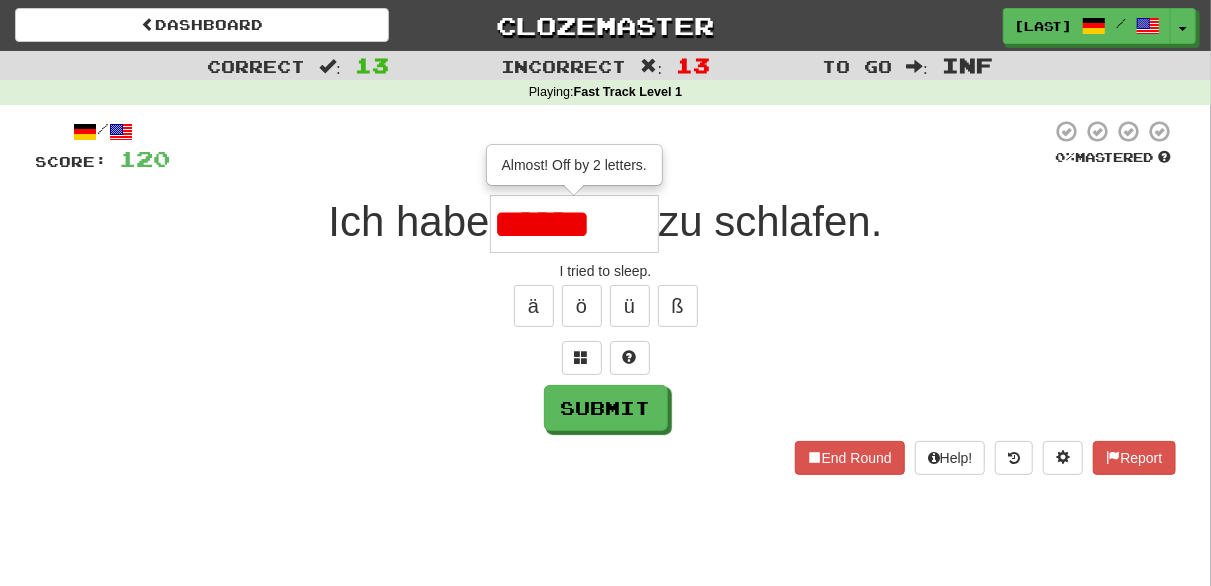 type on "********" 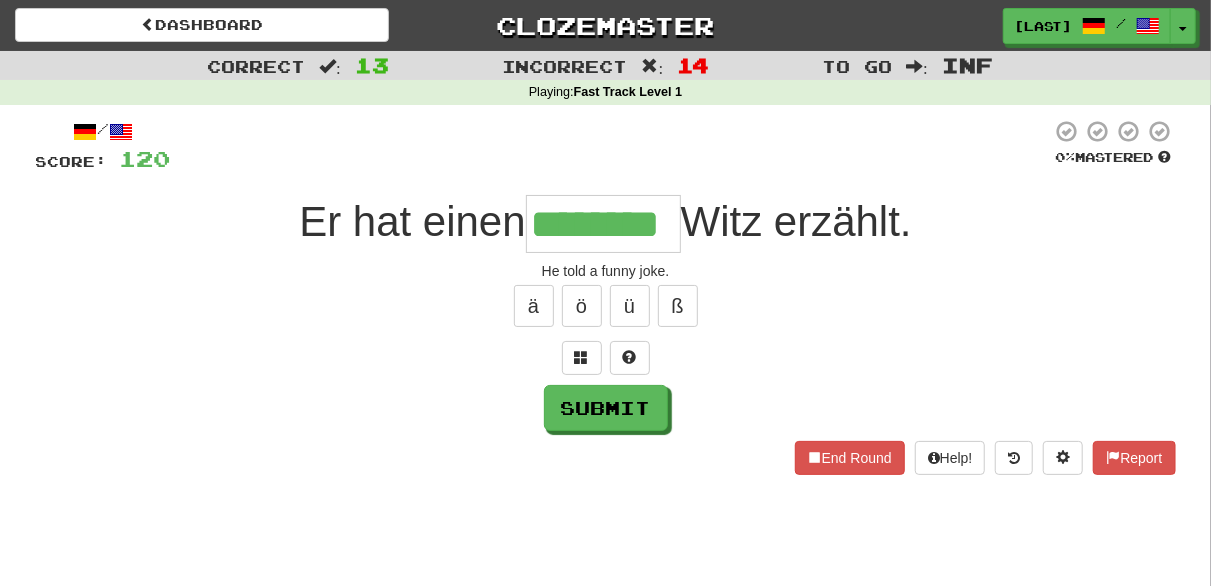 type on "********" 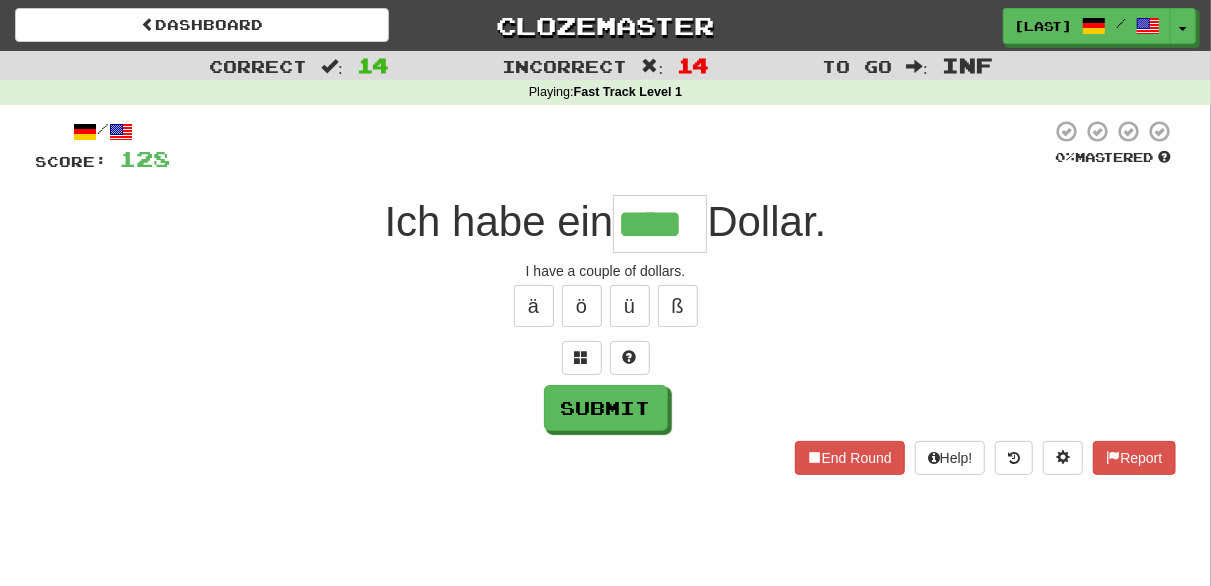 type on "****" 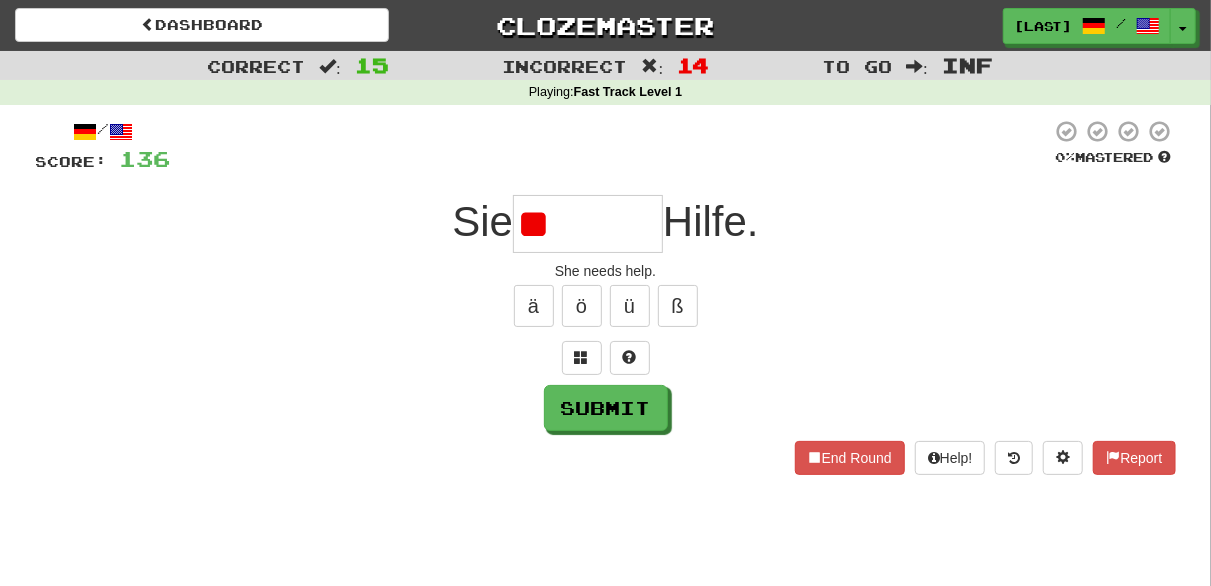 type on "*" 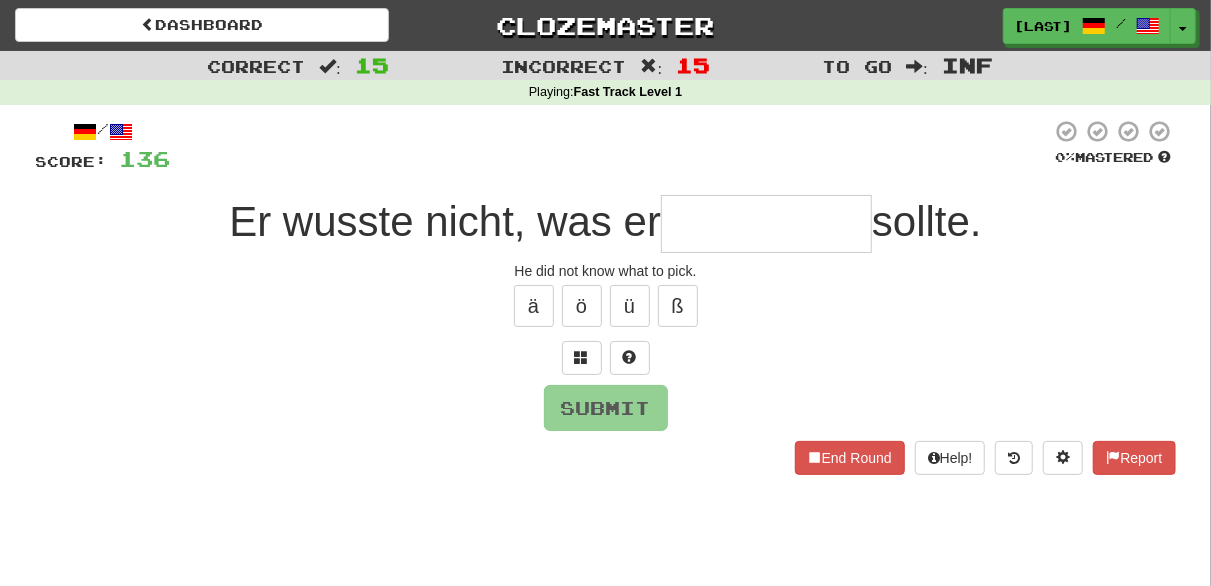 type on "*********" 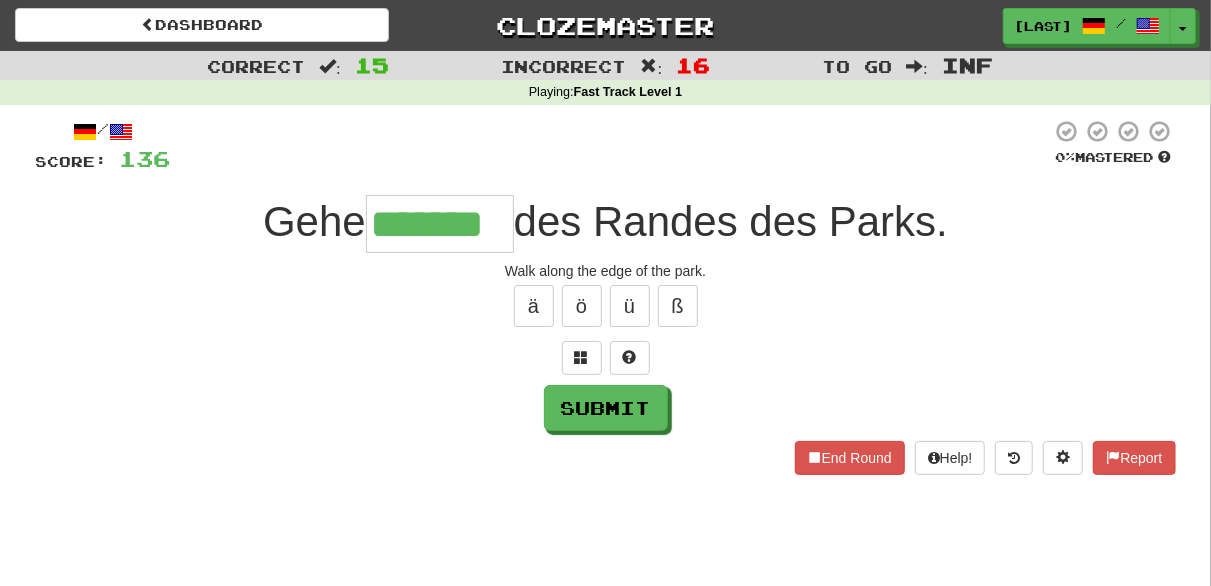type on "*******" 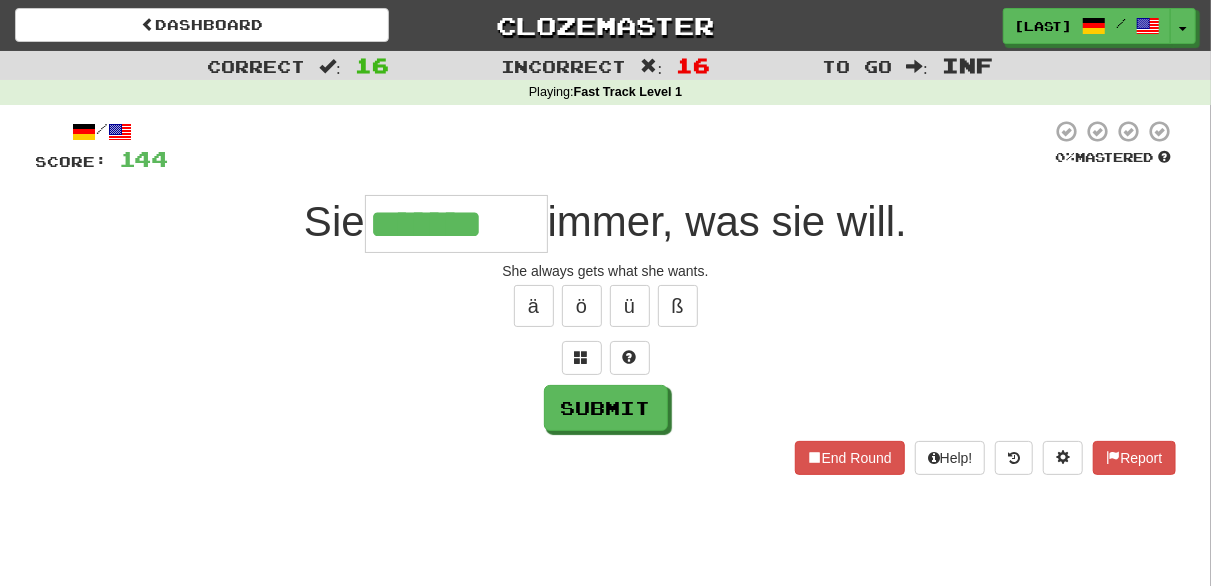 type on "*******" 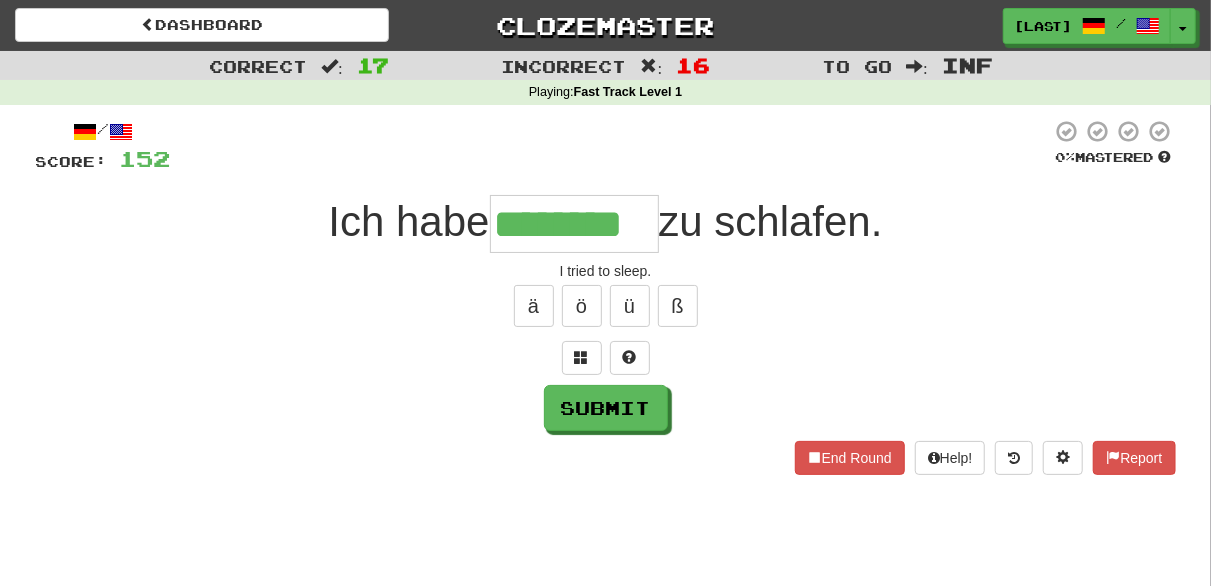 type on "********" 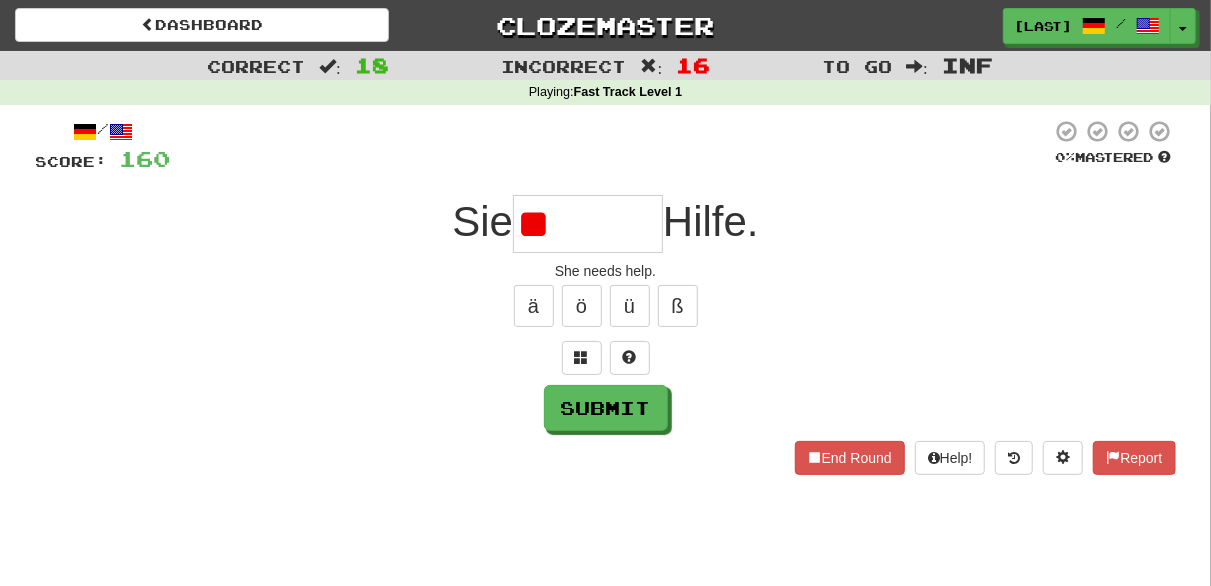 type on "*" 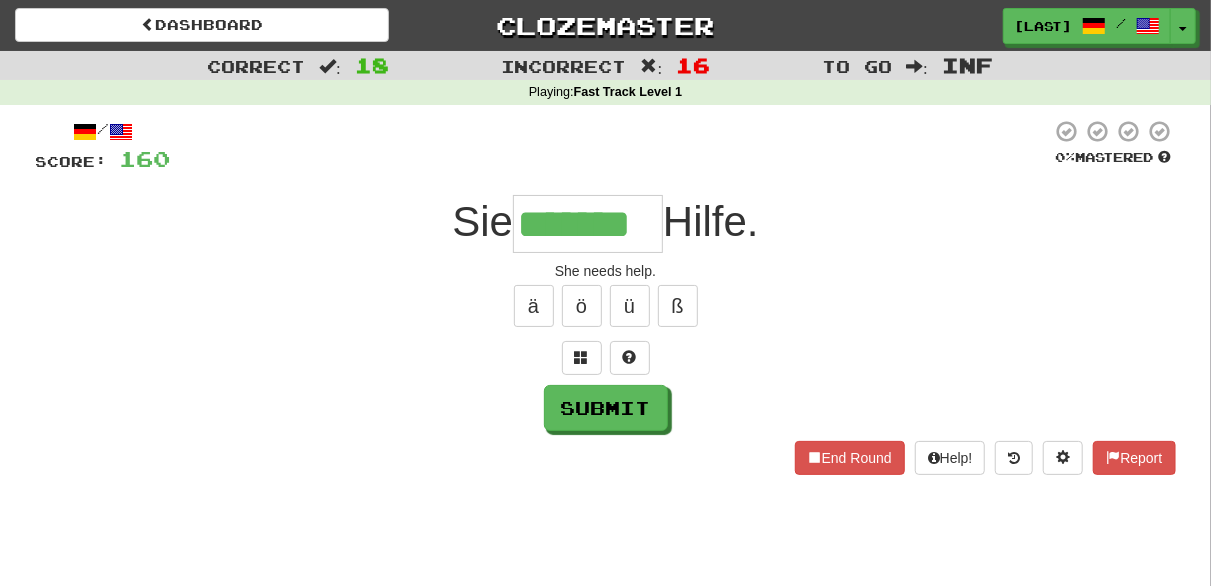 type on "*******" 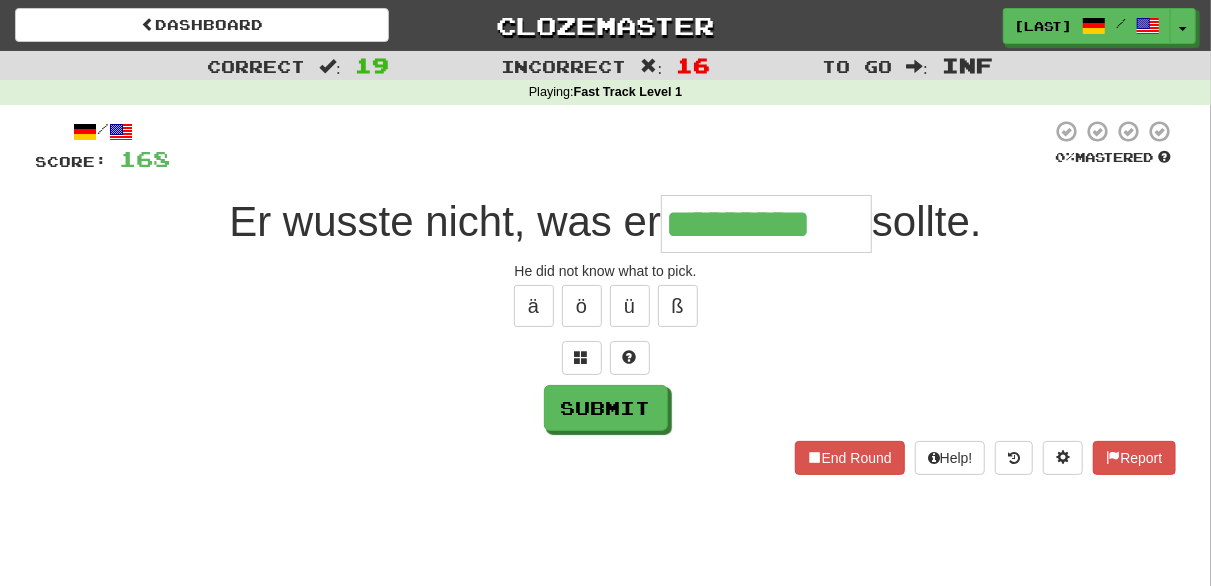 type on "*********" 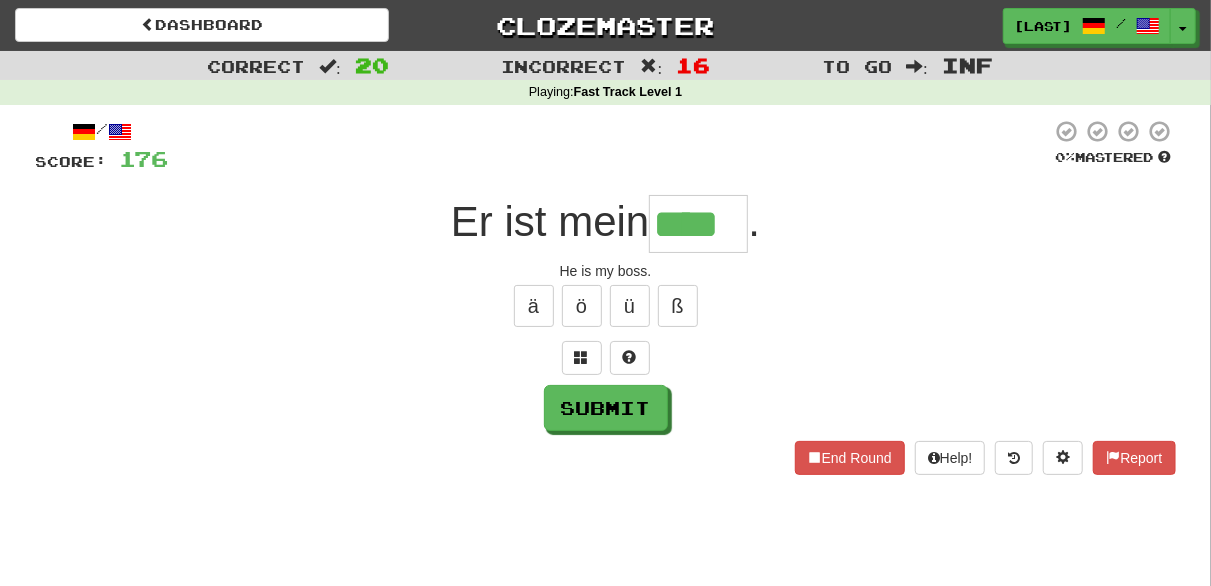 type on "****" 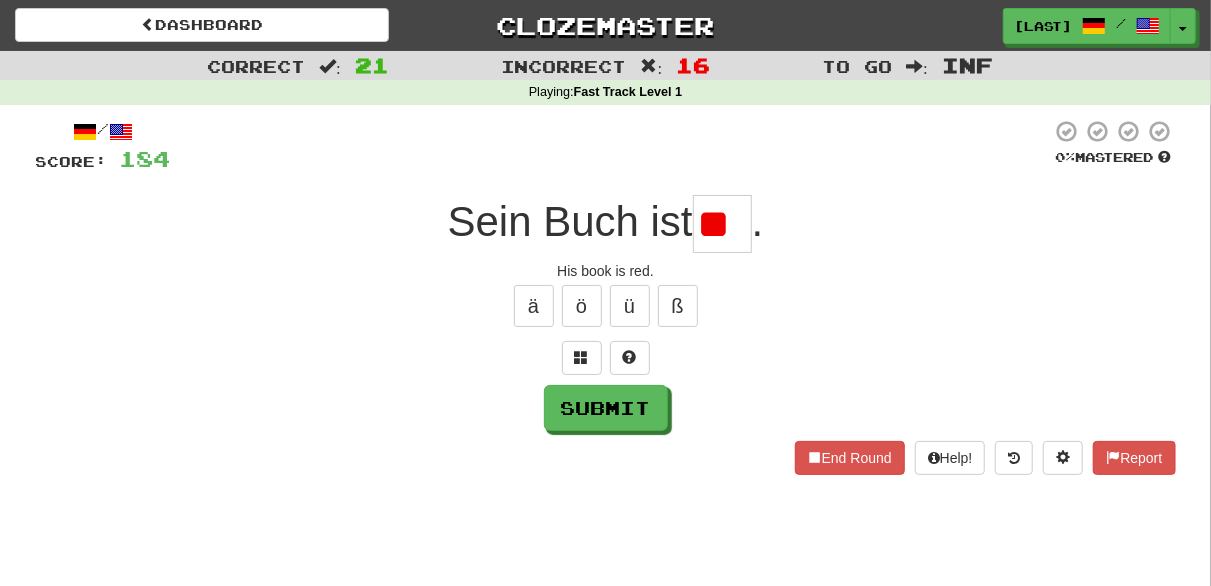 scroll, scrollTop: 0, scrollLeft: 0, axis: both 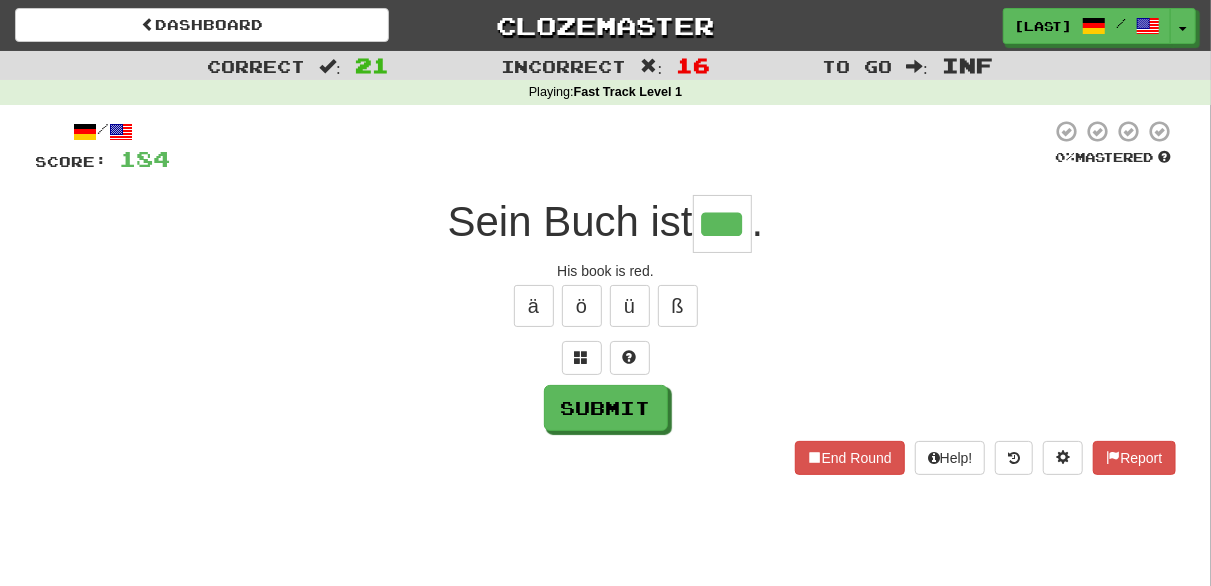 type on "***" 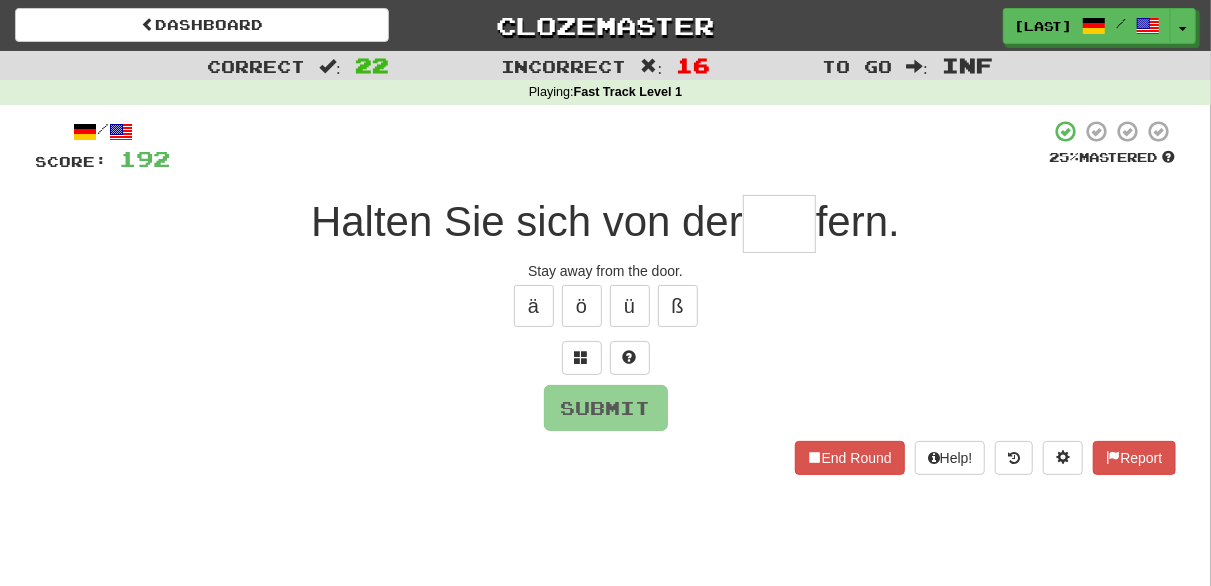type on "***" 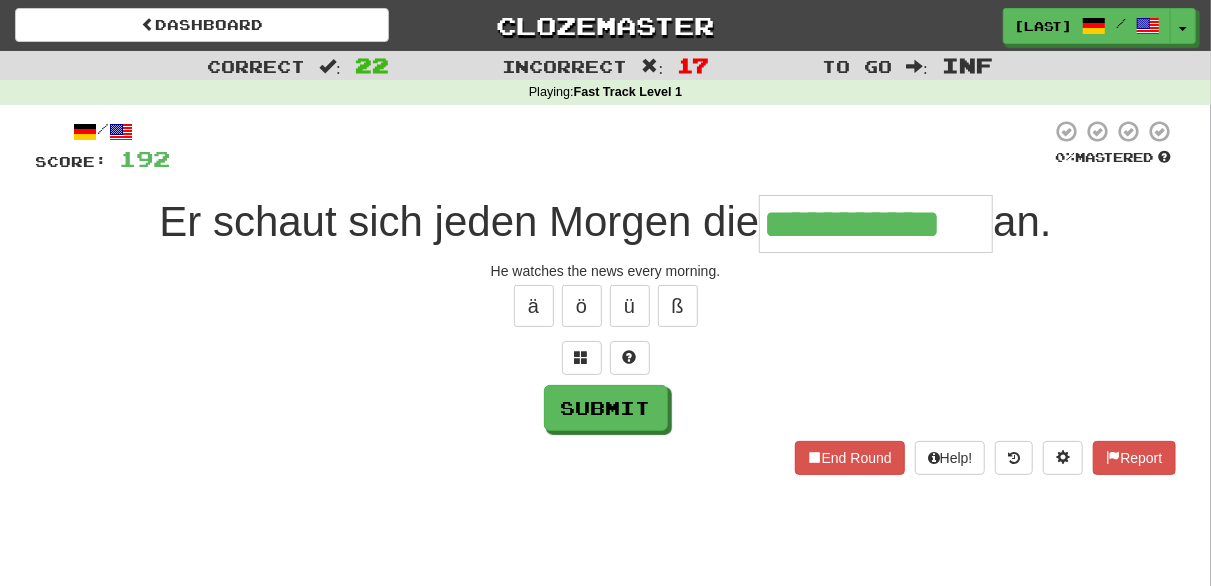 type on "**********" 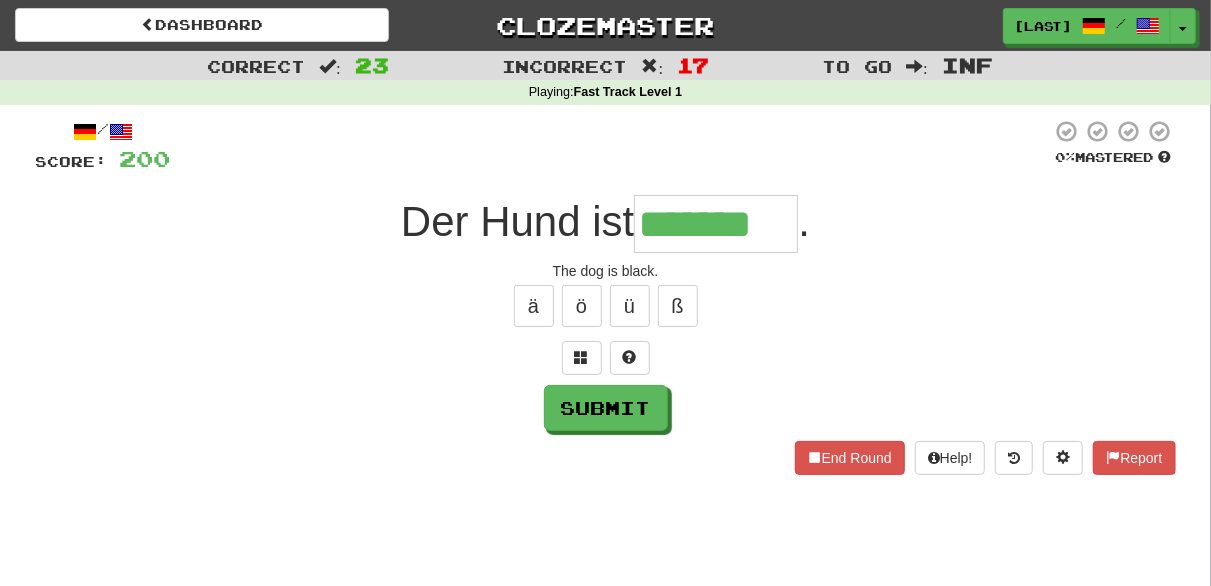 type on "*******" 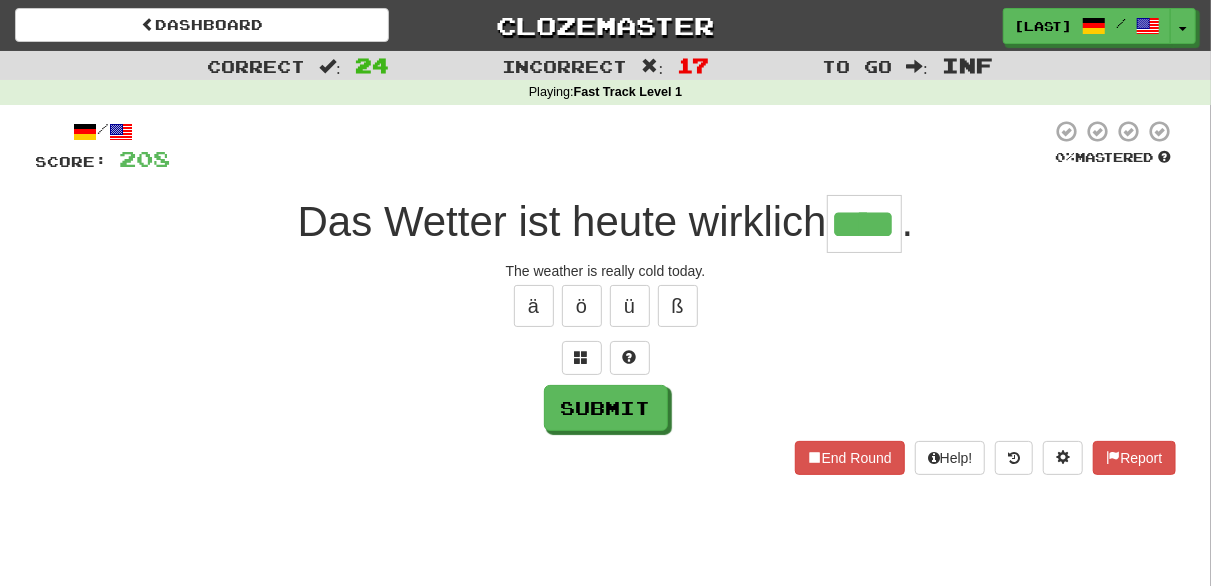type on "****" 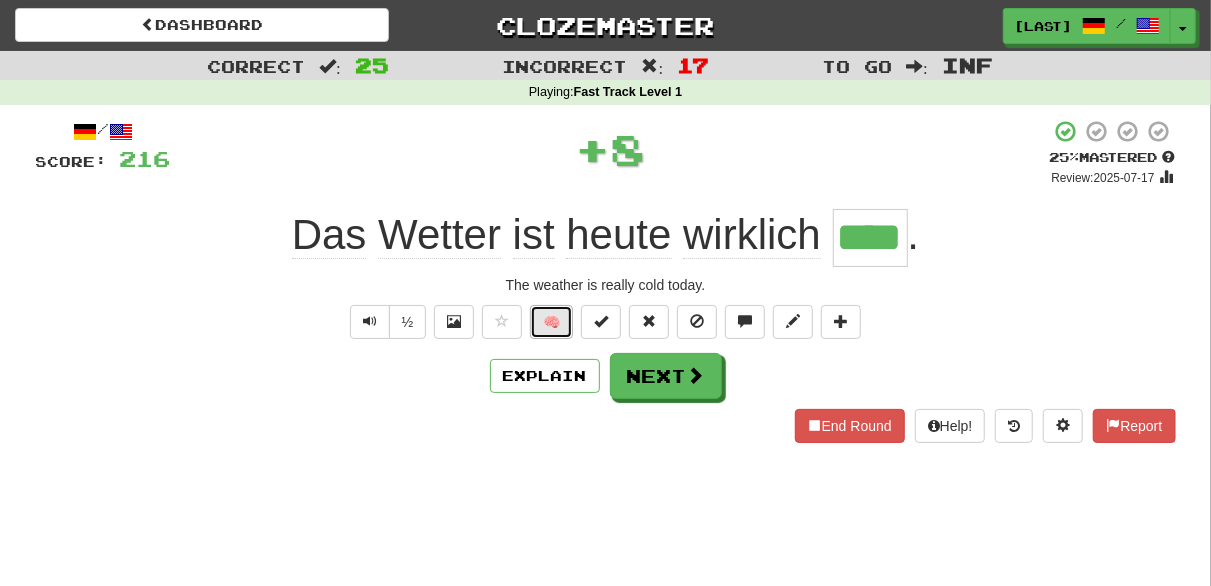 click on "🧠" at bounding box center (551, 322) 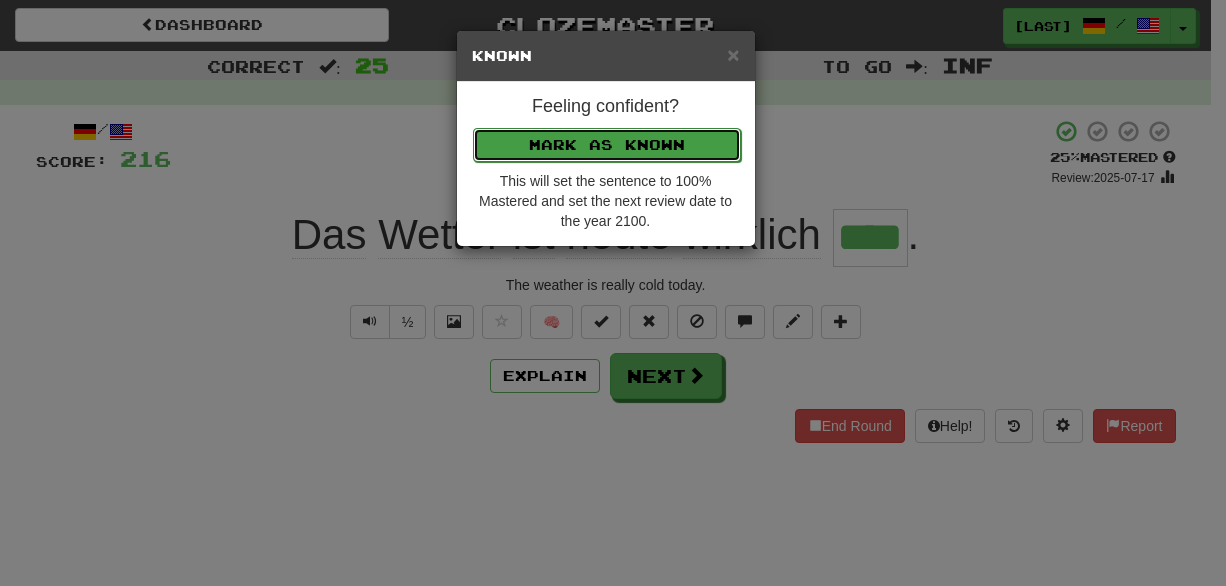 click on "Mark as Known" at bounding box center [607, 145] 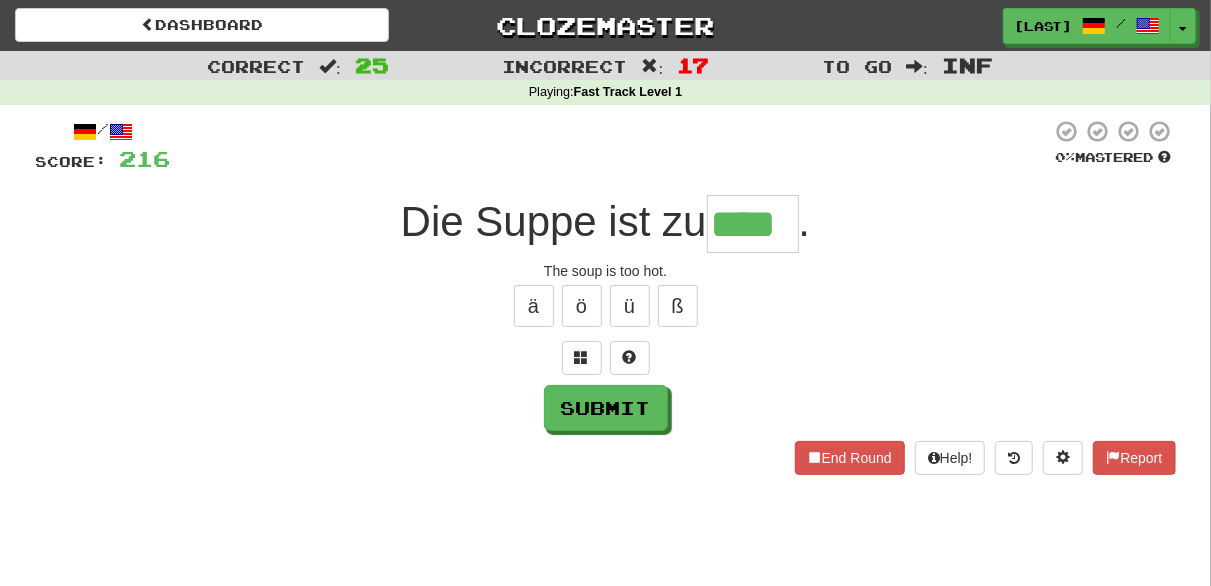 type on "****" 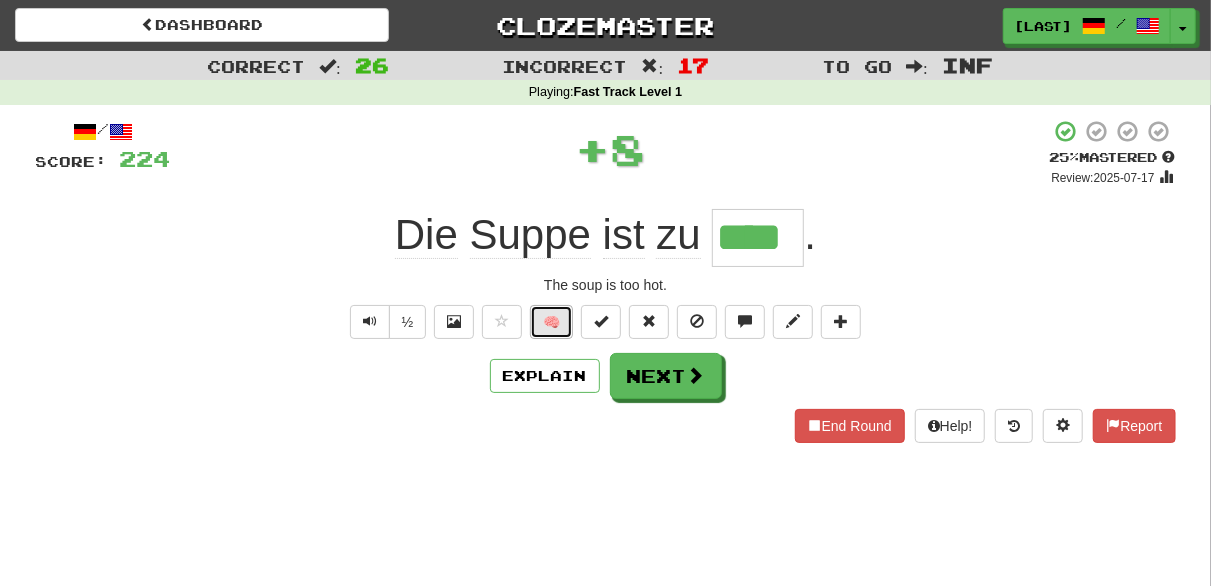 click on "🧠" at bounding box center [551, 322] 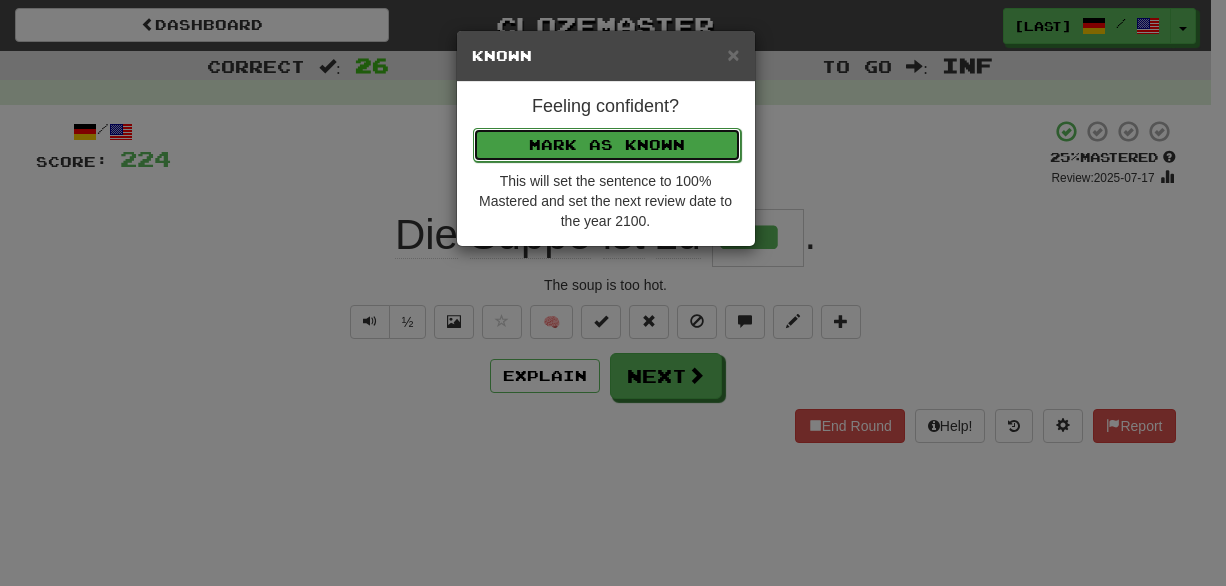 click on "Mark as Known" at bounding box center [607, 145] 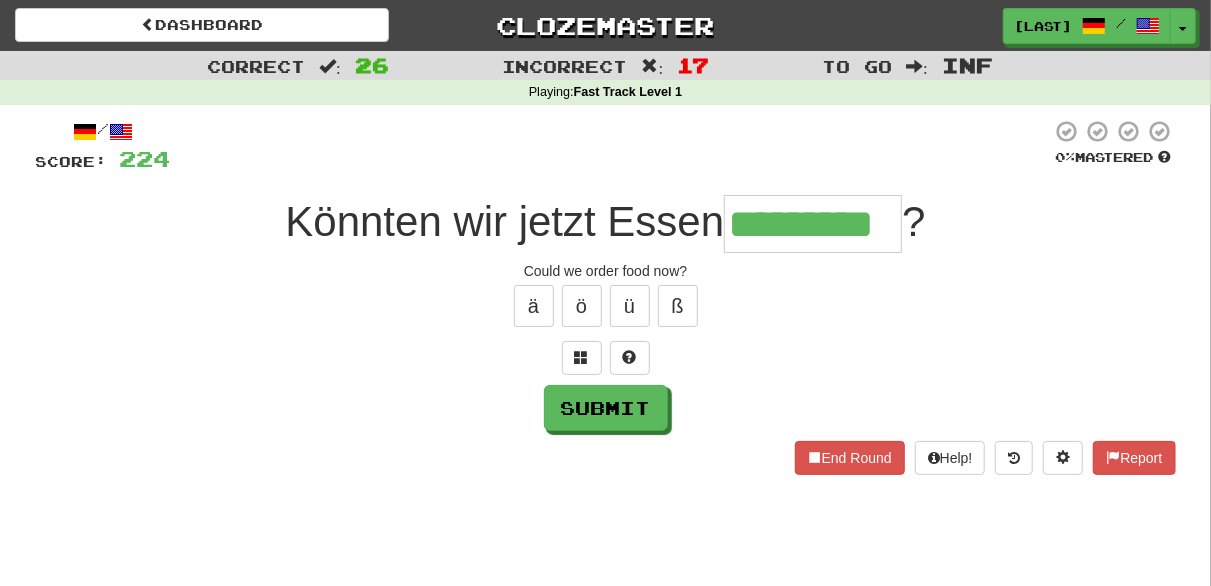 type on "*********" 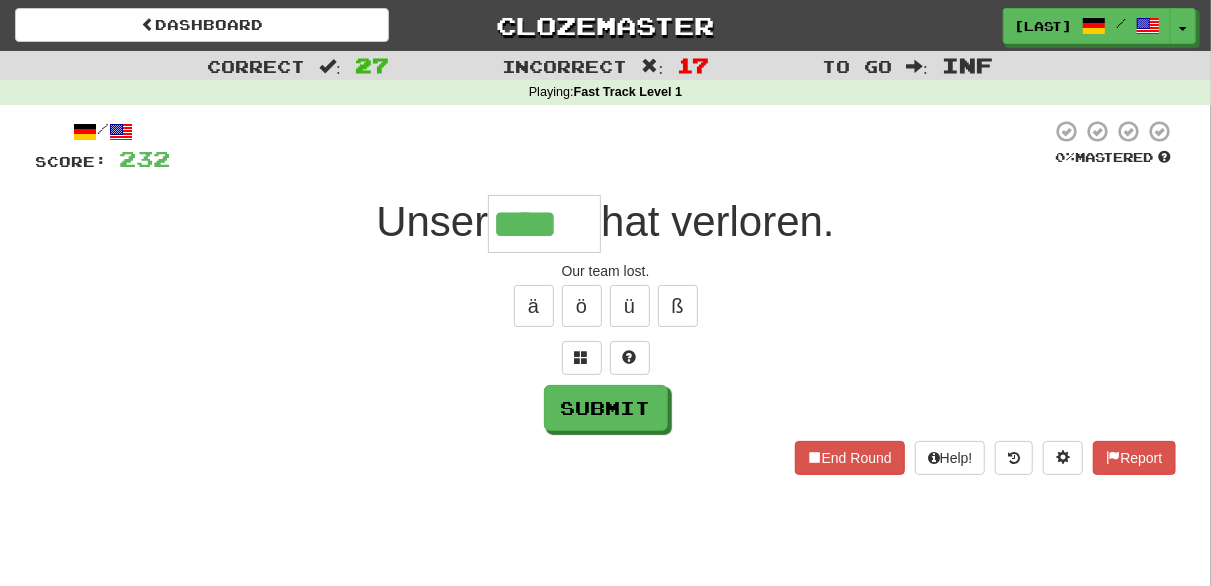type on "****" 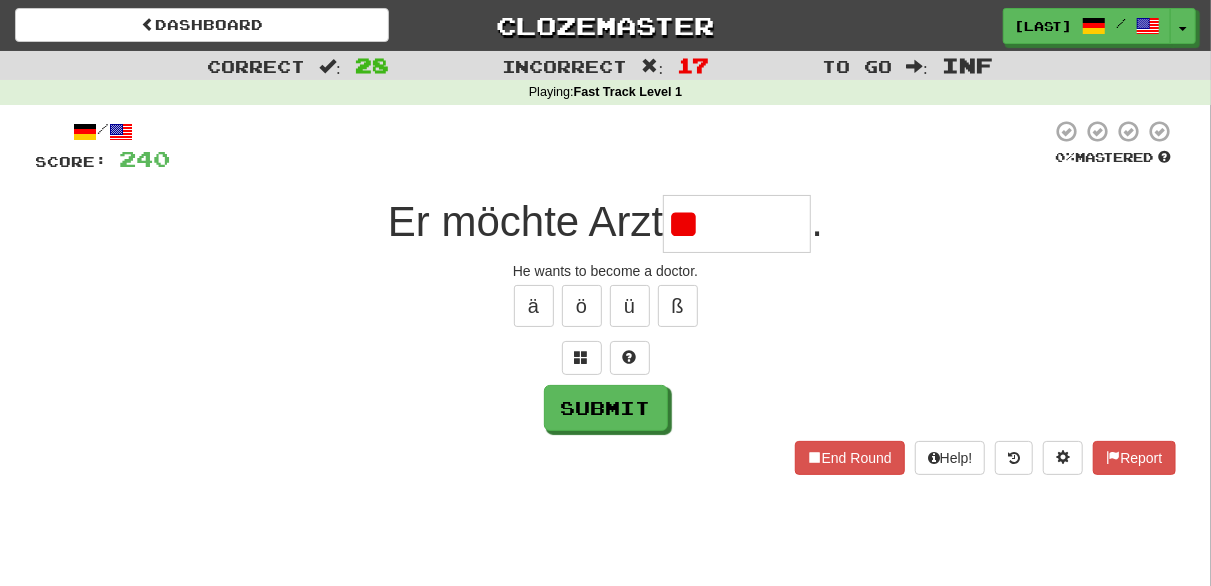 type on "*" 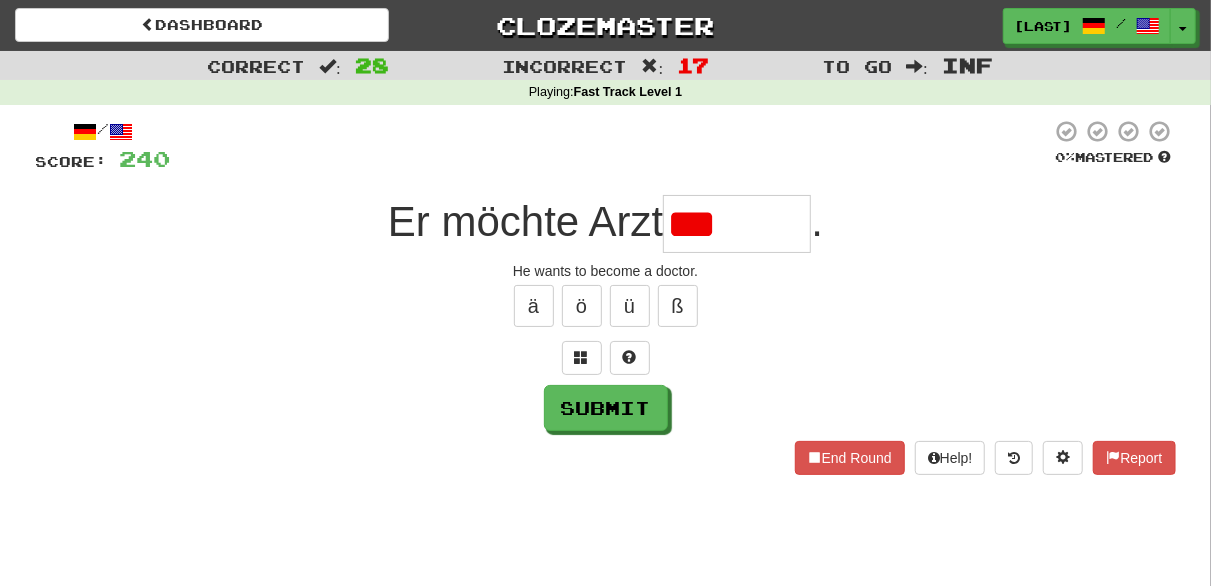 type on "******" 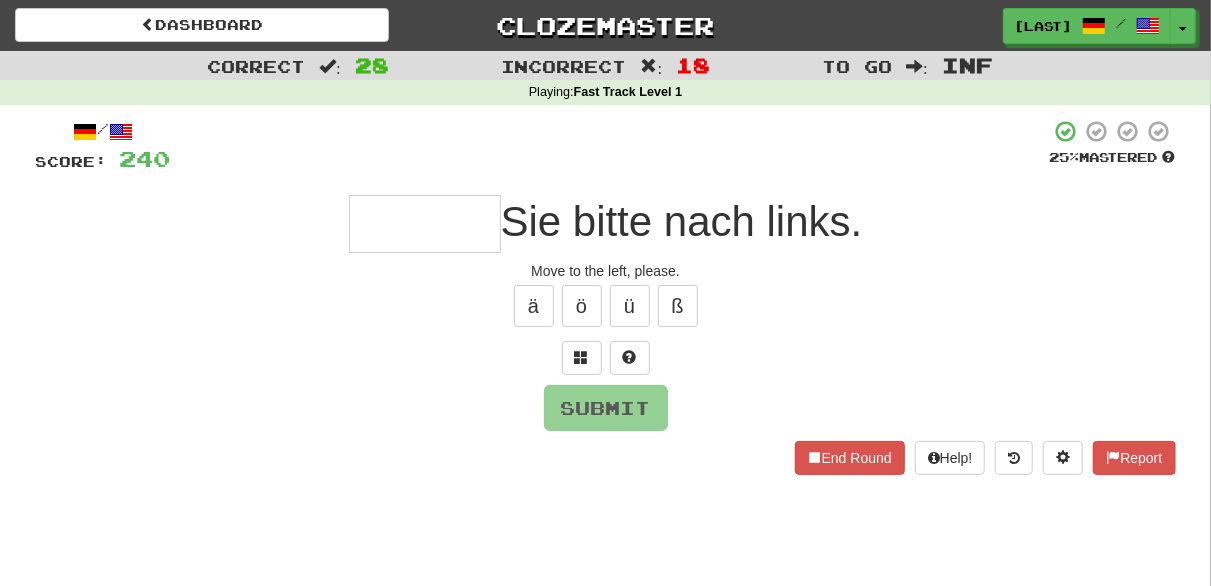 type on "******" 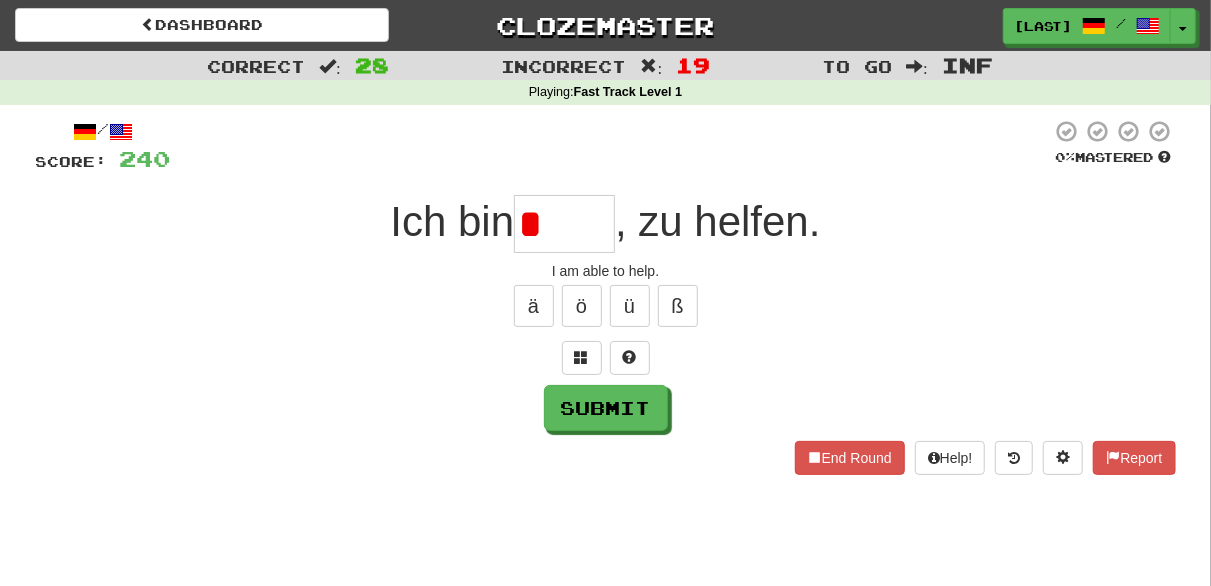 type on "*****" 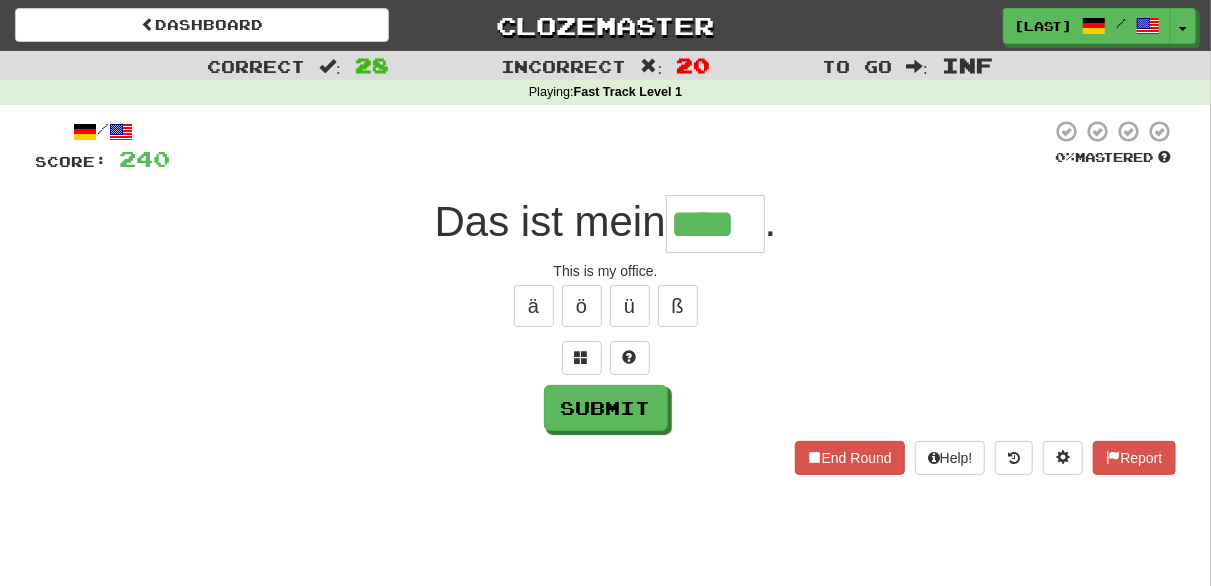 type on "****" 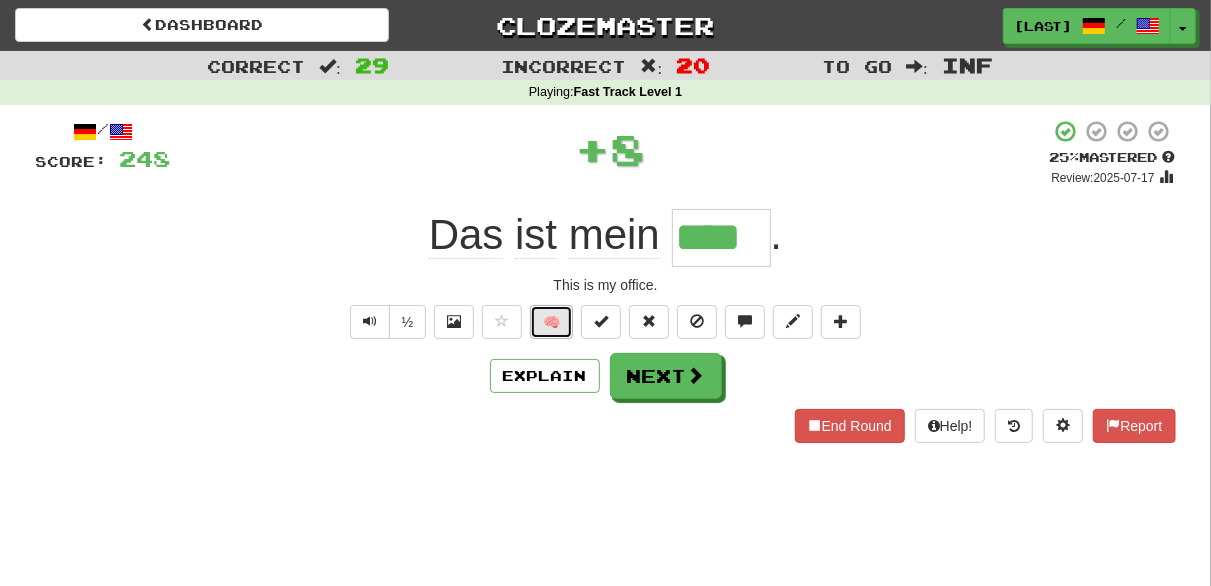 click on "🧠" at bounding box center [551, 322] 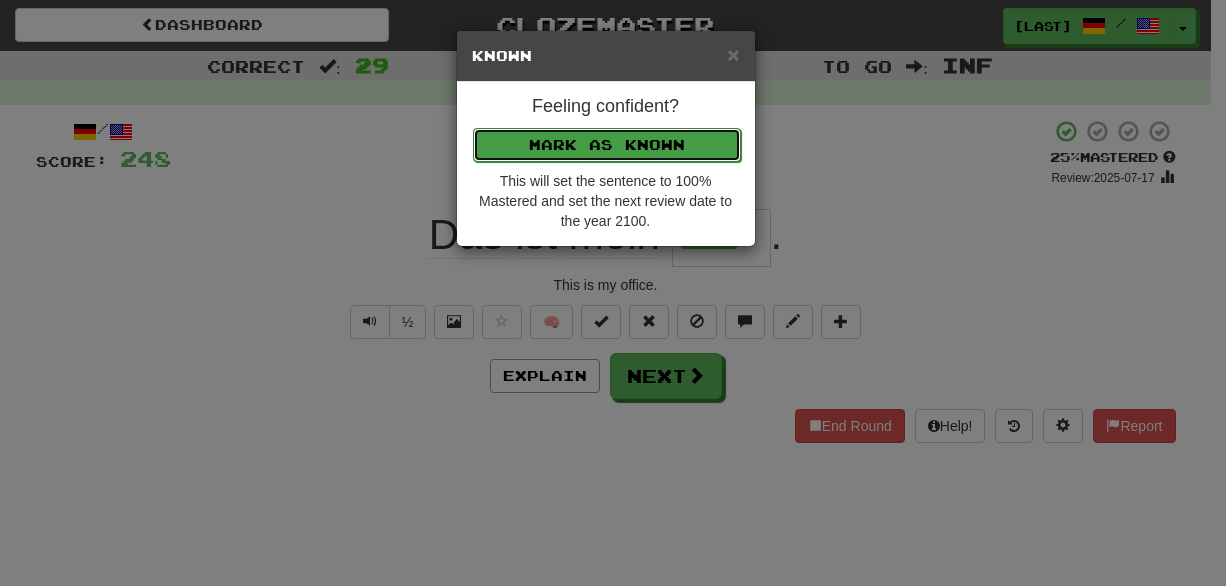 click on "Mark as Known" at bounding box center (607, 145) 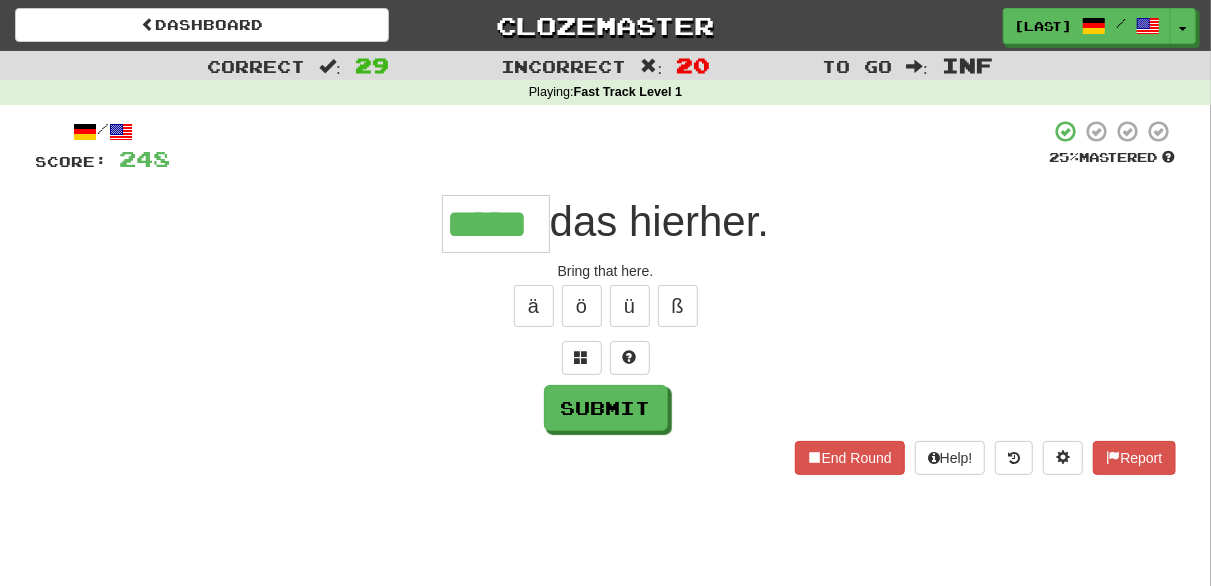 type on "*****" 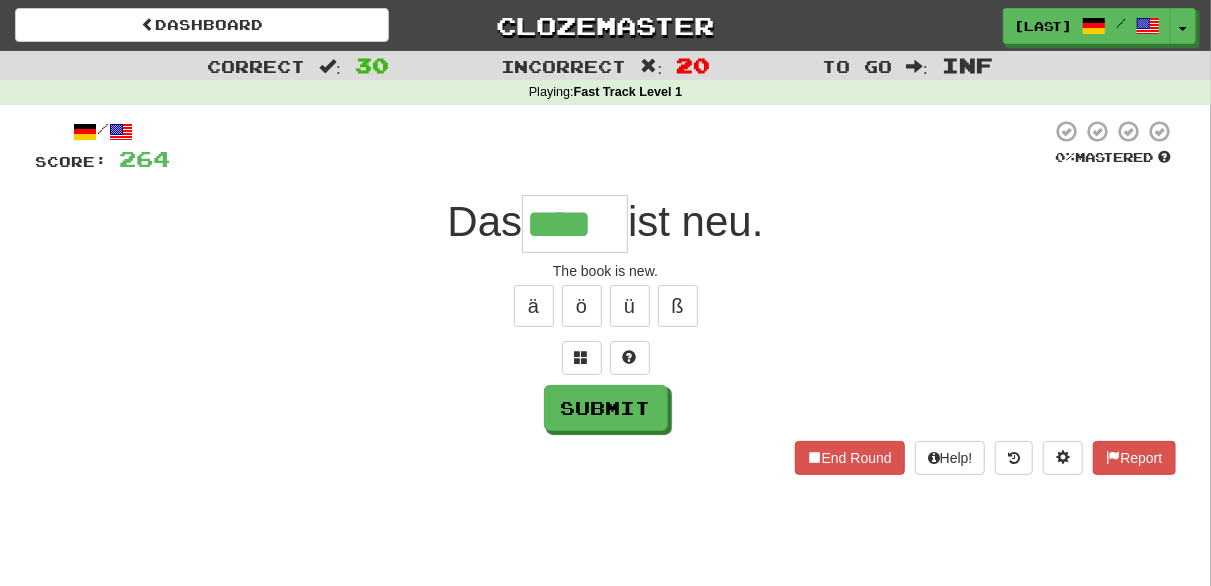 type on "****" 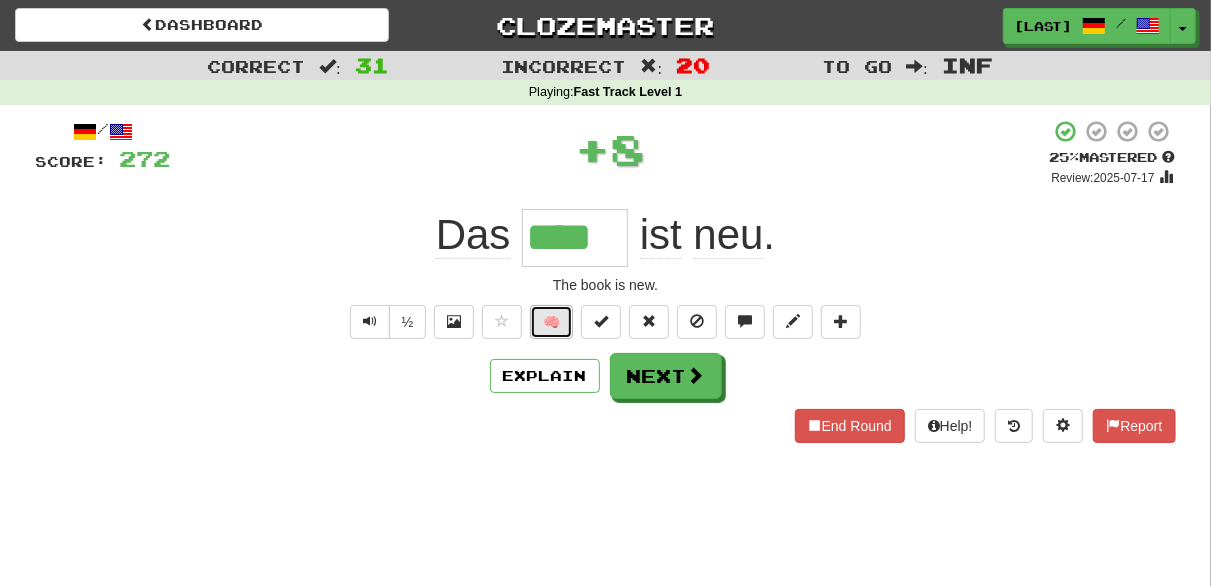 click on "🧠" at bounding box center [551, 322] 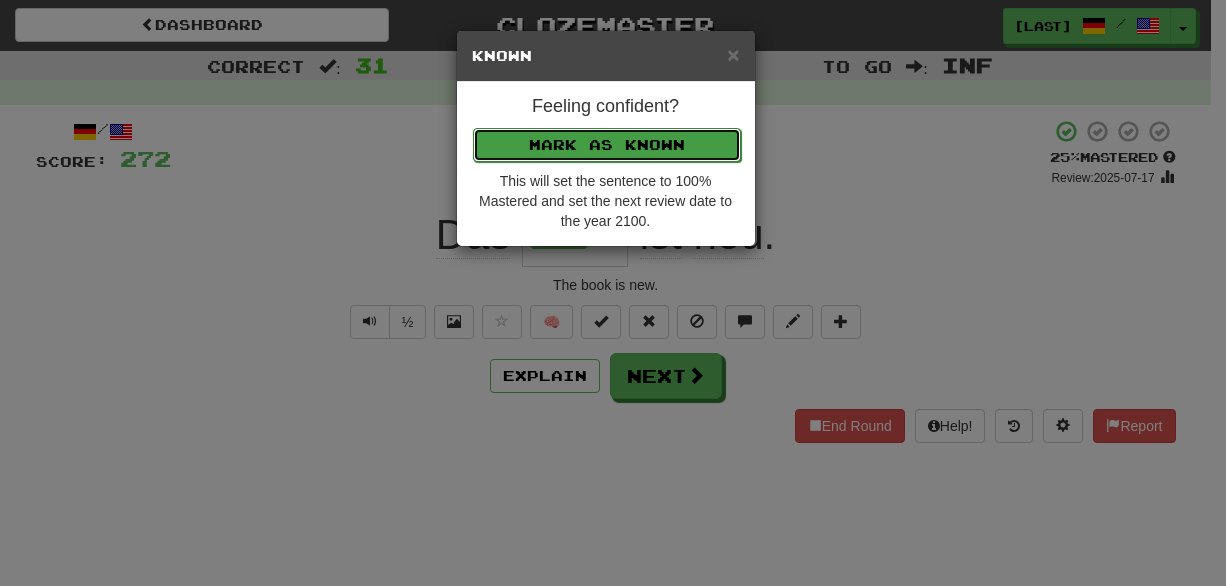 click on "Mark as Known" at bounding box center [607, 145] 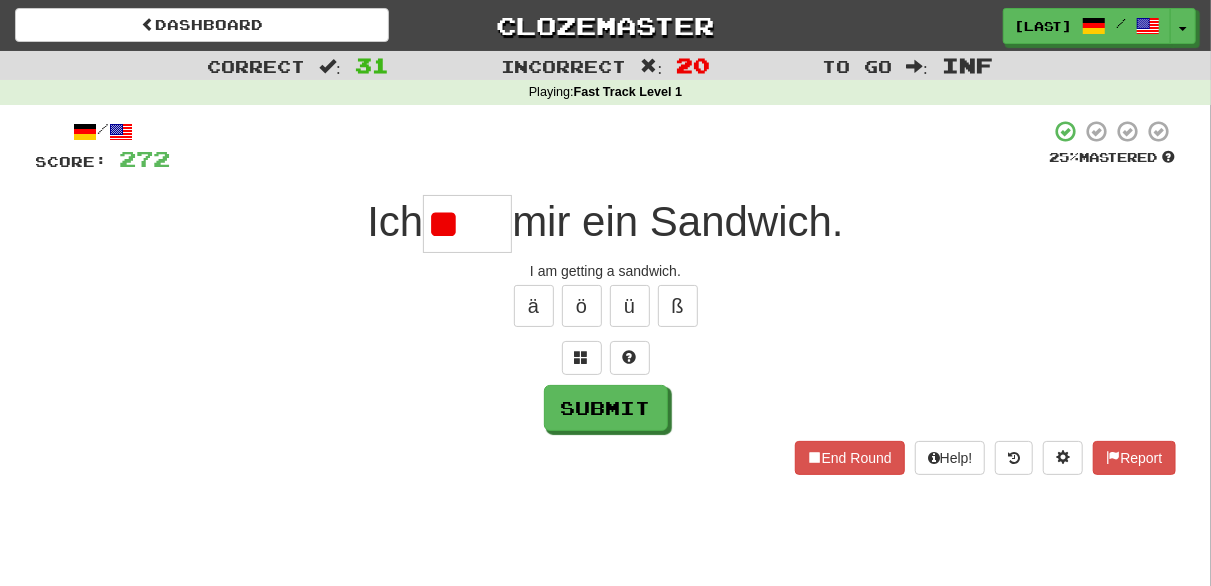 type on "*" 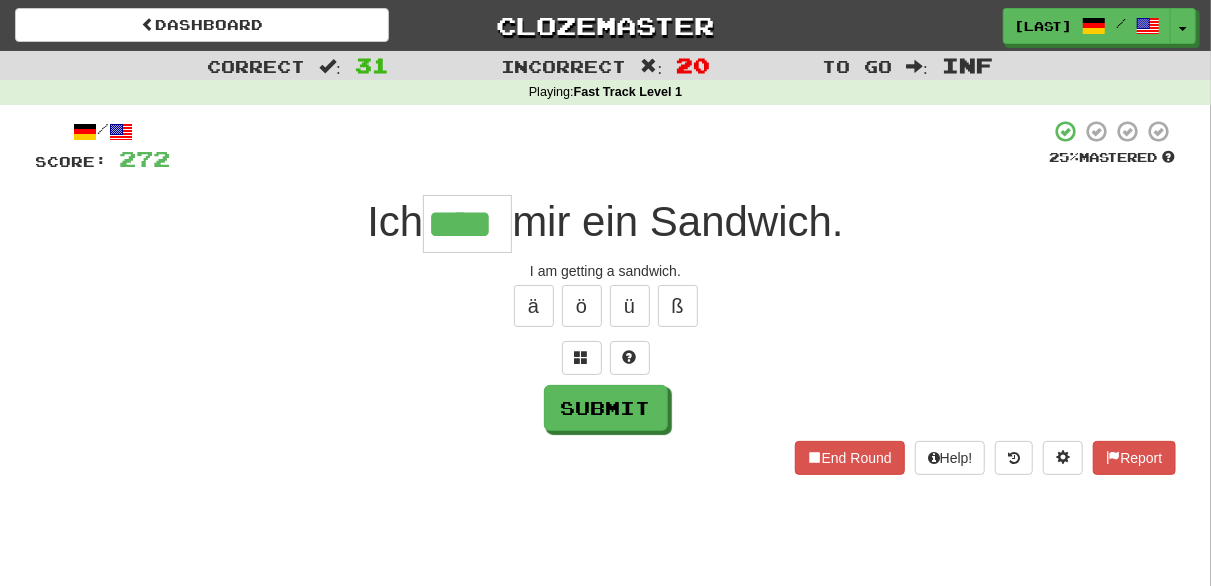 type on "****" 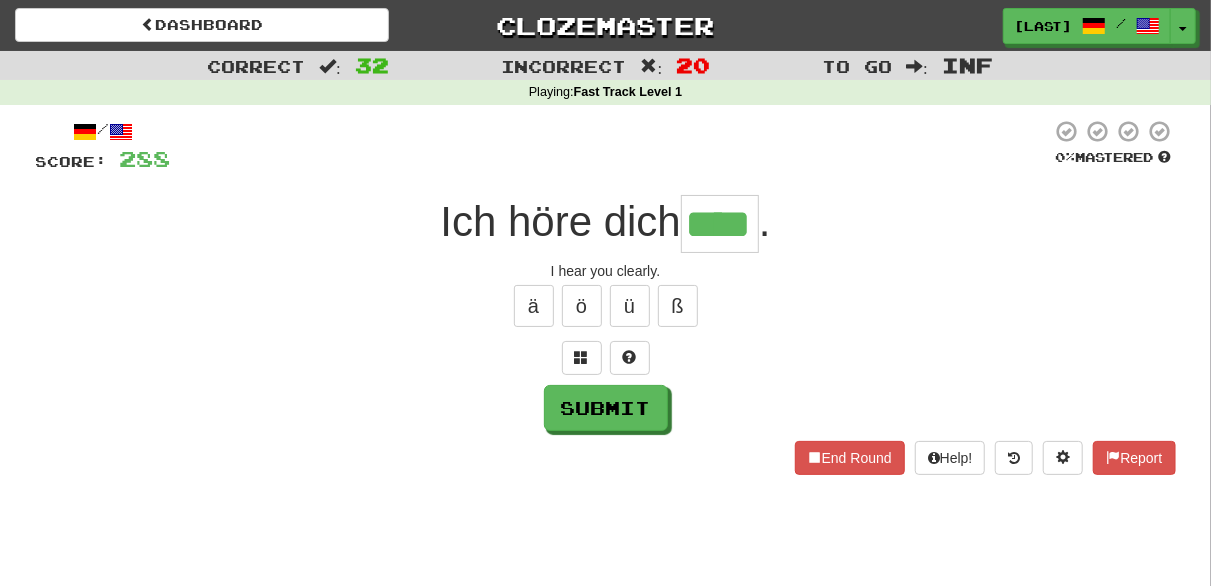 type on "****" 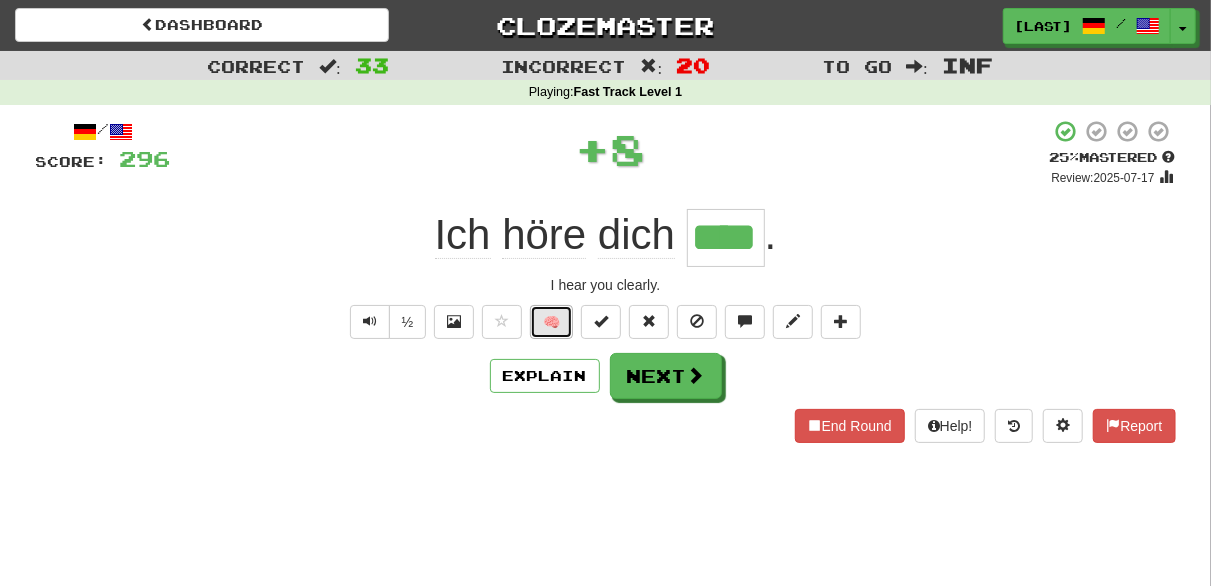click on "🧠" at bounding box center [551, 322] 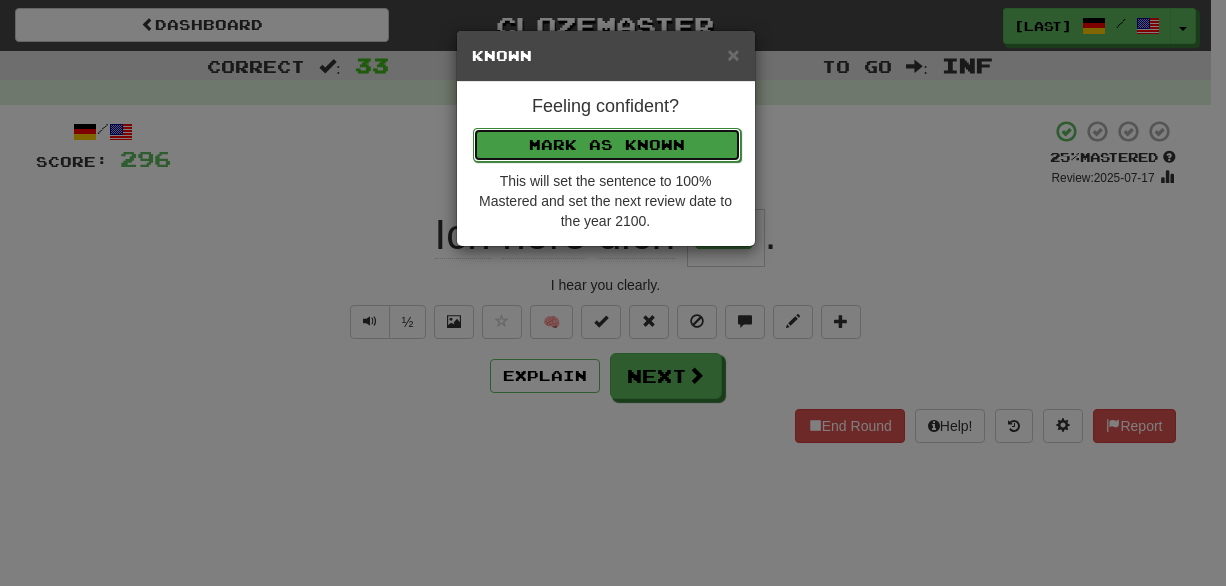 click on "Mark as Known" at bounding box center (607, 145) 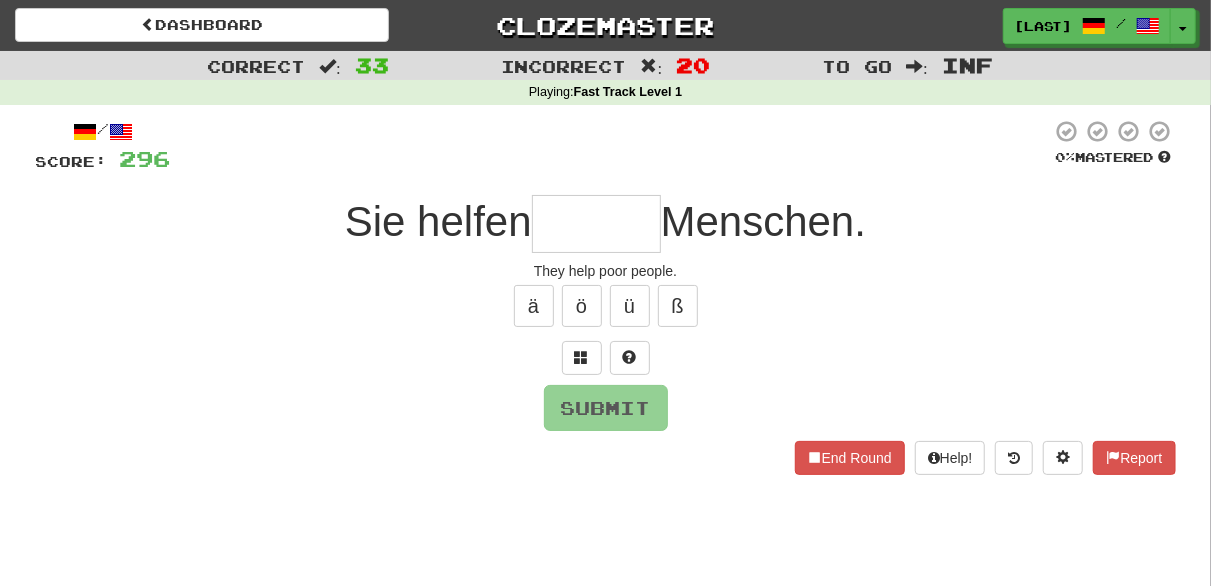 type on "*****" 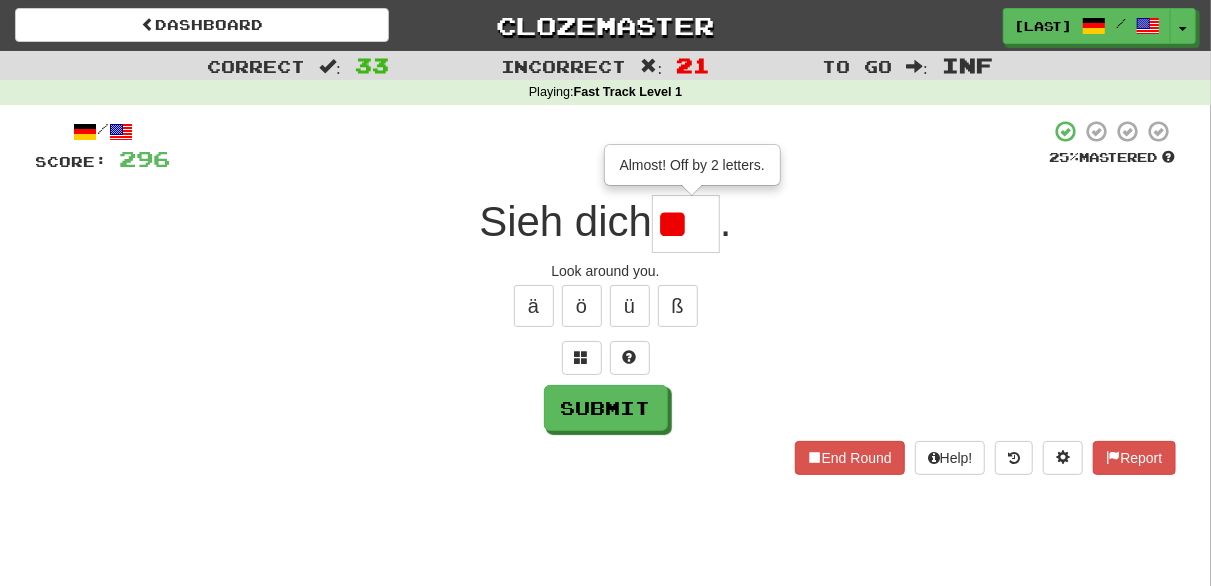 type on "**" 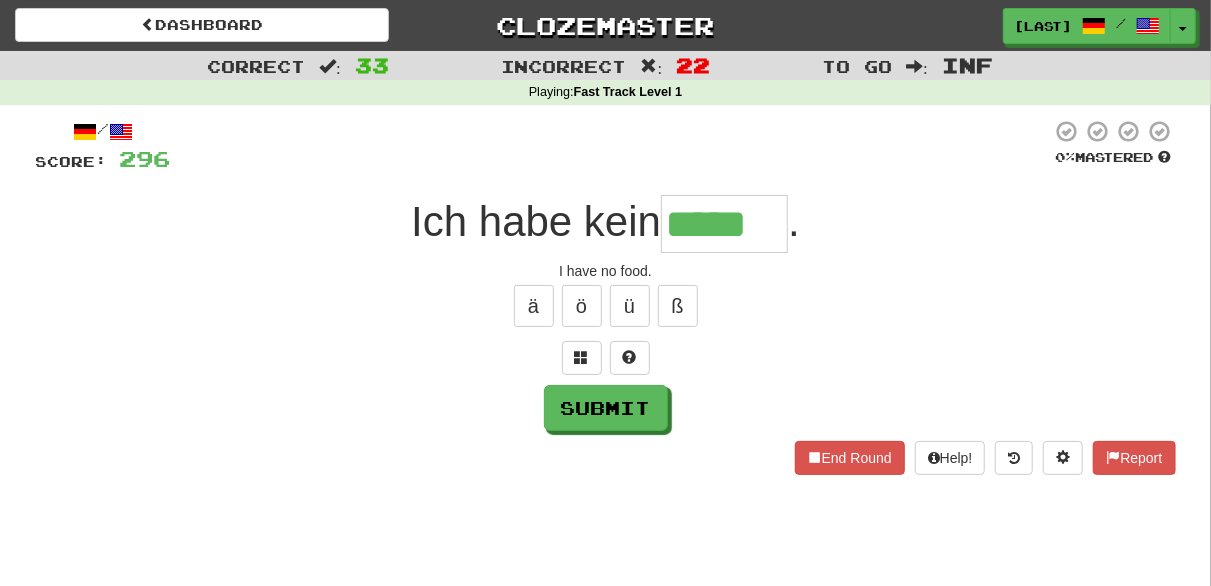 type on "*****" 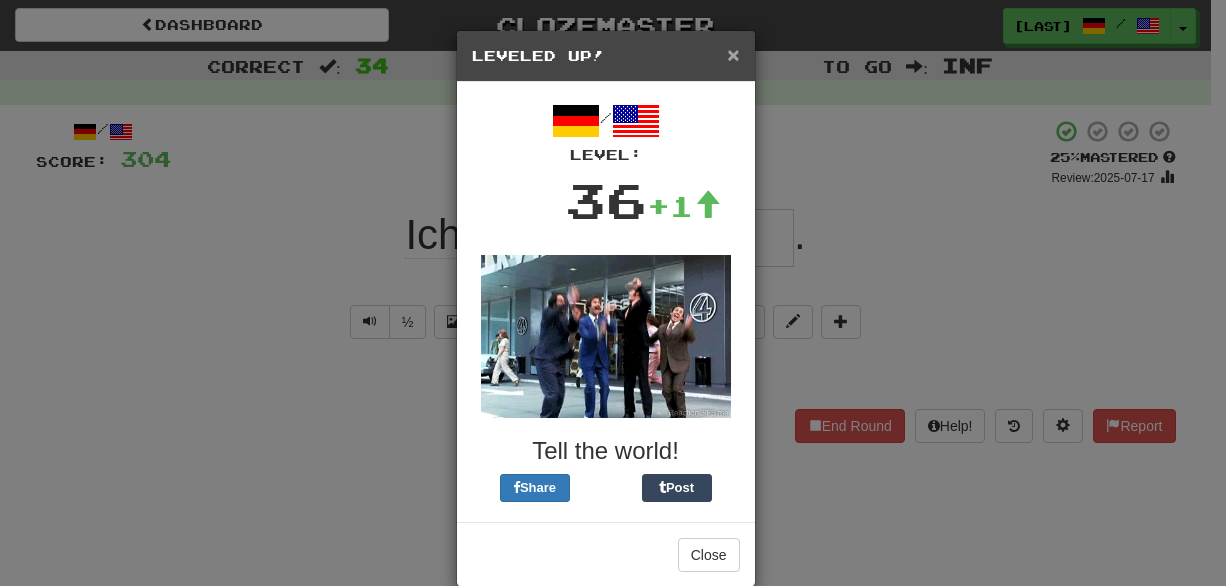 click on "×" at bounding box center [733, 54] 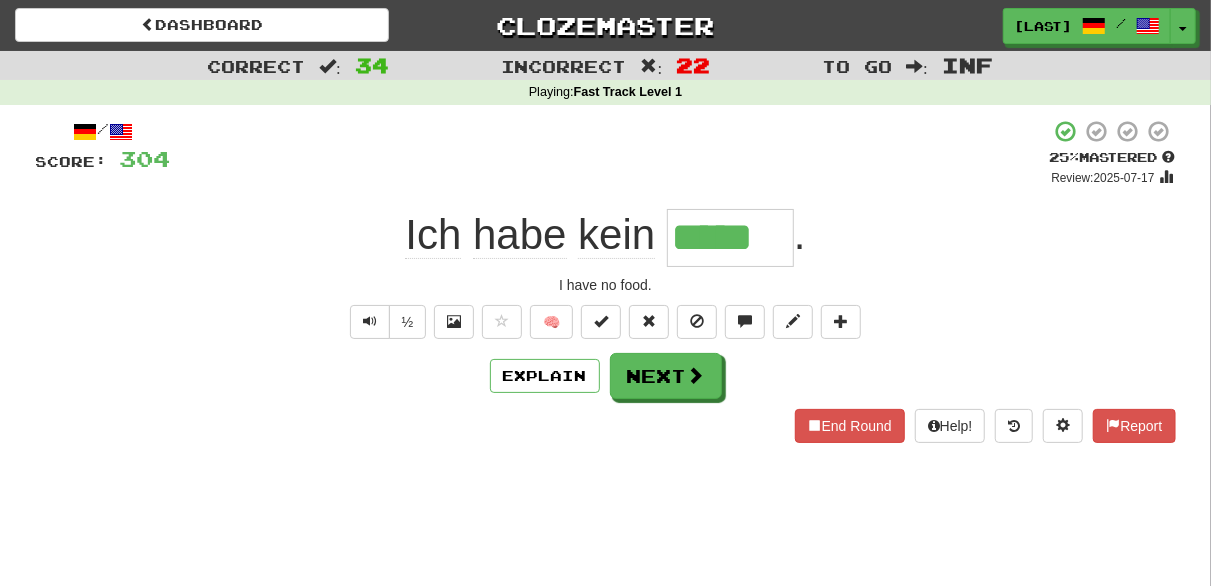 click on "/  Score:   304 + 8 25 %  Mastered Review:  2025-07-17 Ich   habe   kein   ***** . I have no food. ½ 🧠 Explain Next  End Round  Help!  Report" at bounding box center [606, 280] 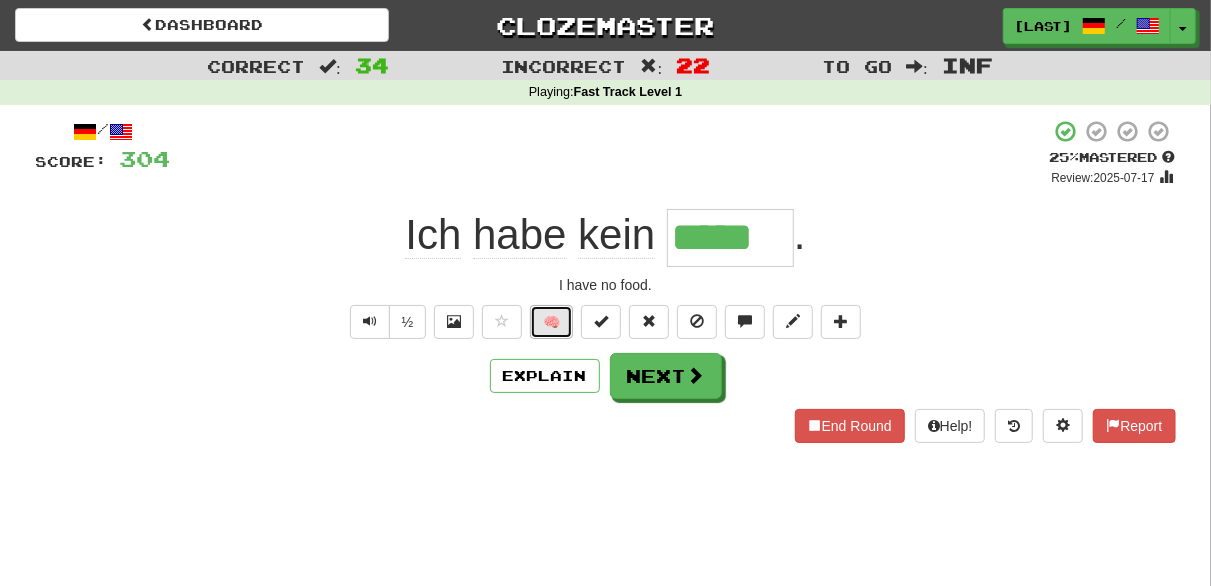 click on "🧠" at bounding box center (551, 322) 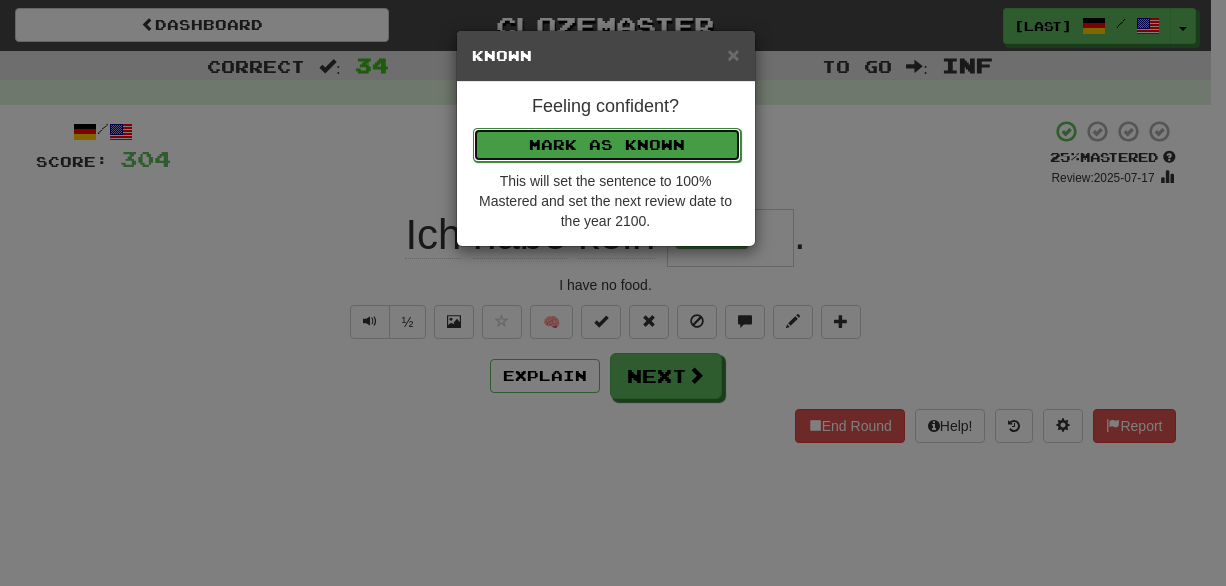 click on "Mark as Known" at bounding box center (607, 145) 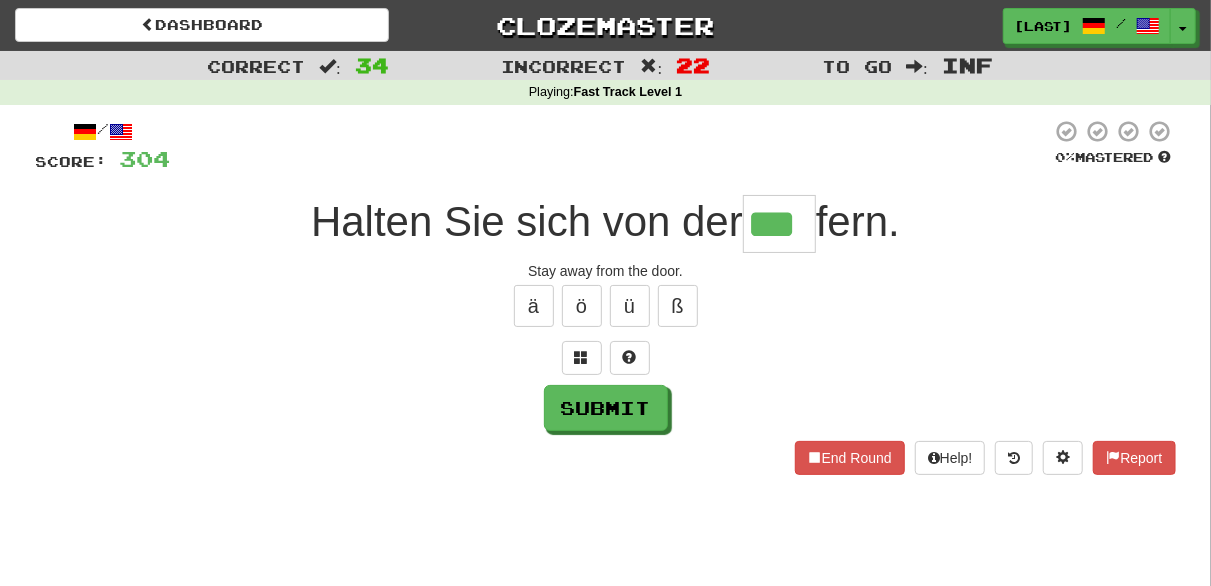 type on "***" 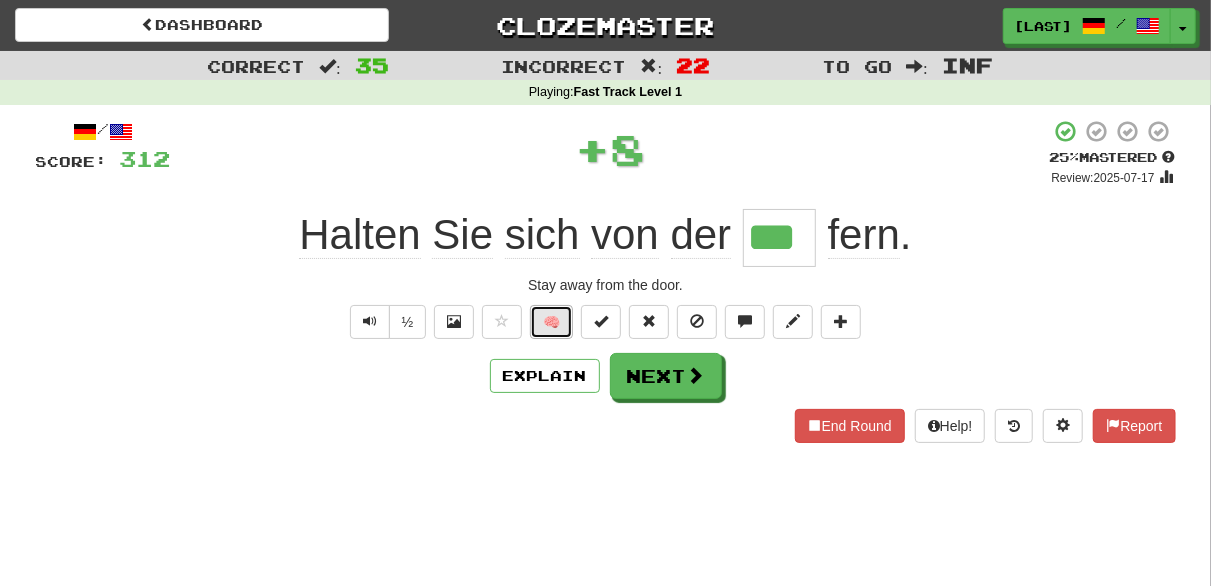 click on "🧠" at bounding box center (551, 322) 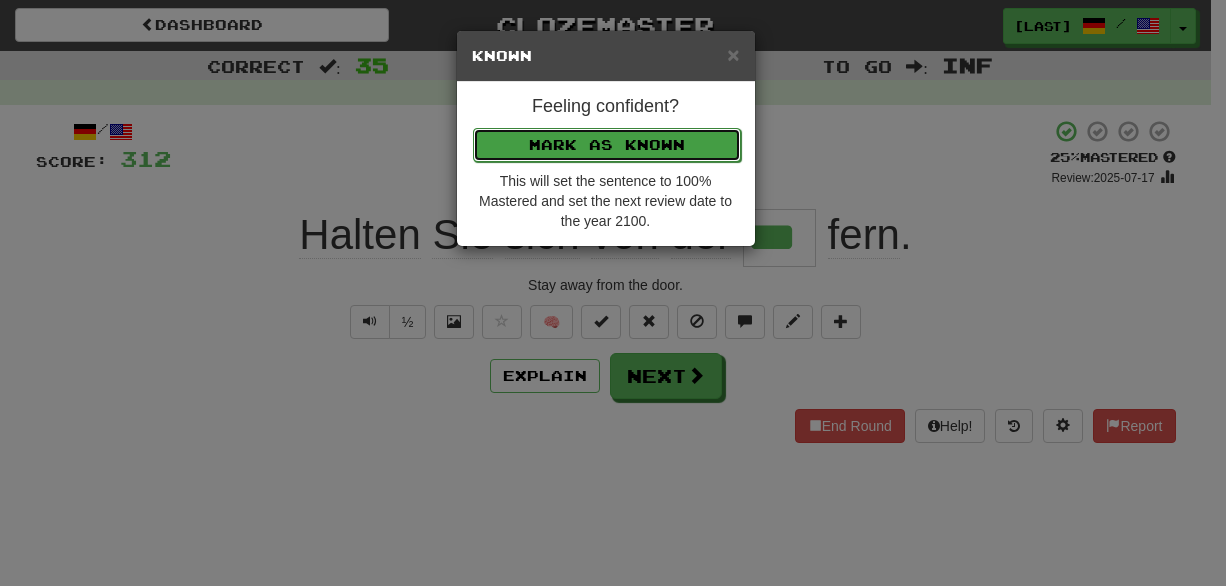 click on "Mark as Known" at bounding box center [607, 145] 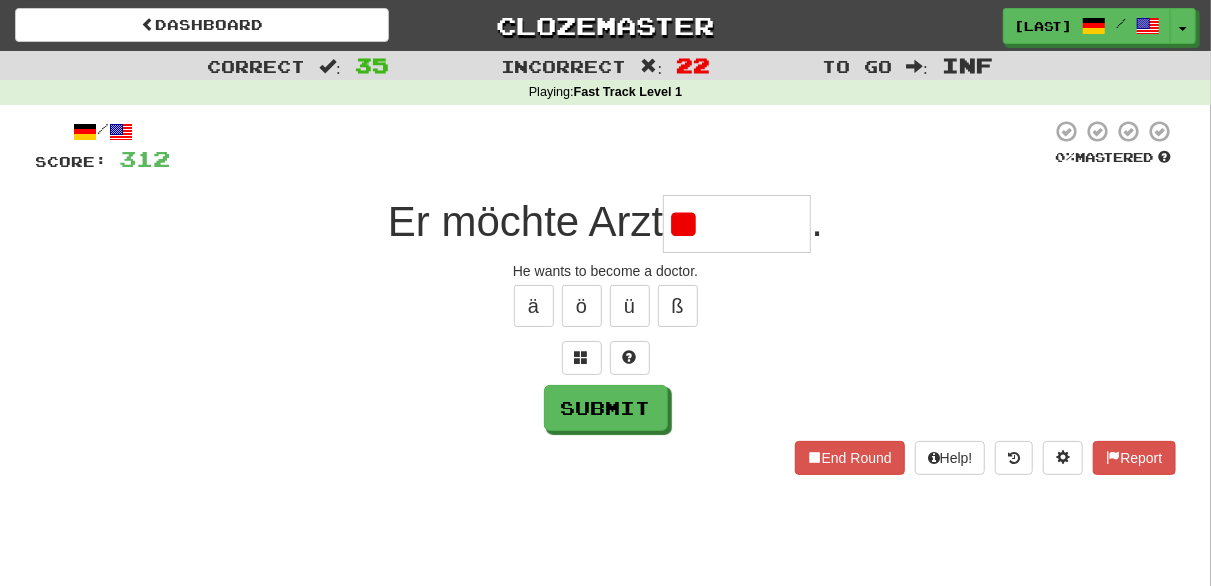 type on "******" 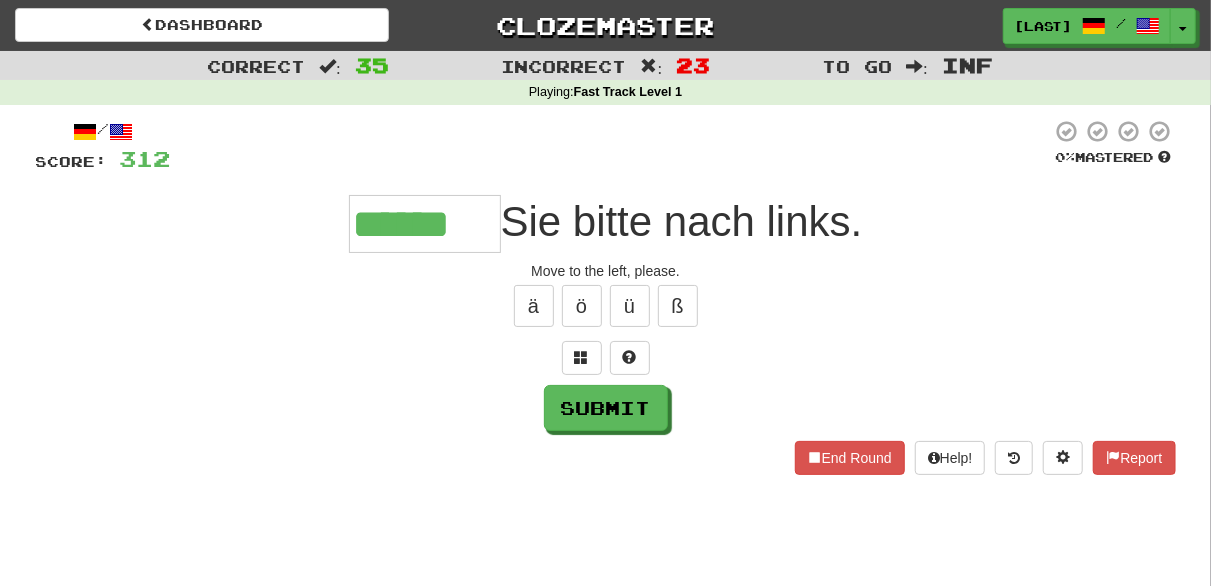 type on "******" 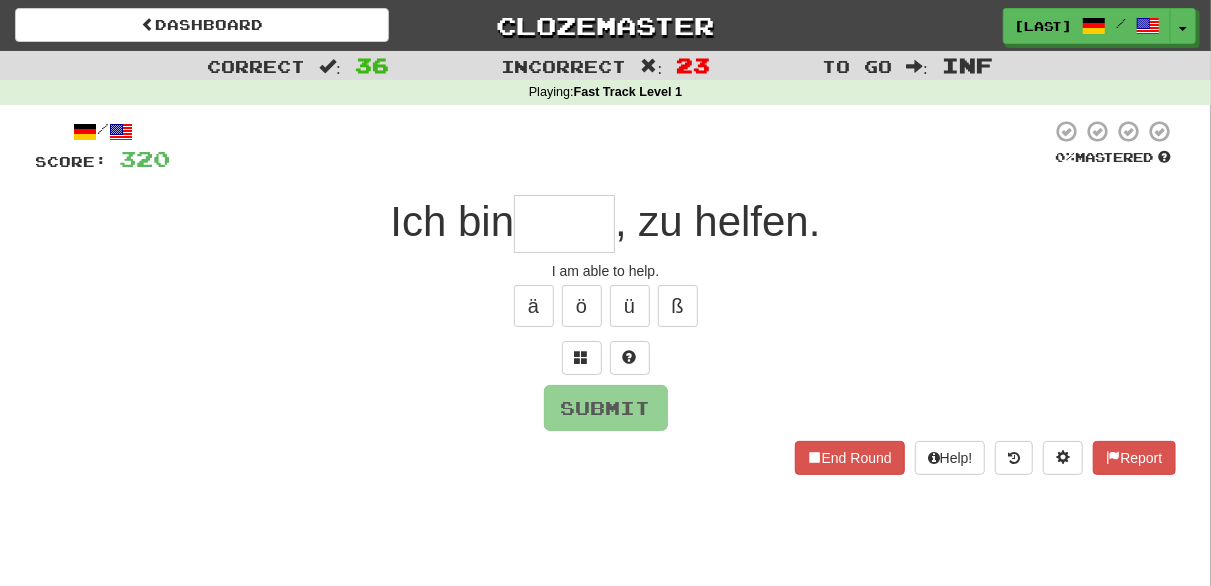type on "*" 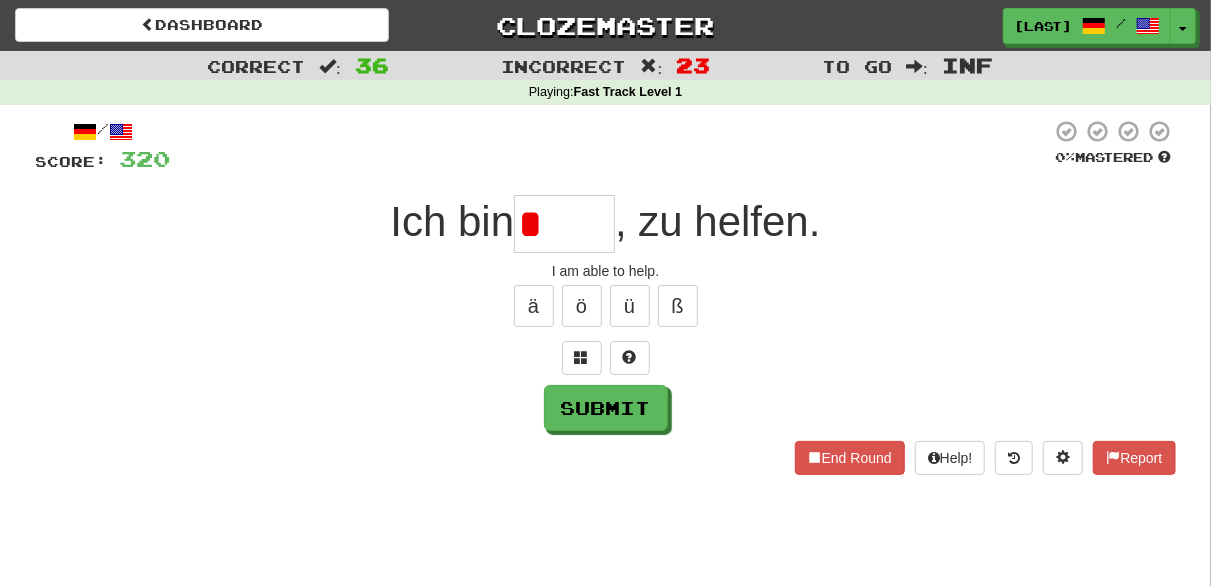 type on "*****" 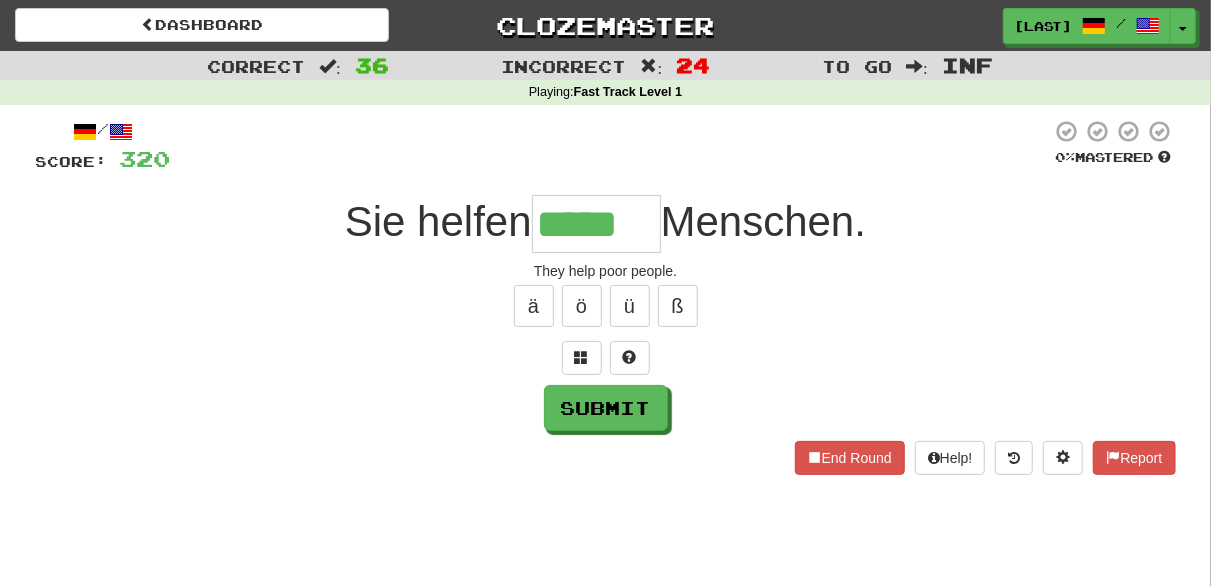 type on "*****" 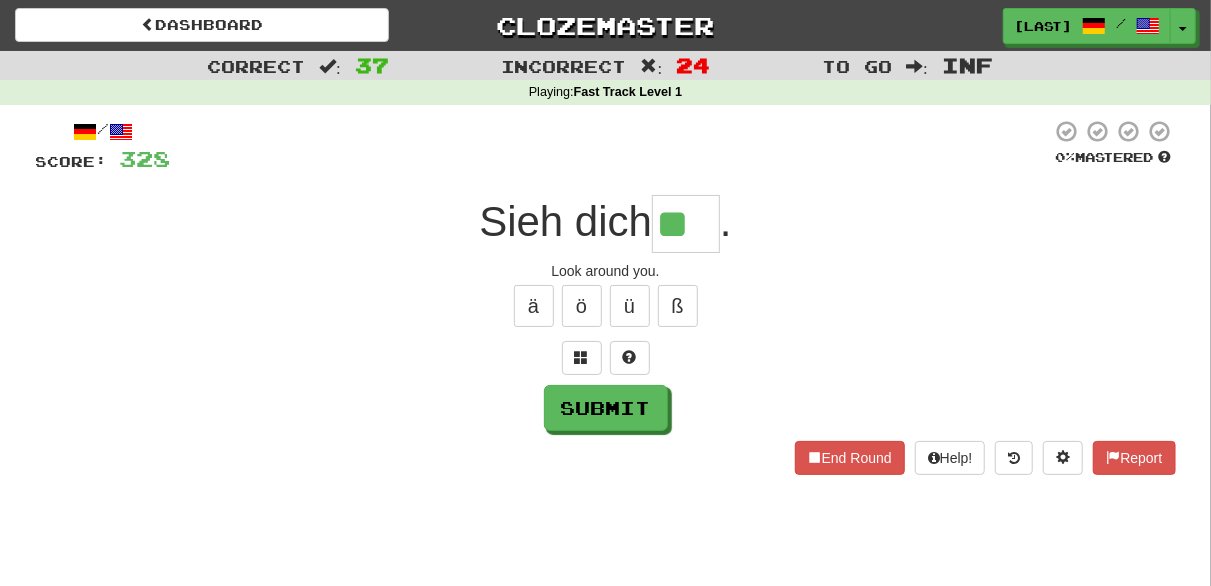 type on "**" 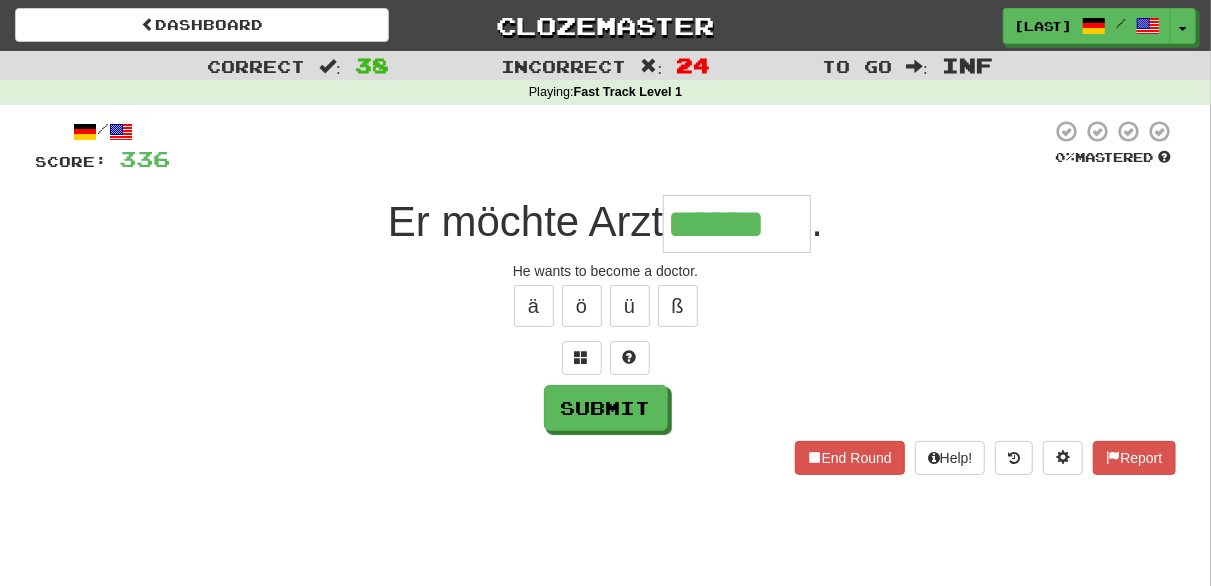 type on "******" 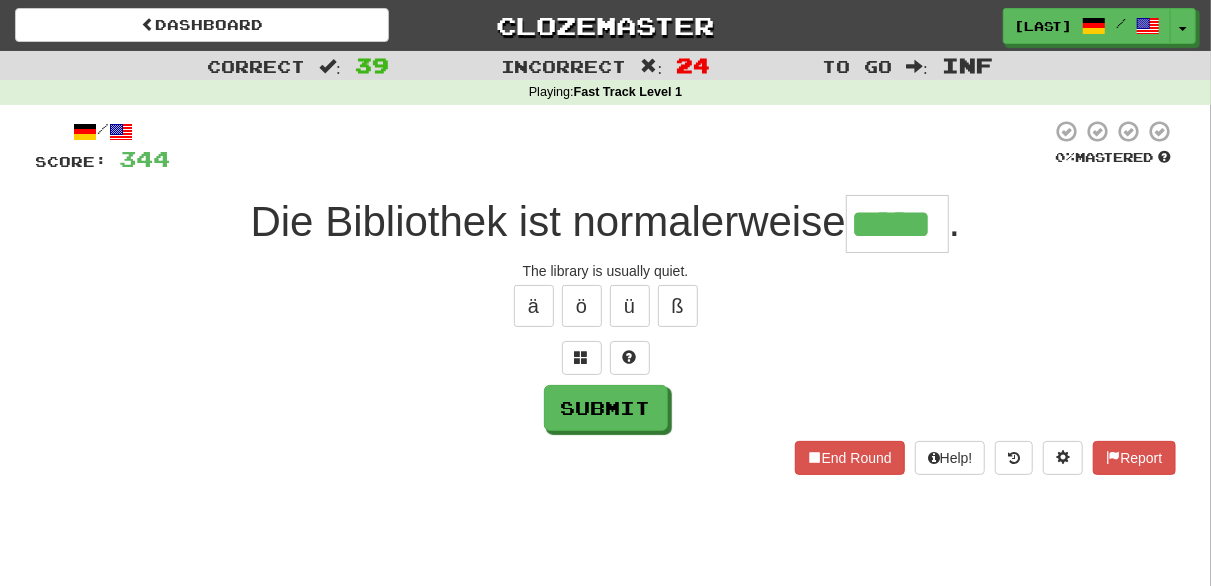 type on "*****" 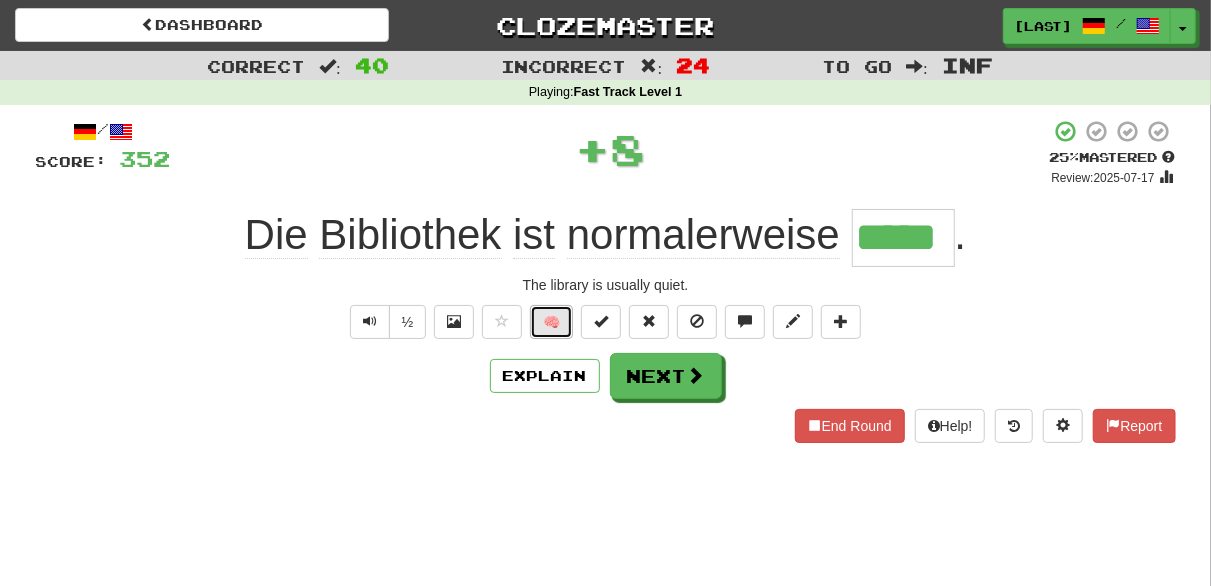 click on "🧠" at bounding box center [551, 322] 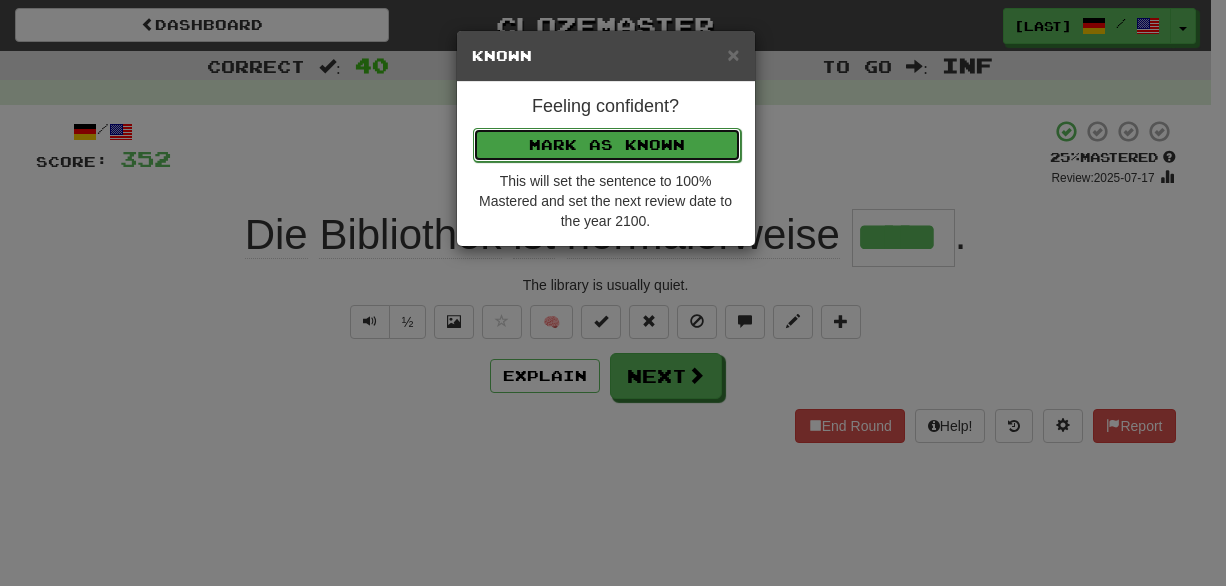click on "Mark as Known" at bounding box center (607, 145) 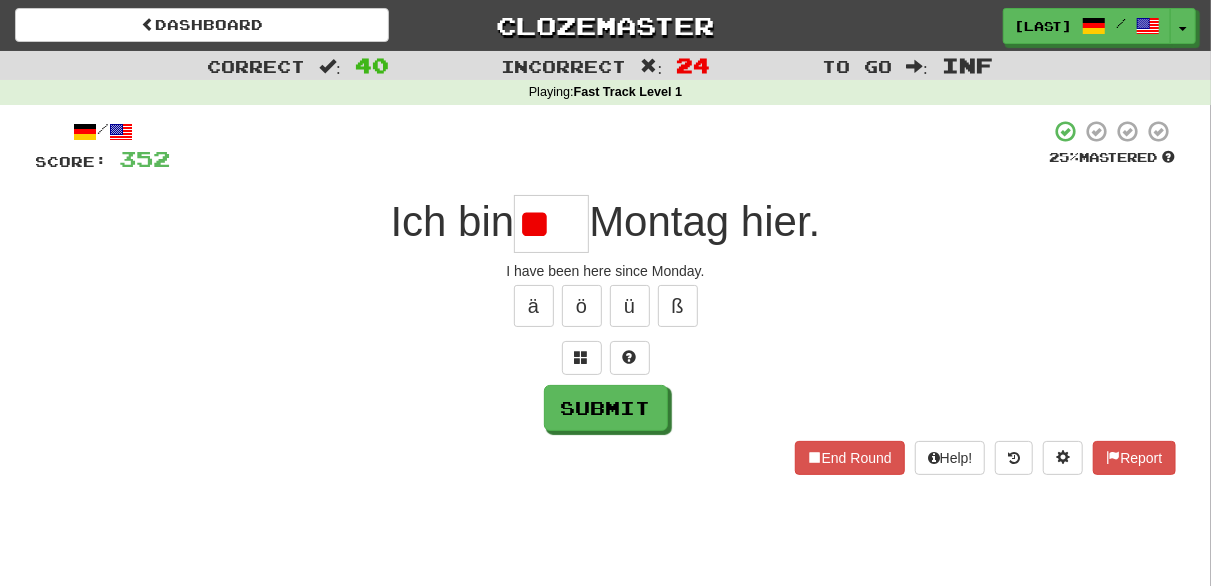 type on "*" 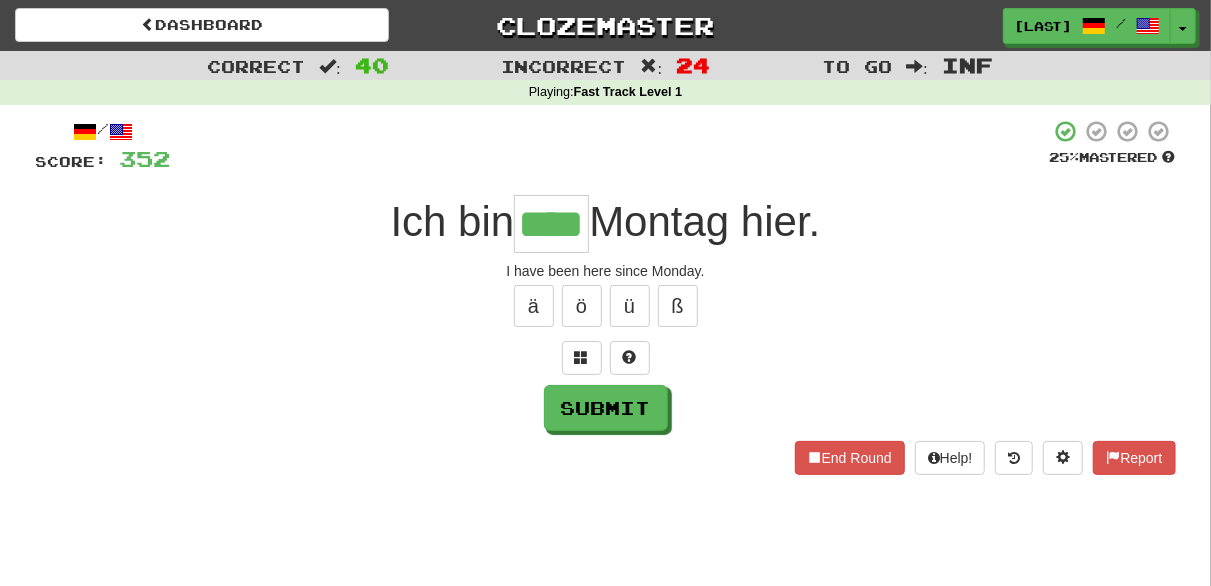 type on "****" 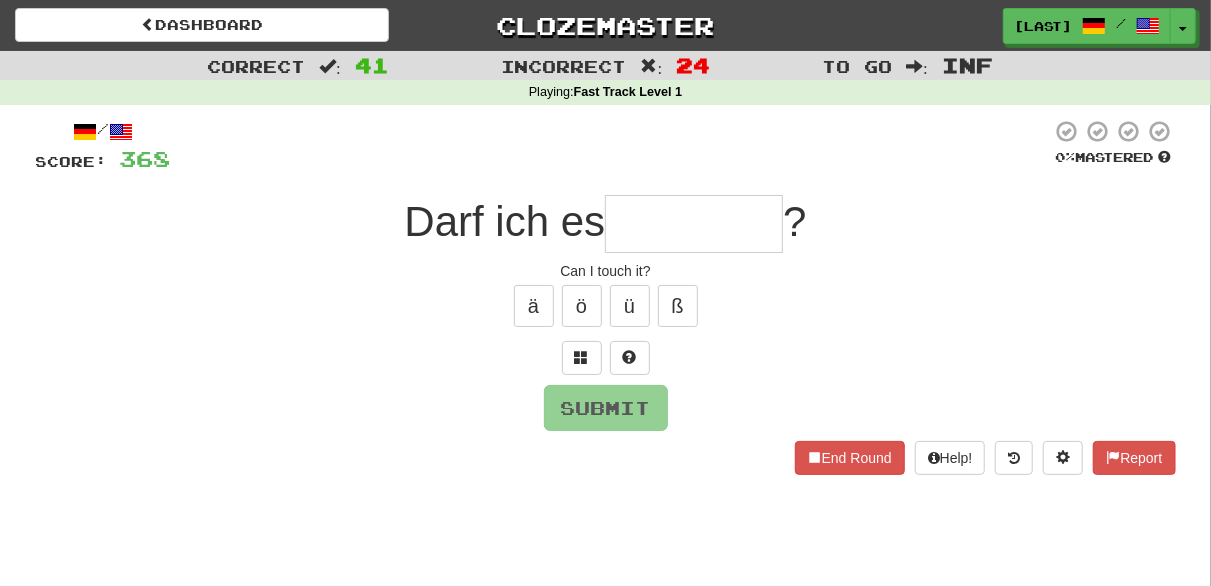 type on "********" 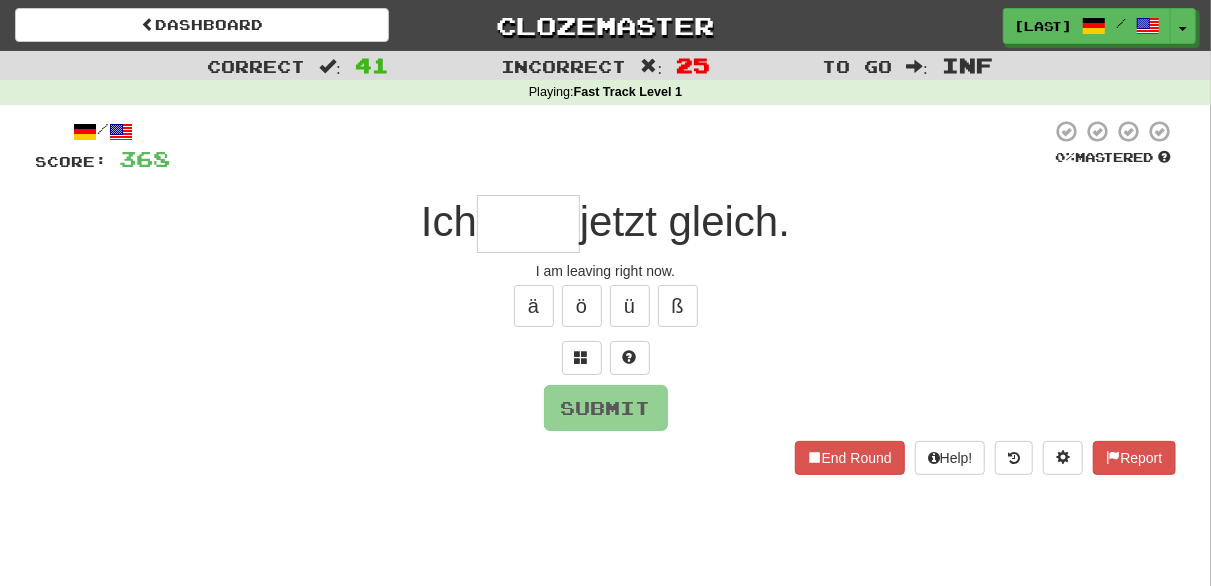 type on "****" 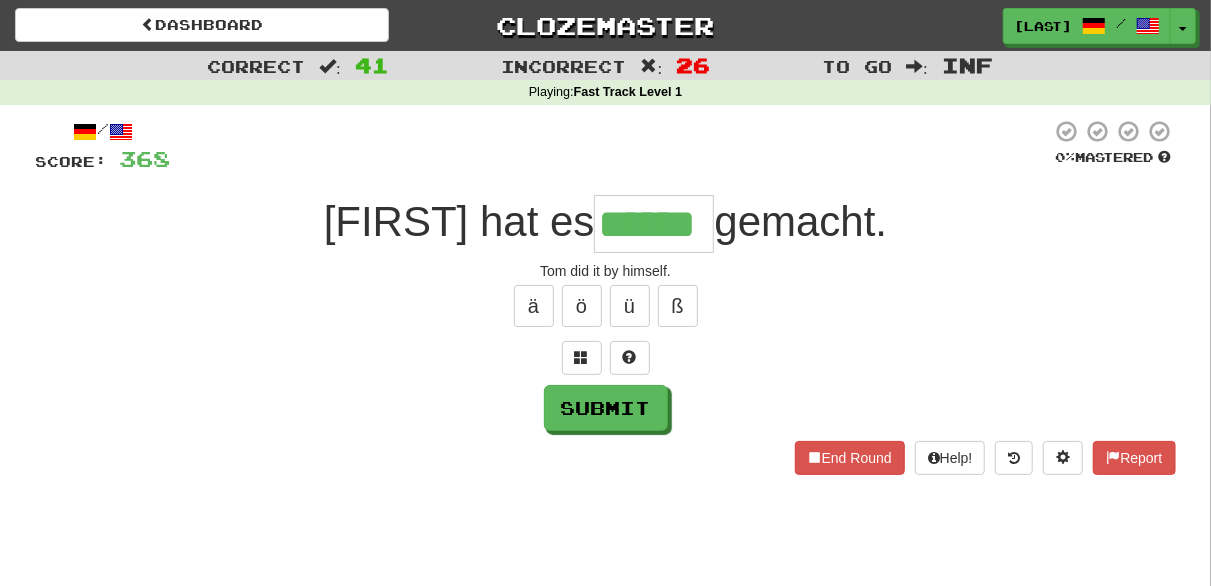 type on "******" 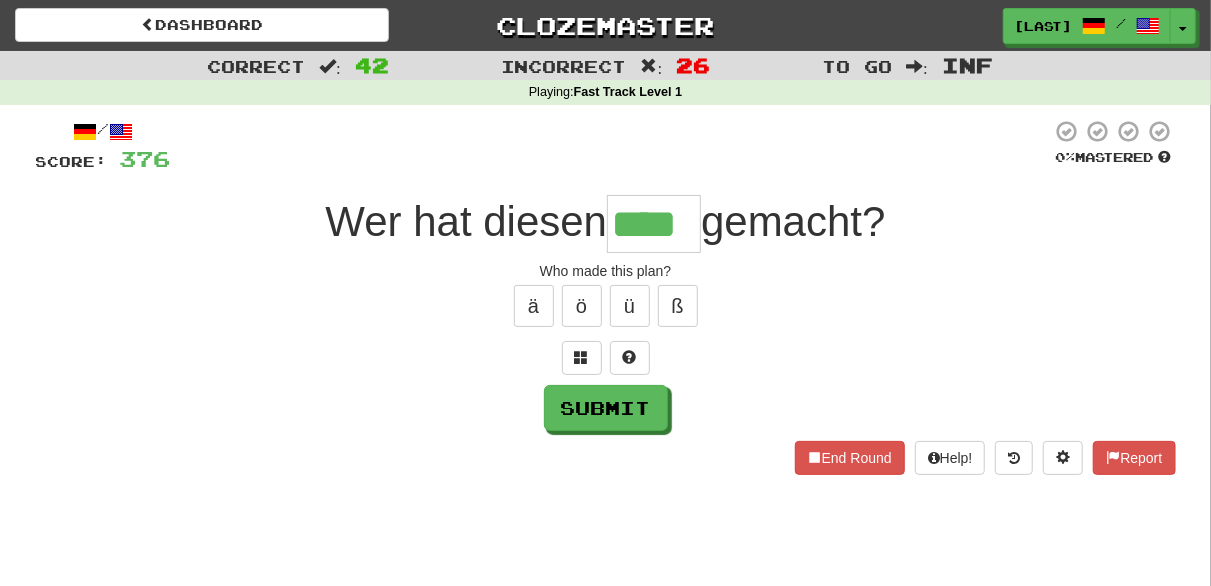 type on "****" 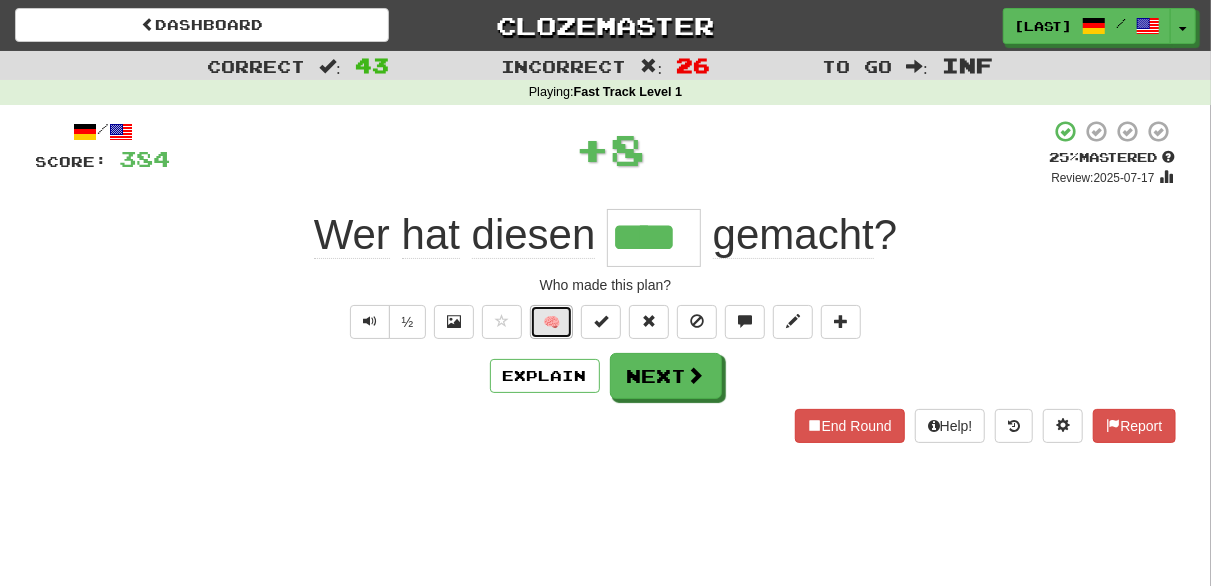 click on "🧠" at bounding box center (551, 322) 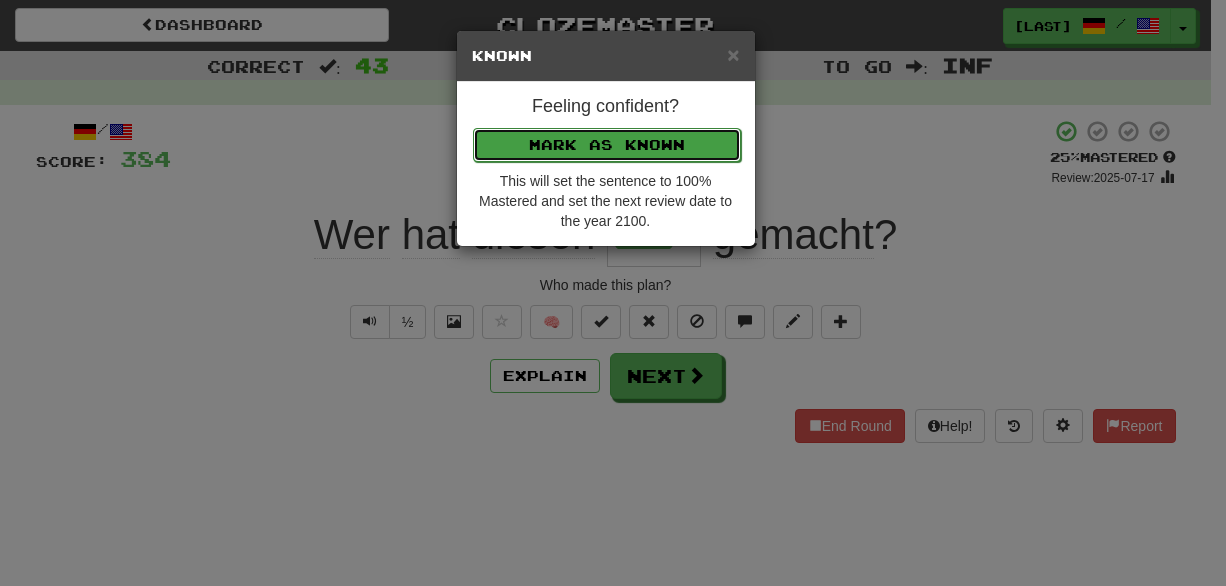 click on "Mark as Known" at bounding box center [607, 145] 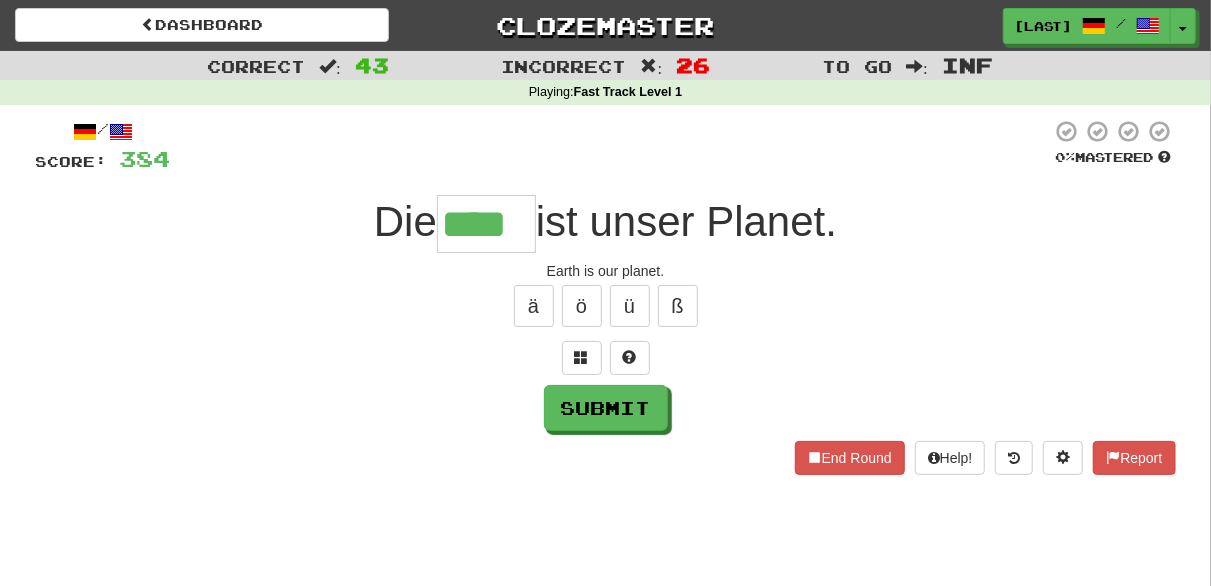 type on "****" 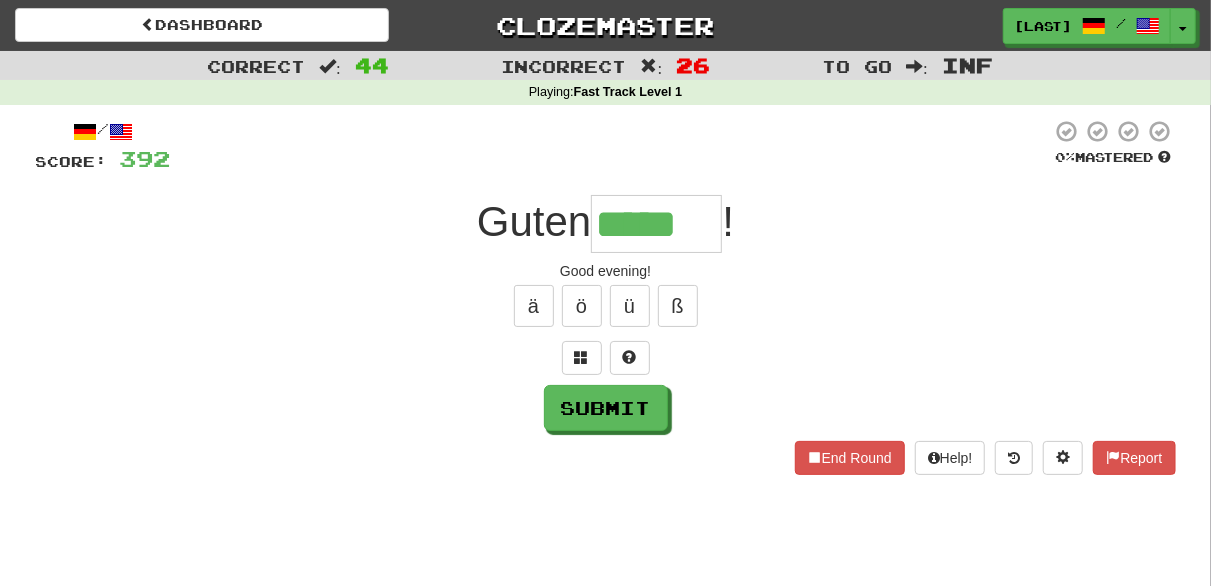 type on "*****" 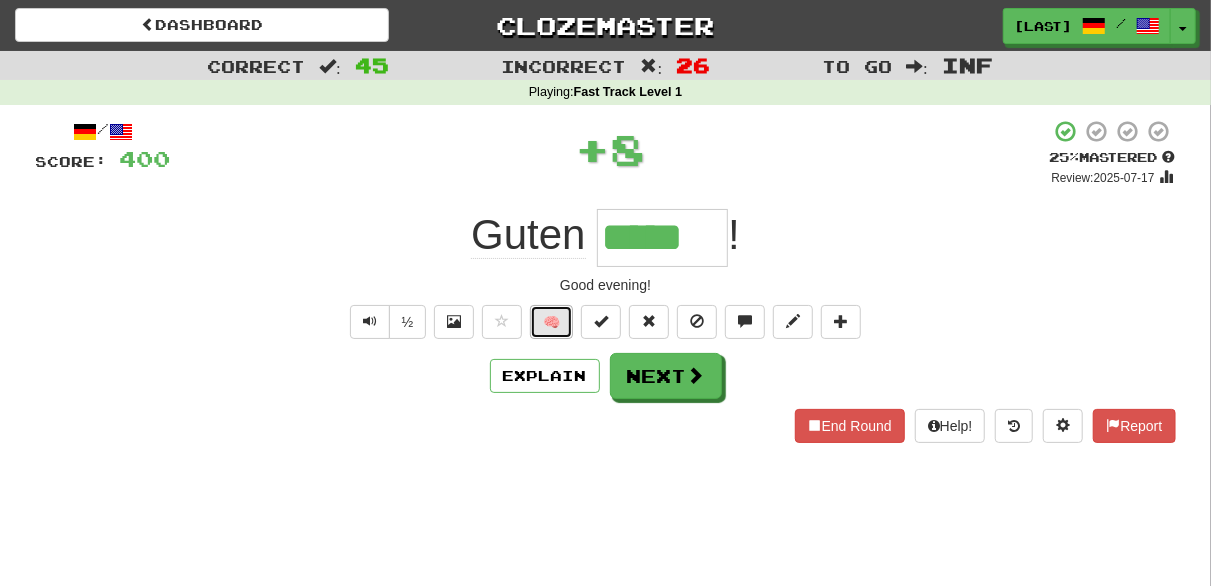 click on "🧠" at bounding box center [551, 322] 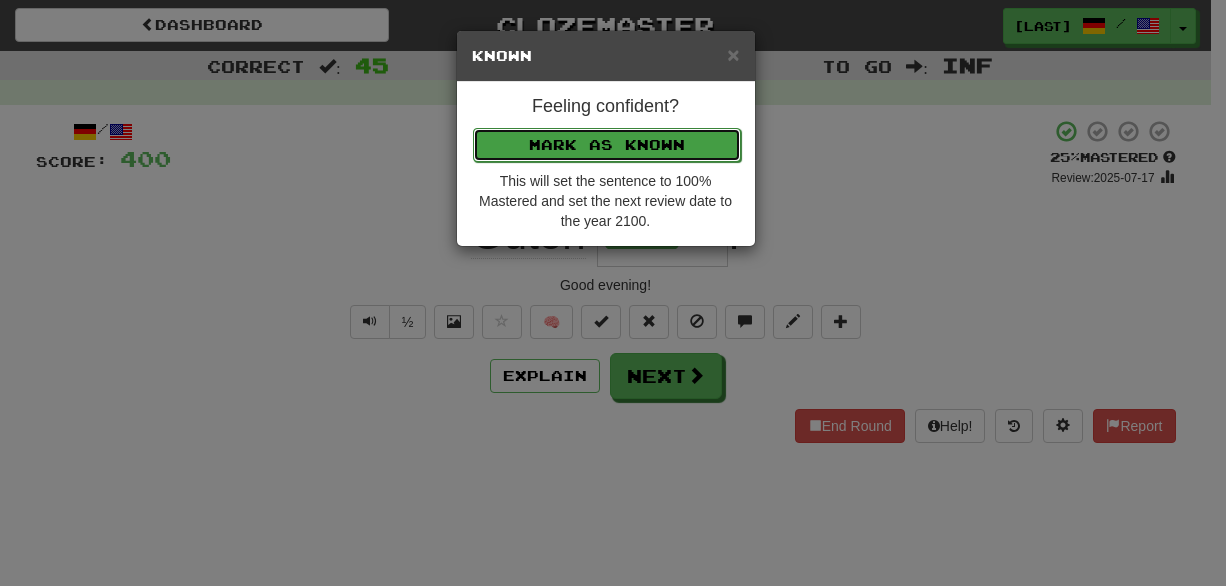 click on "Mark as Known" at bounding box center [607, 145] 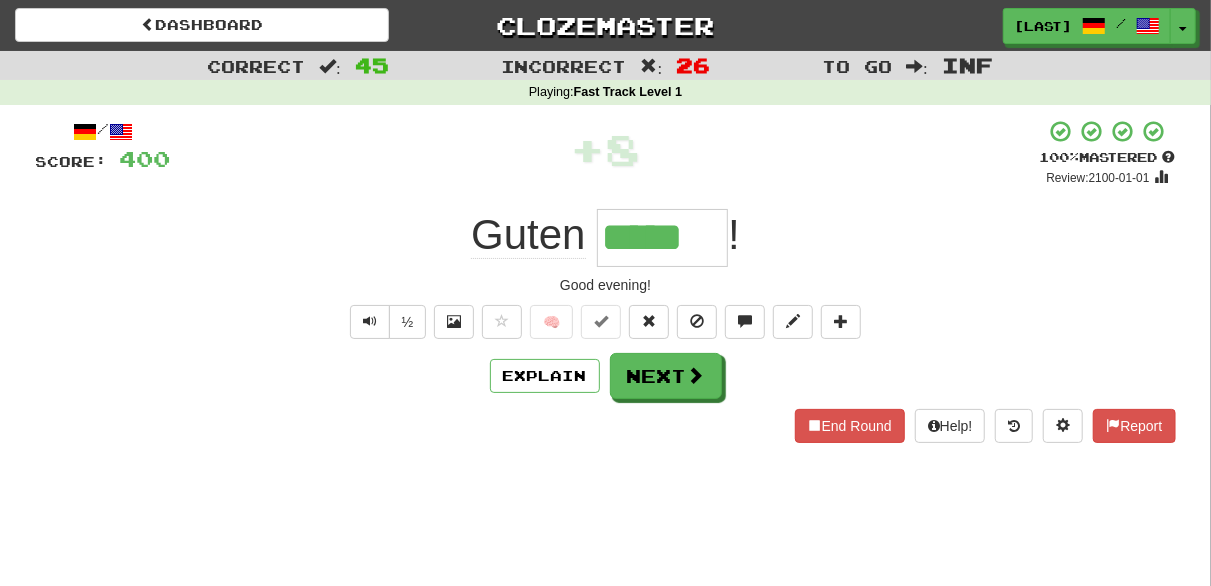 drag, startPoint x: 652, startPoint y: 131, endPoint x: 676, endPoint y: 146, distance: 28.301943 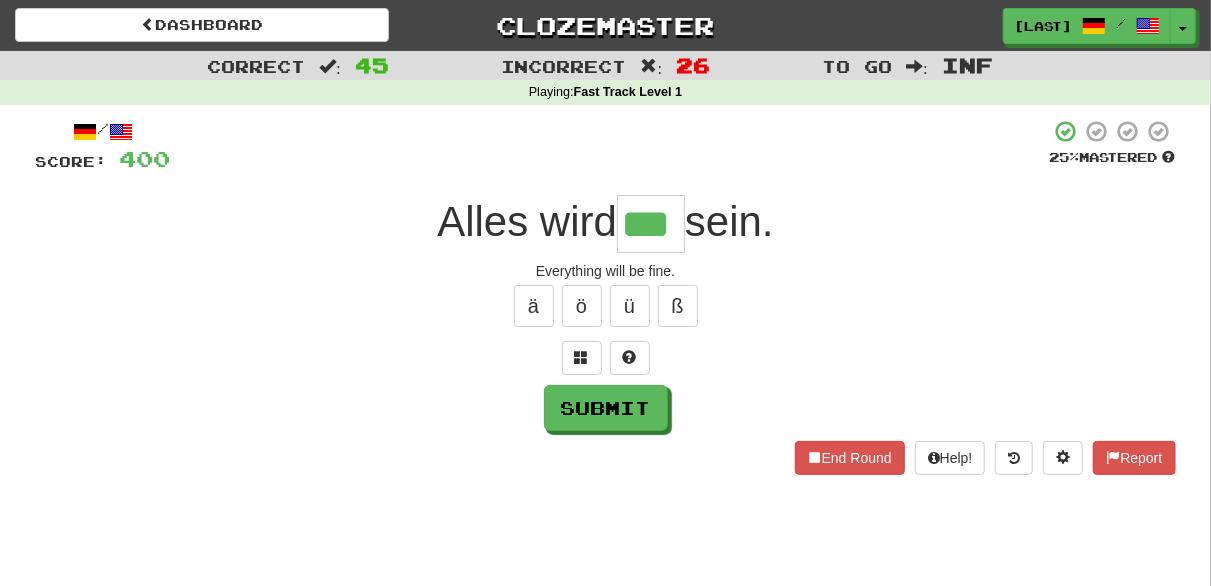 type on "***" 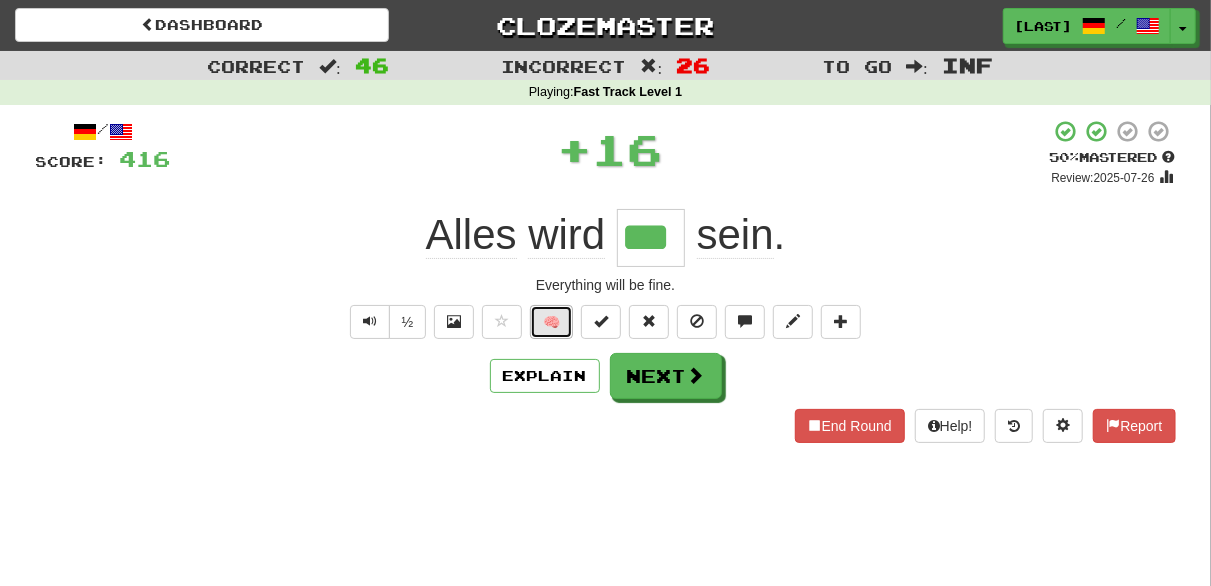 click on "🧠" at bounding box center [551, 322] 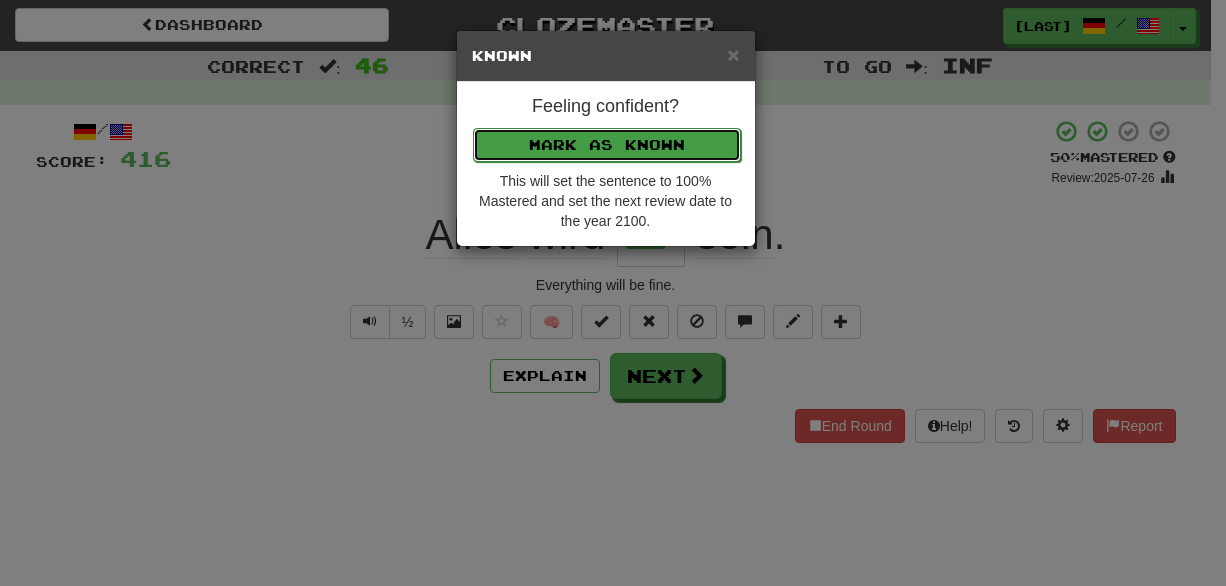 click on "Mark as Known" at bounding box center (607, 145) 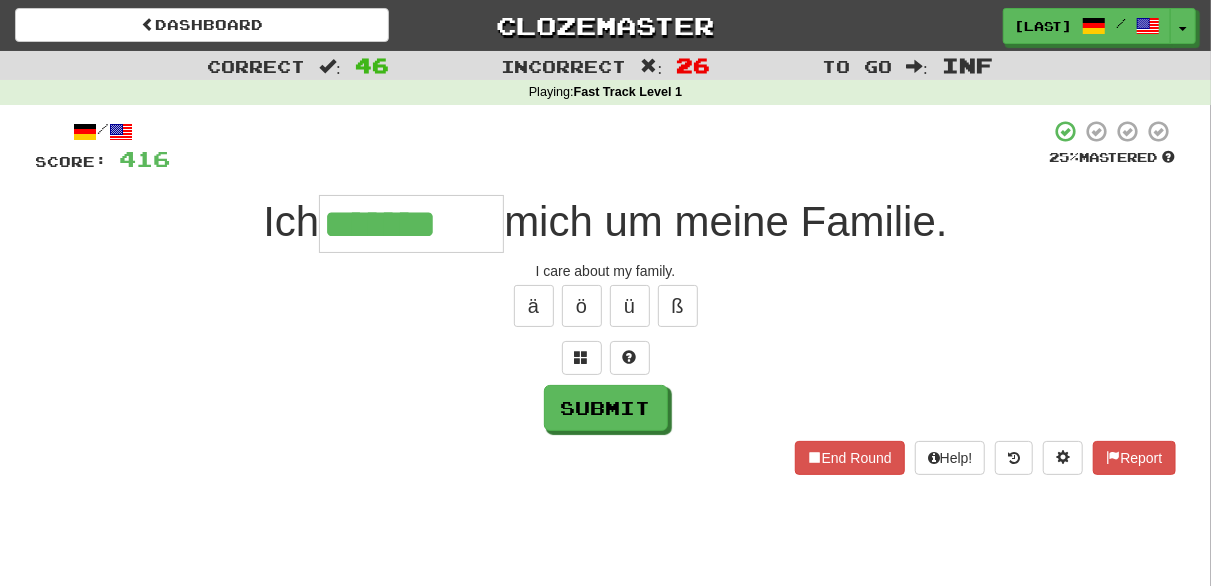 type on "*******" 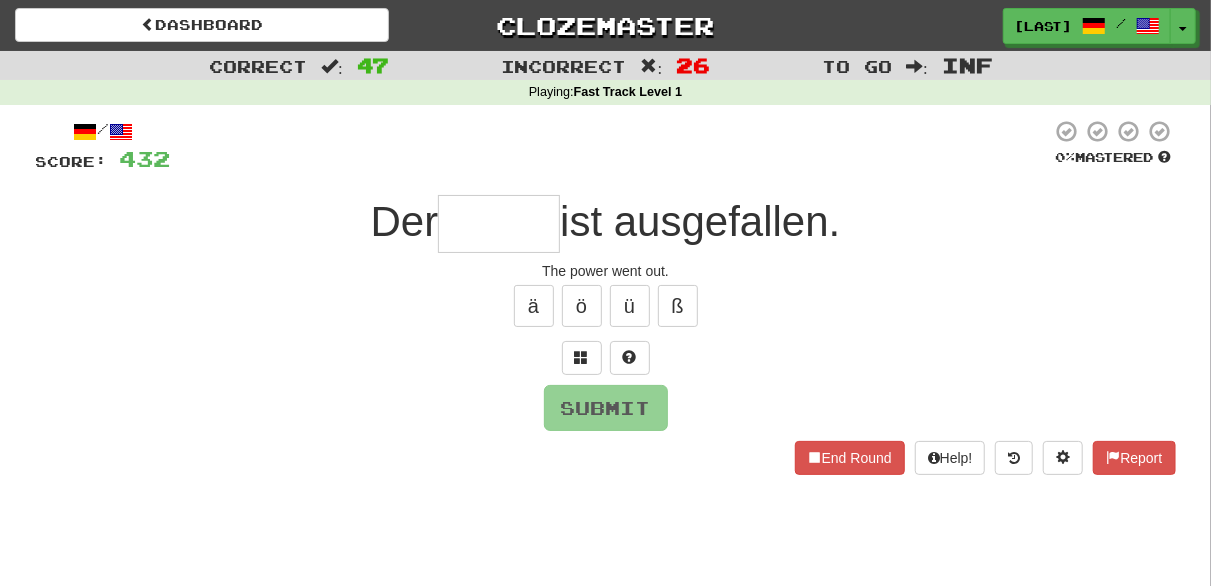type on "*****" 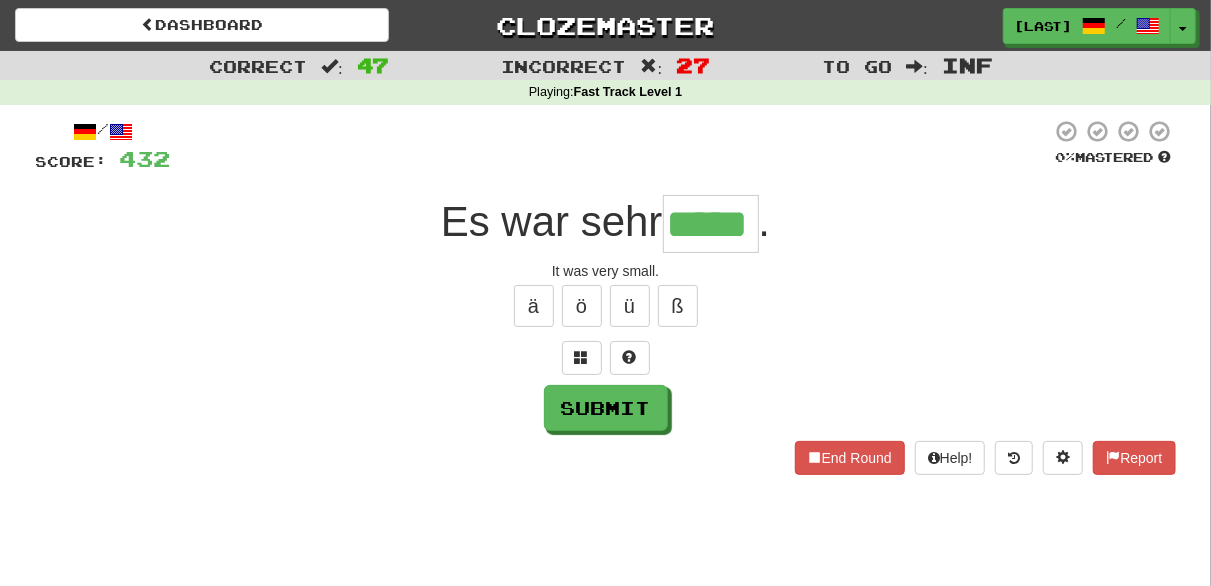 type on "*****" 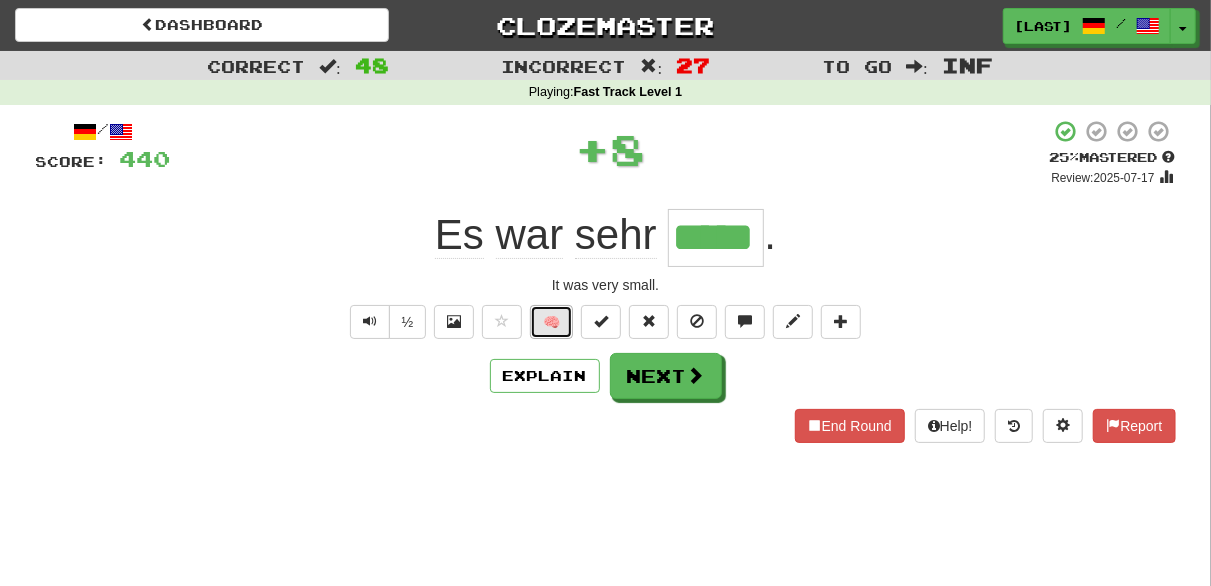 click on "🧠" at bounding box center (551, 322) 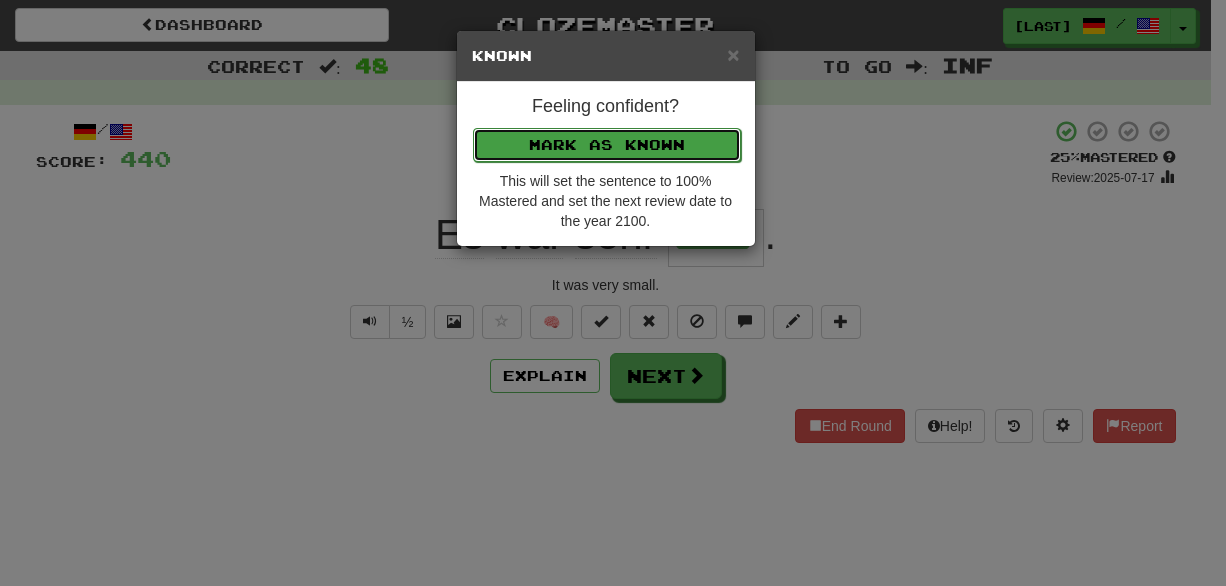 click on "Mark as Known" at bounding box center [607, 145] 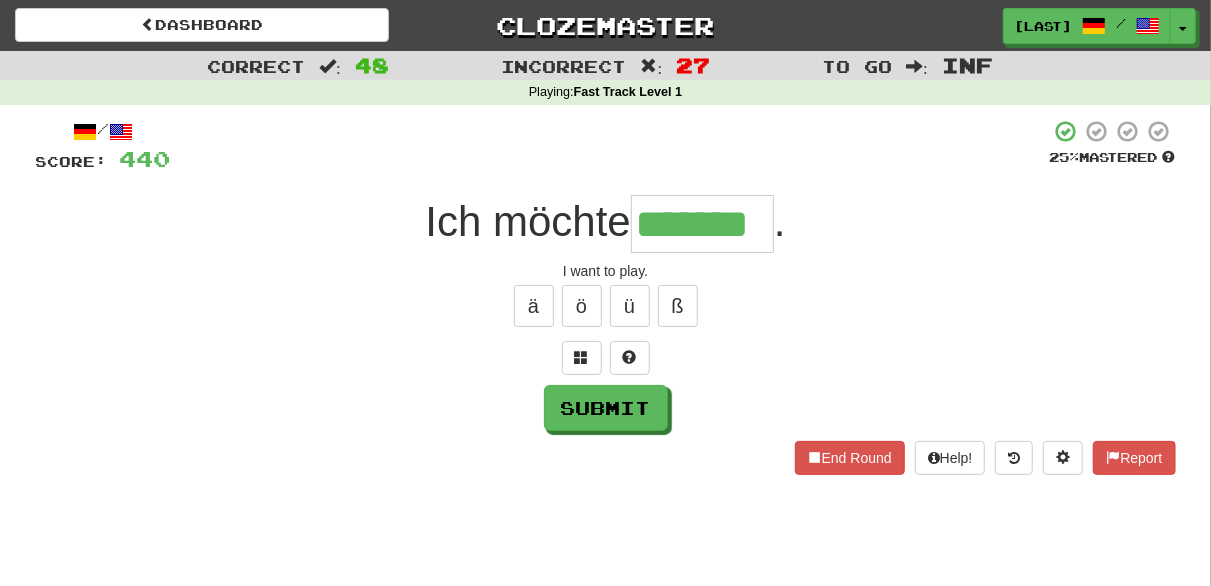 type on "*******" 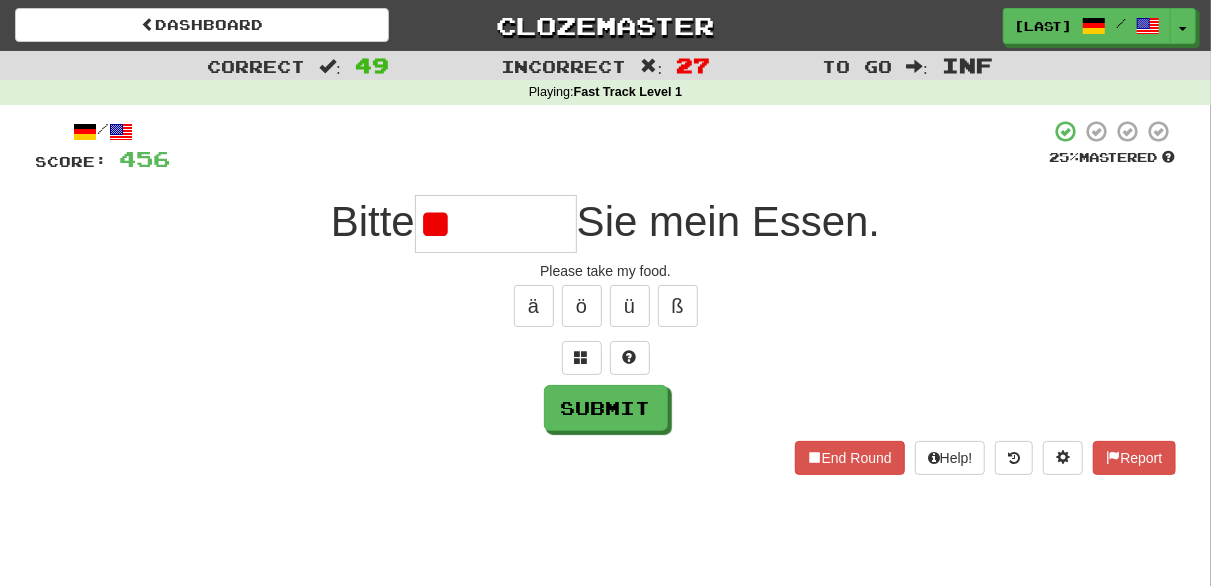 type on "*" 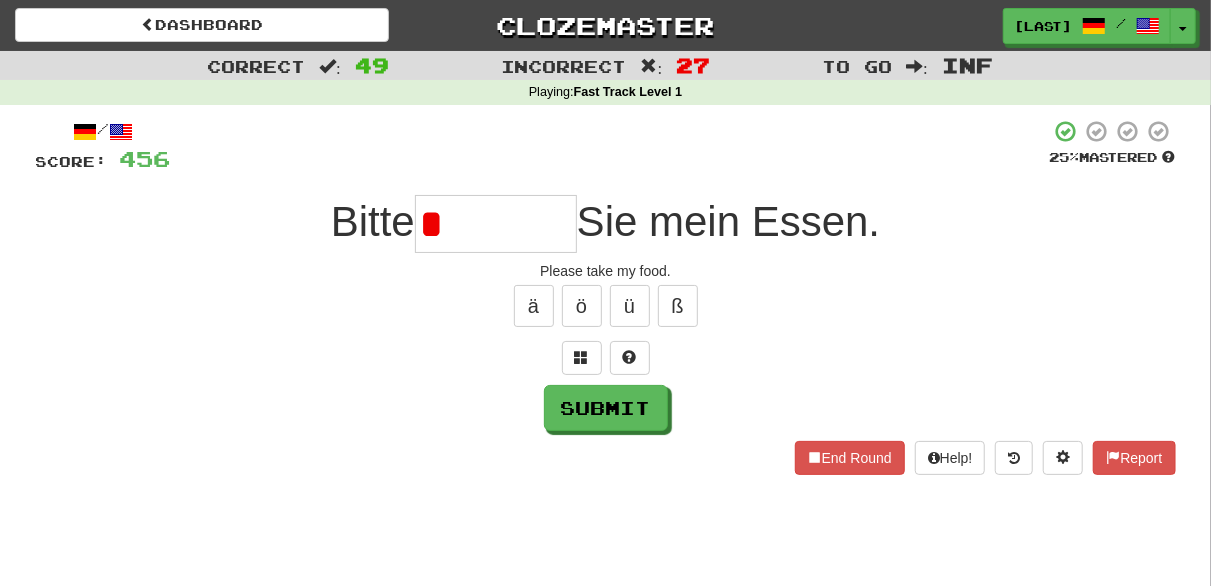 type on "******" 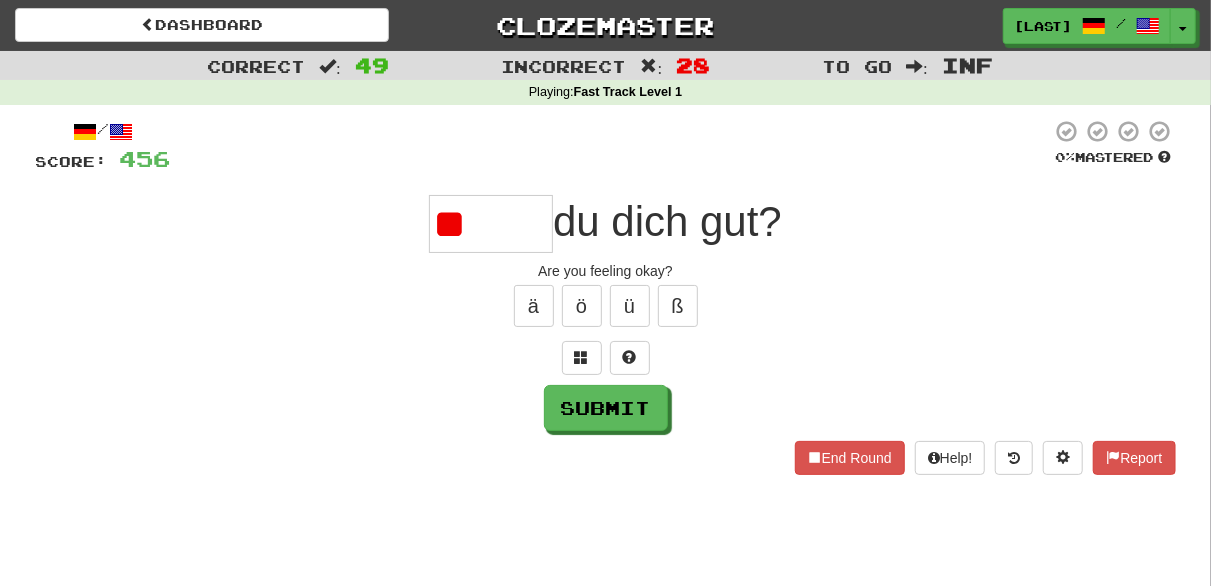 type on "*" 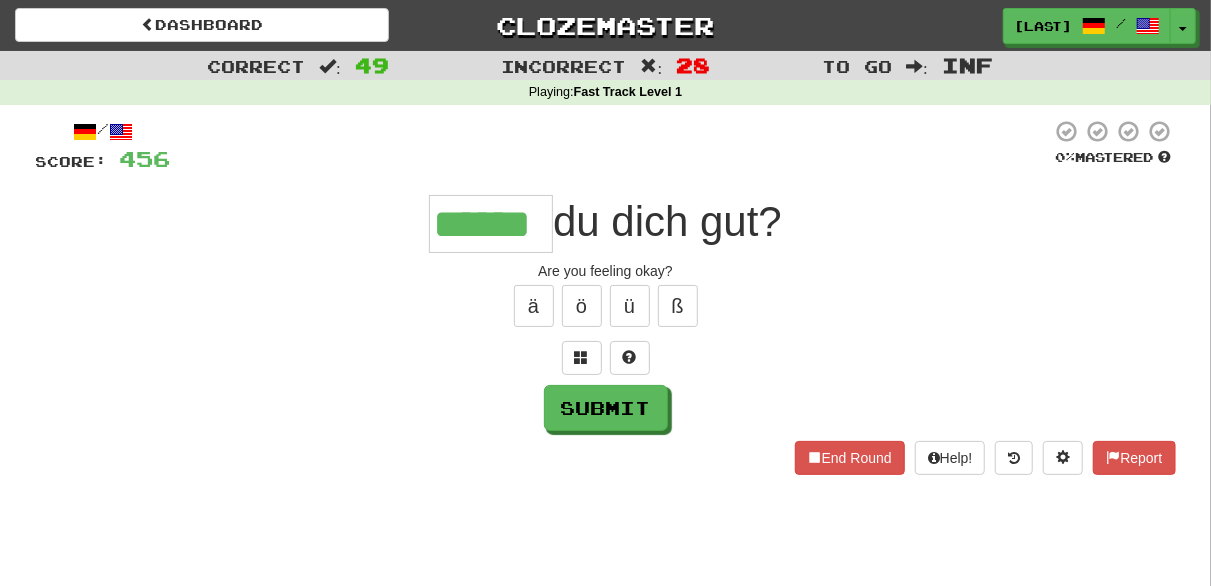 type on "******" 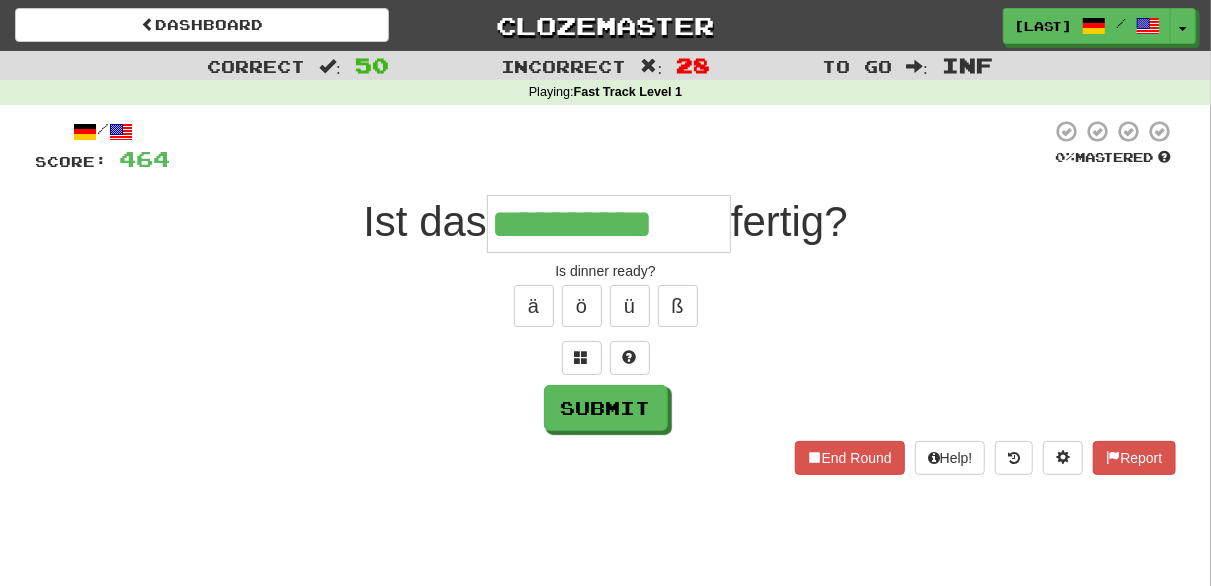 type on "**********" 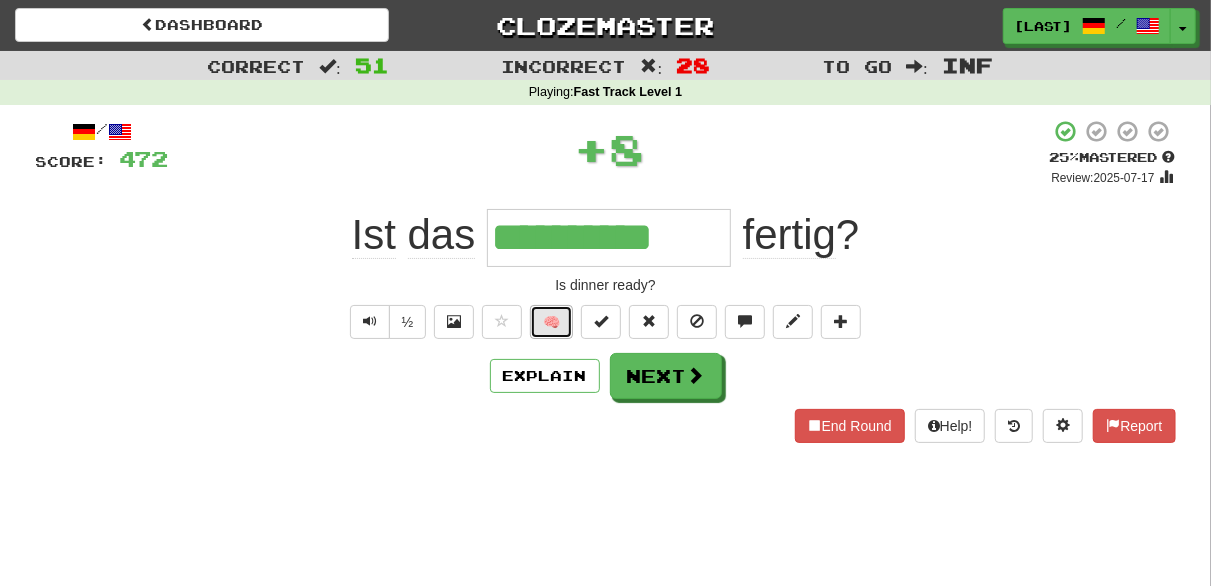 click on "🧠" at bounding box center (551, 322) 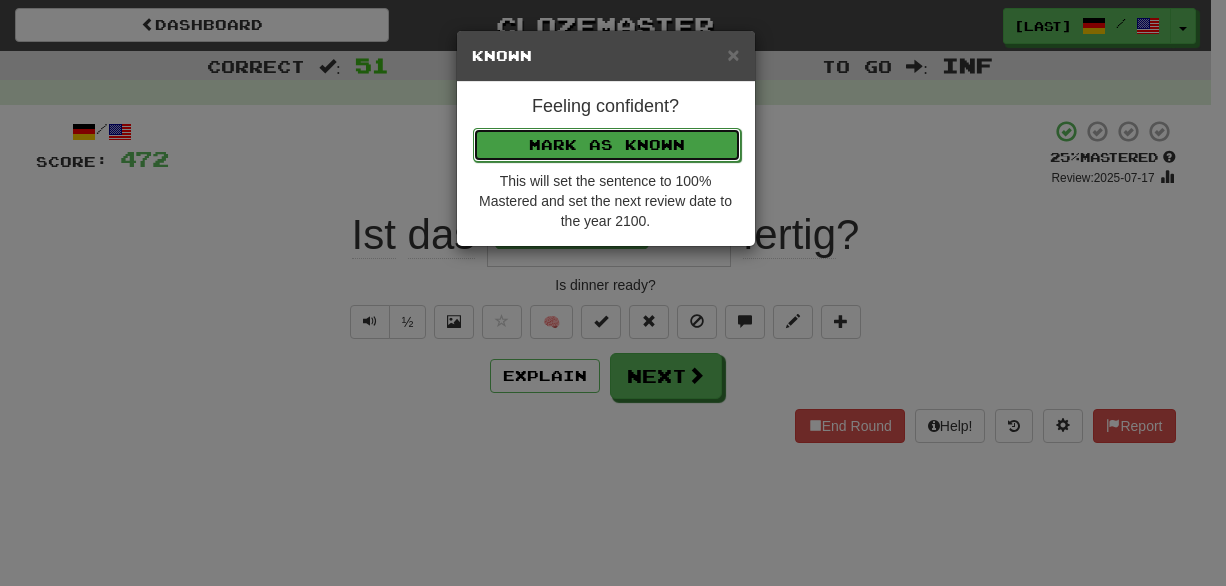 click on "Mark as Known" at bounding box center [607, 145] 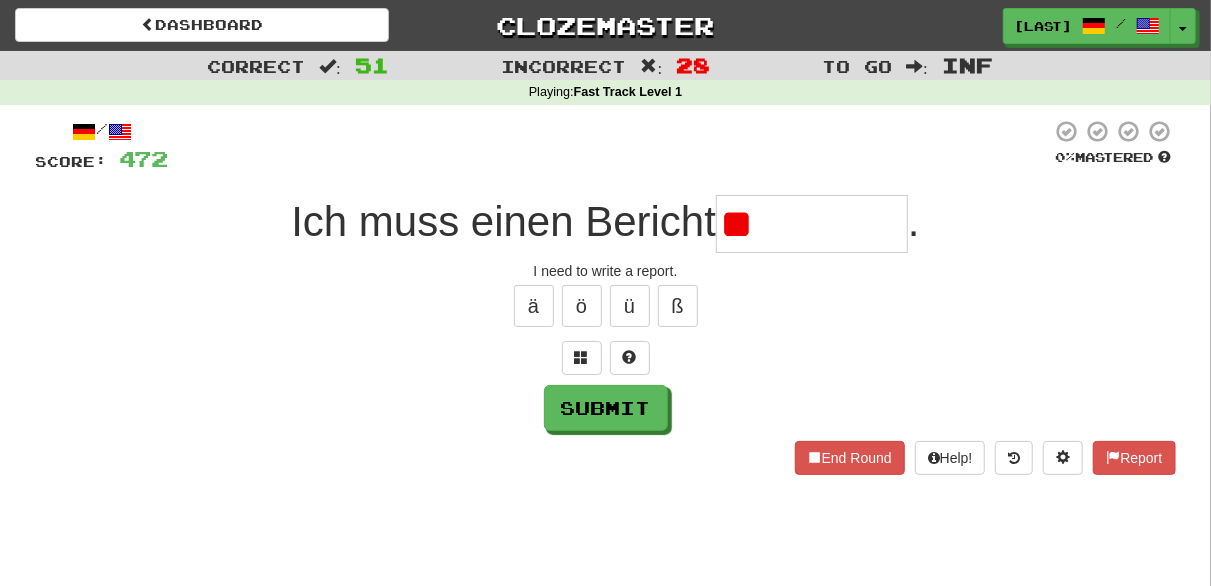 type on "*" 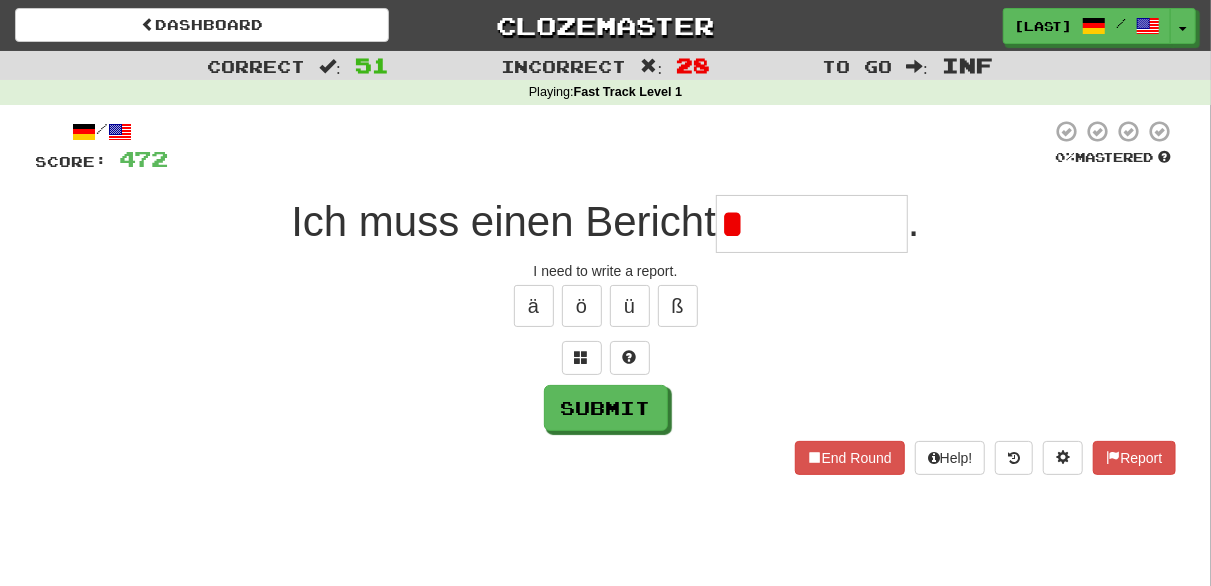 type on "*********" 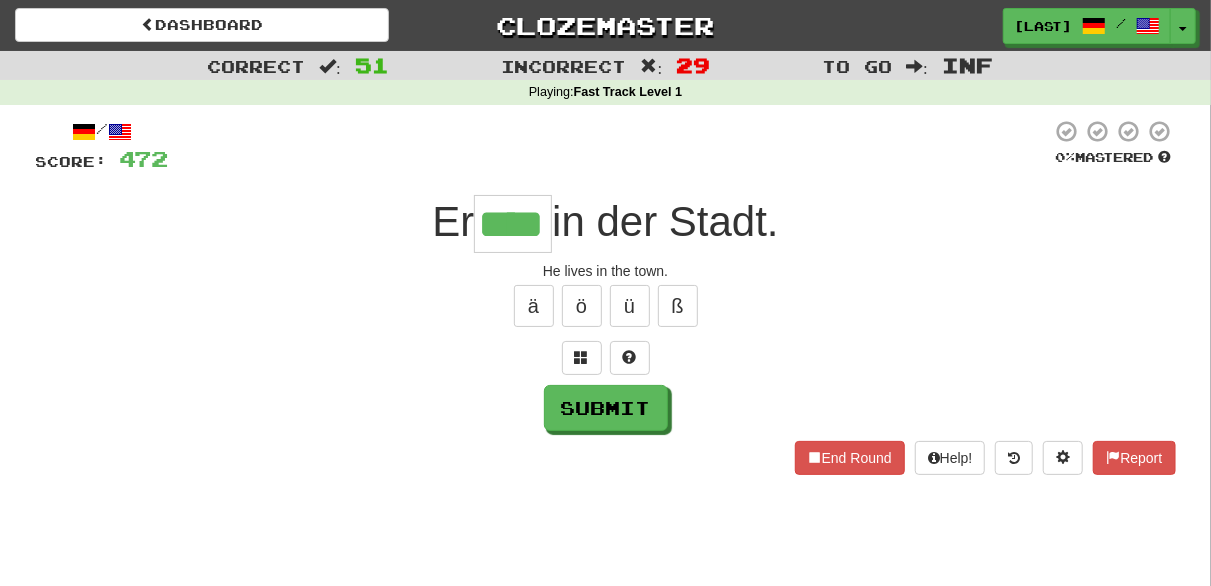type on "****" 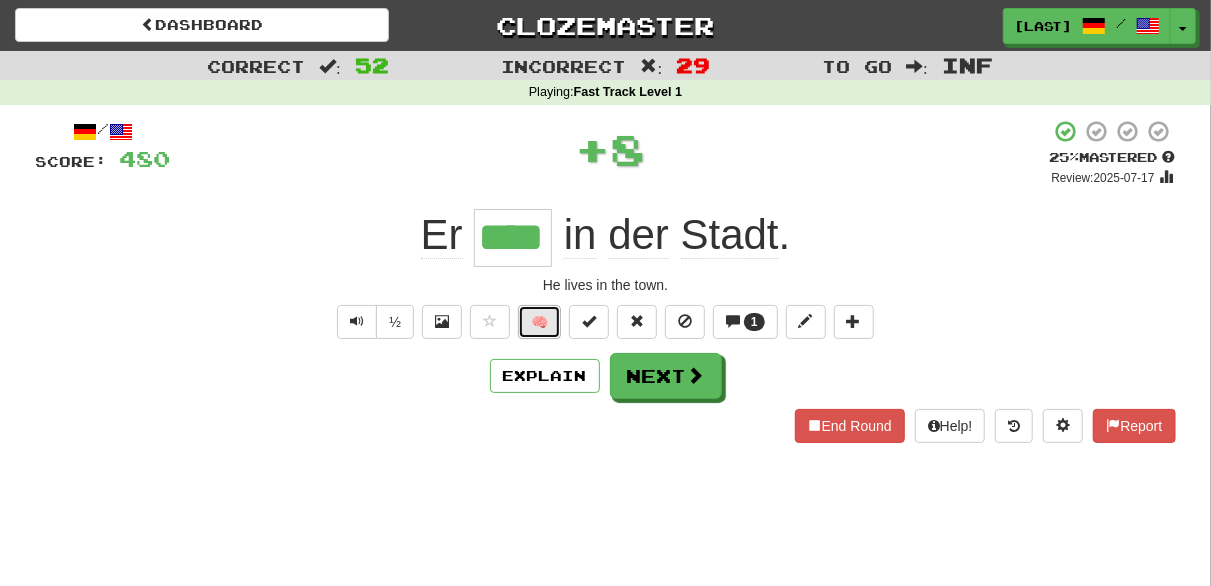 click on "🧠" at bounding box center (539, 322) 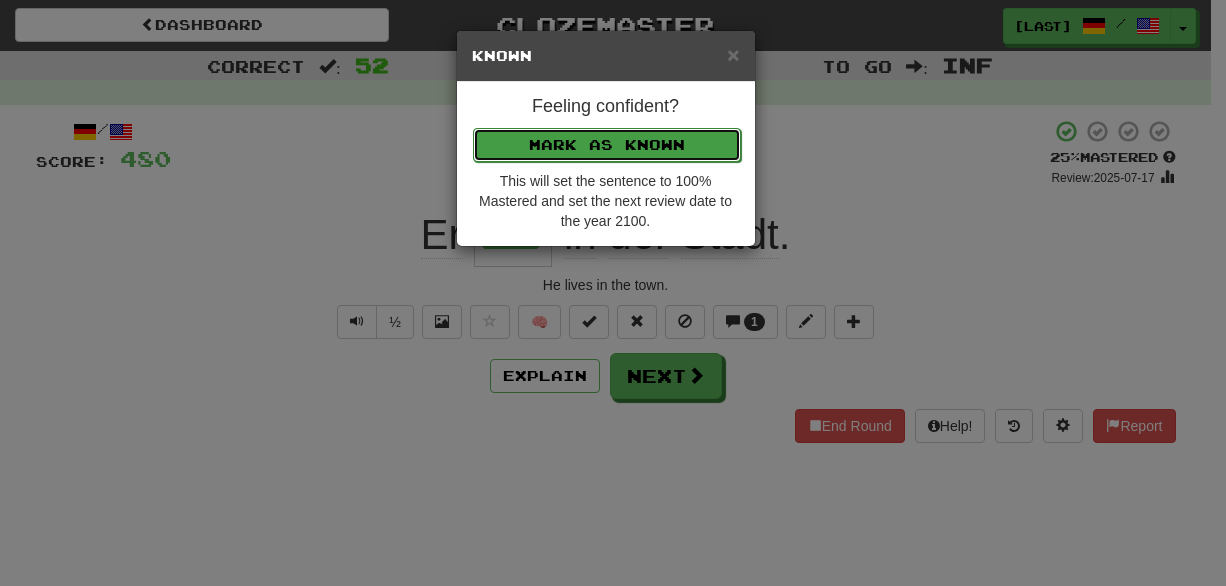 click on "Mark as Known" at bounding box center (607, 145) 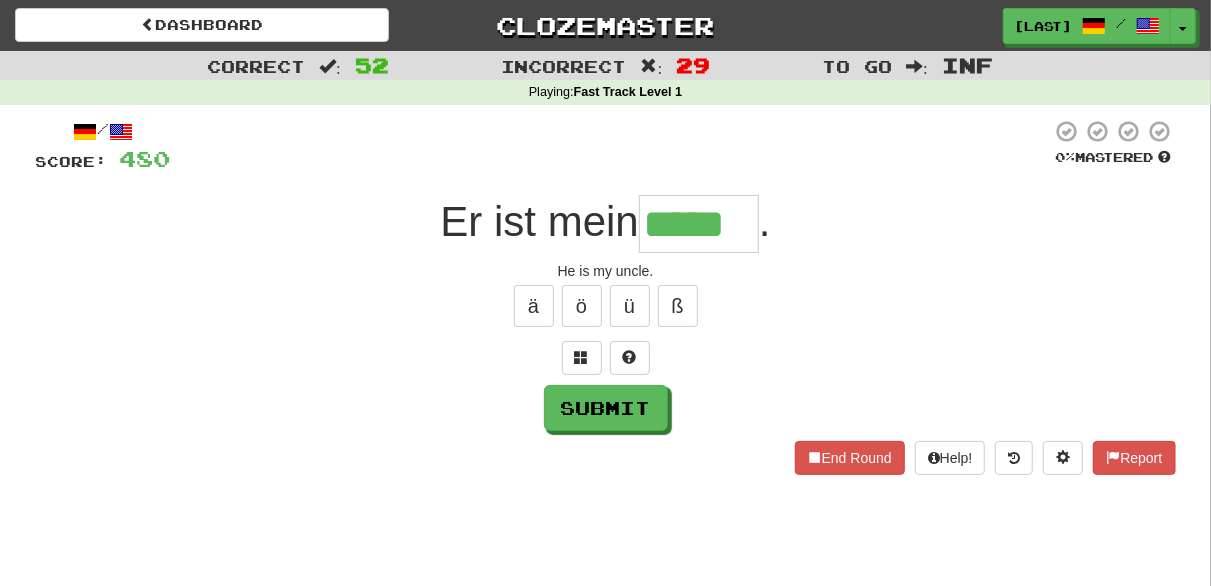 type on "*****" 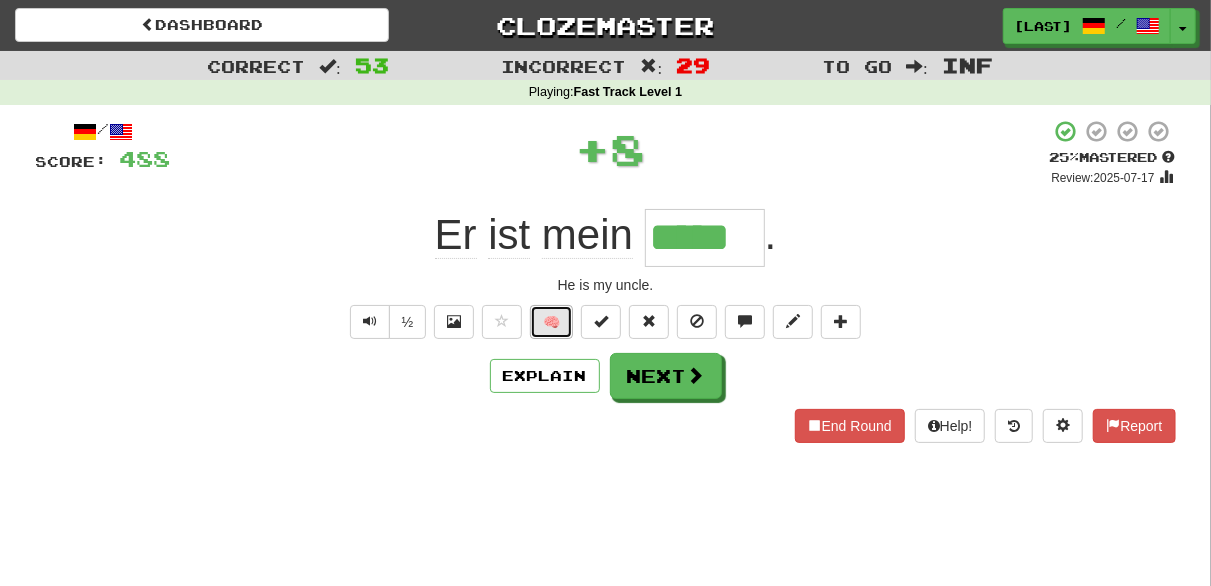 click on "🧠" at bounding box center (551, 322) 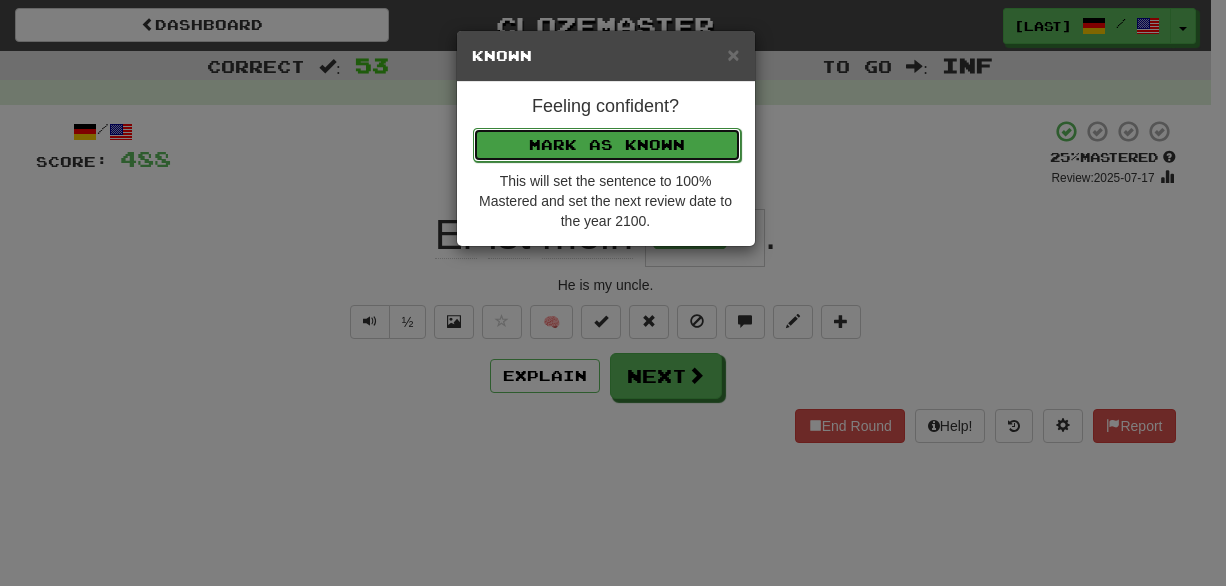click on "Mark as Known" at bounding box center (607, 145) 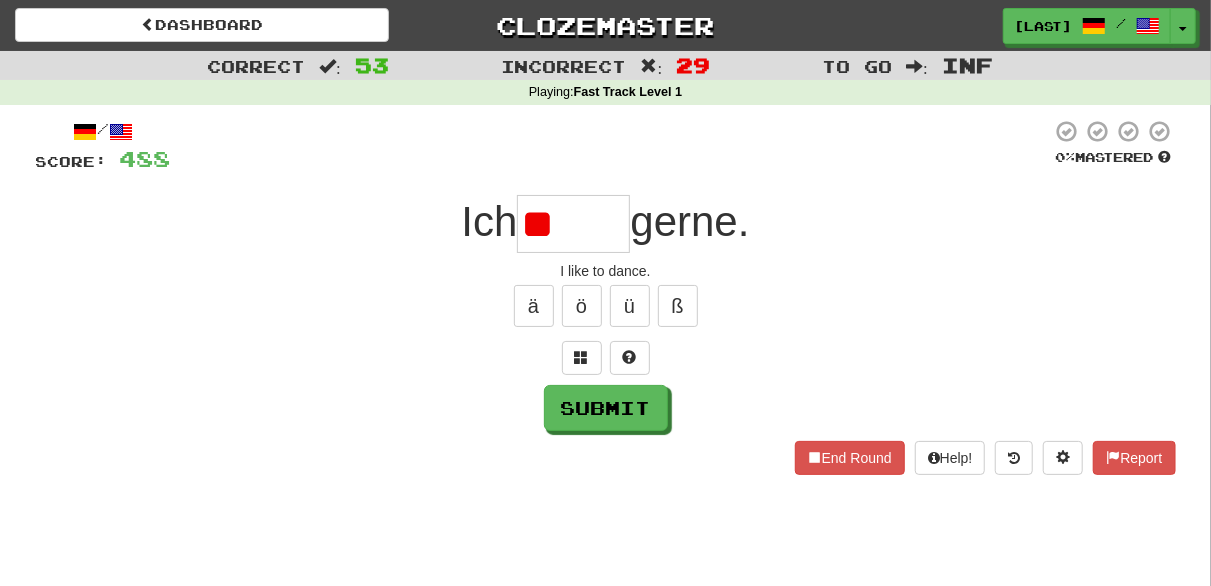 type on "*" 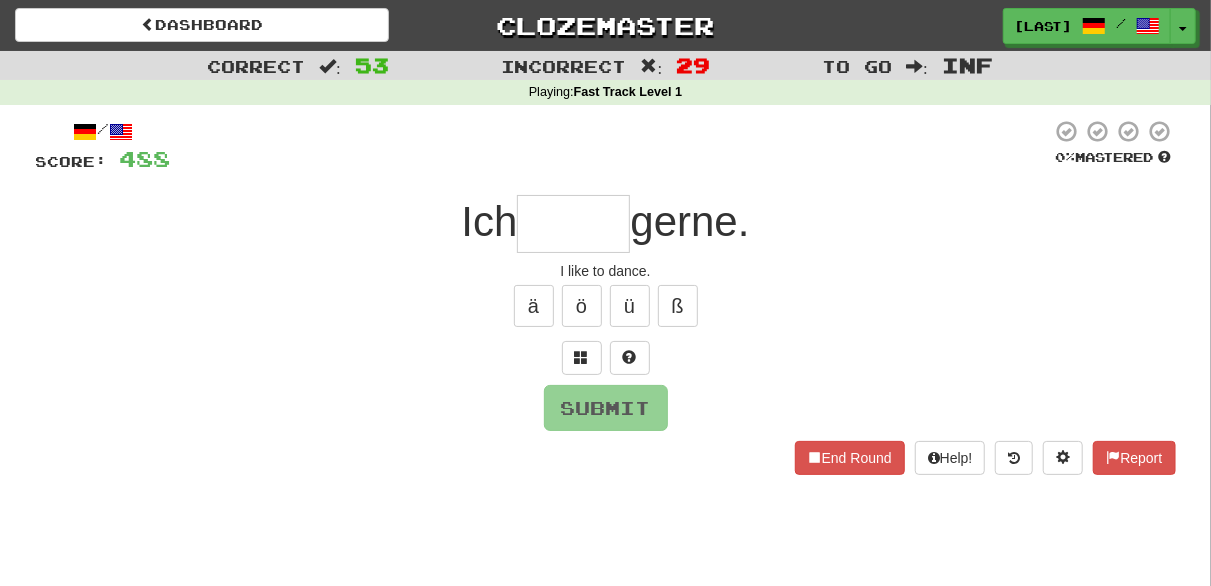 type on "*" 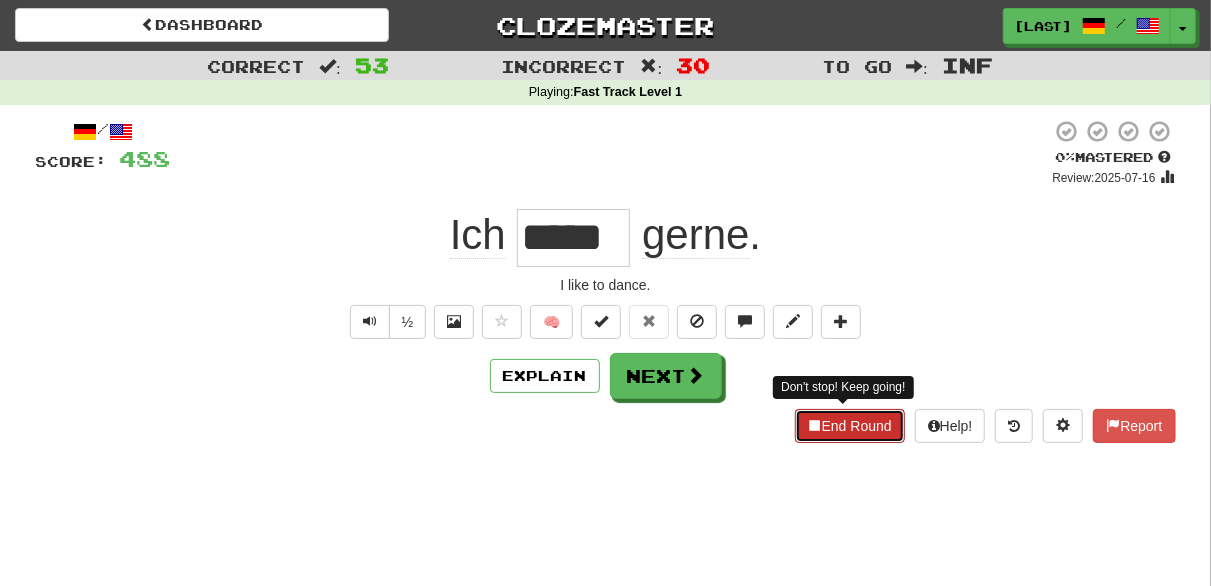 click on "End Round" at bounding box center (850, 426) 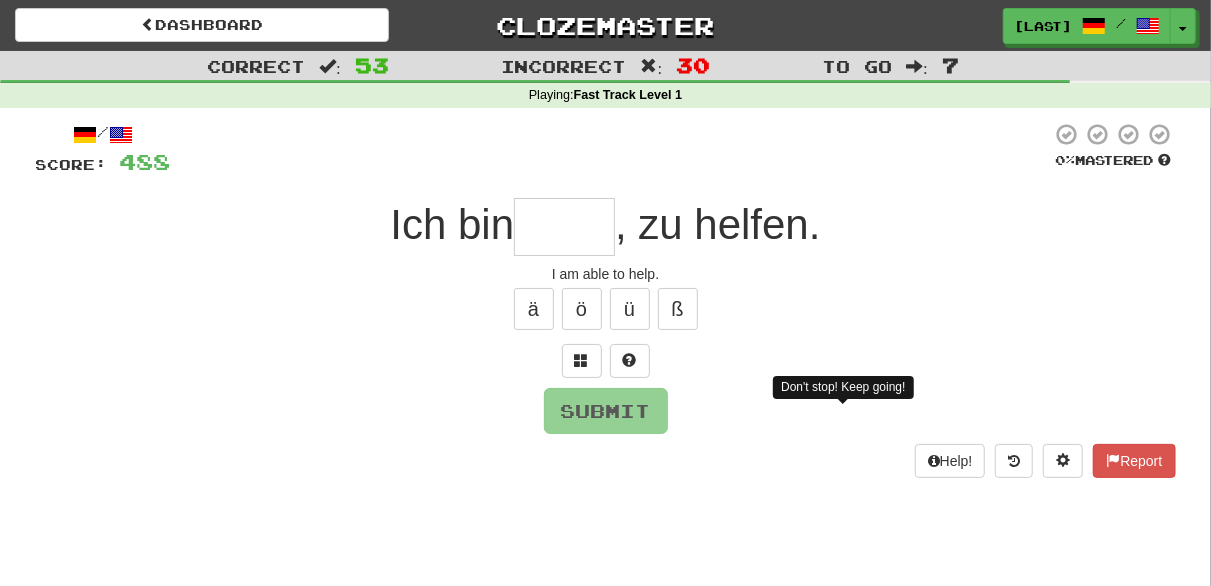 click at bounding box center (564, 227) 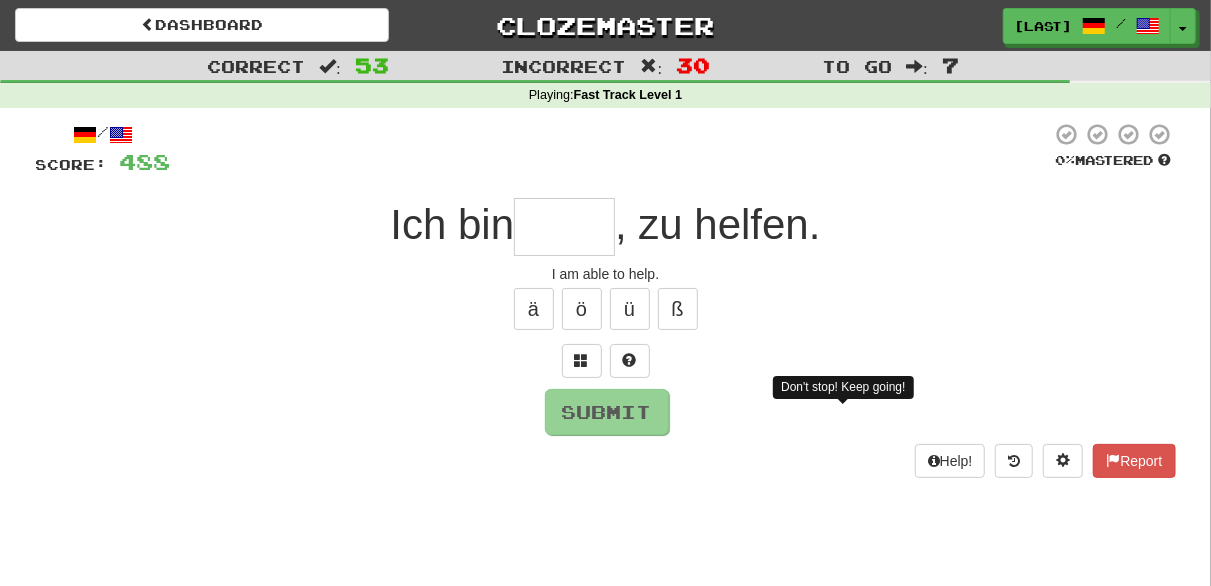 click on "/  Score:   488 0 %  Mastered Ich bin  , zu helfen. I am able to help. ä ö ü ß Submit Don't stop! Keep going!  Help!  Report" at bounding box center [606, 300] 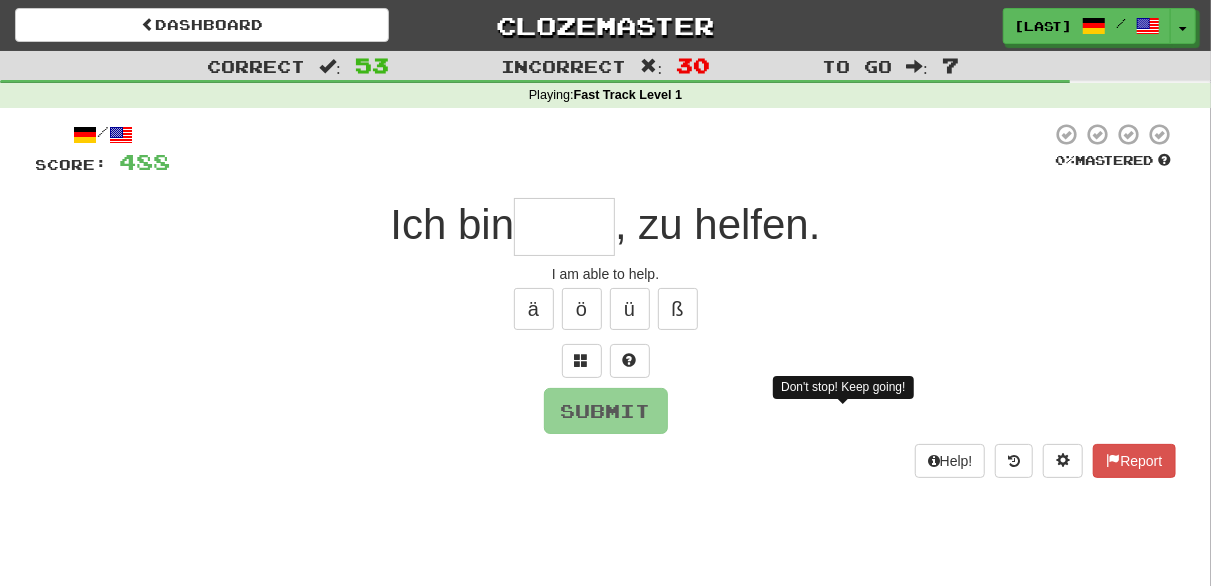 click at bounding box center (564, 227) 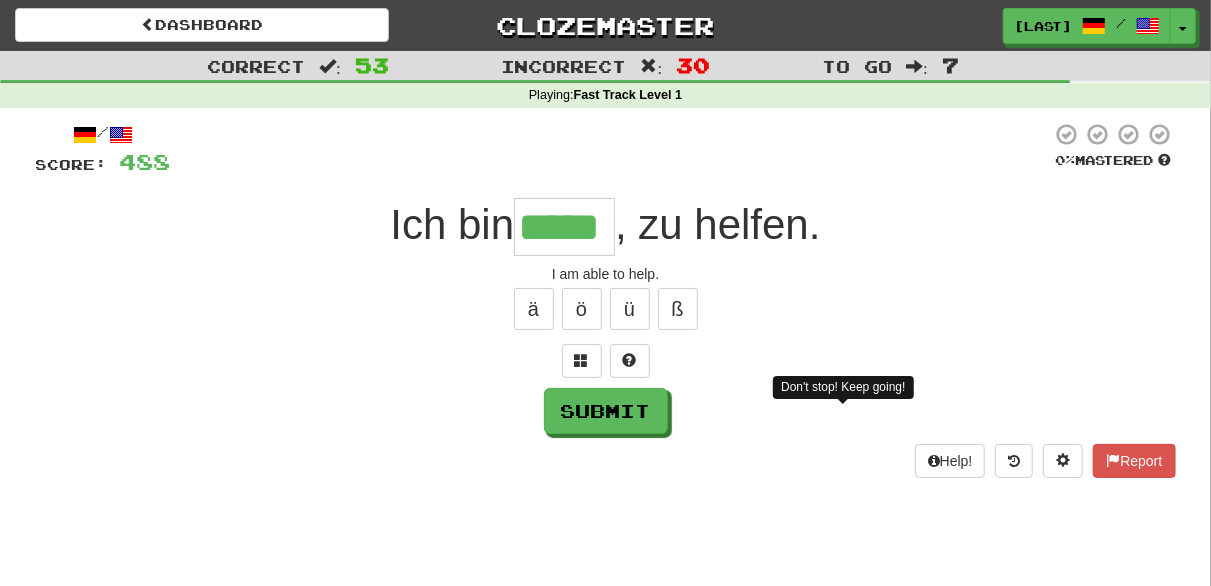 type on "*****" 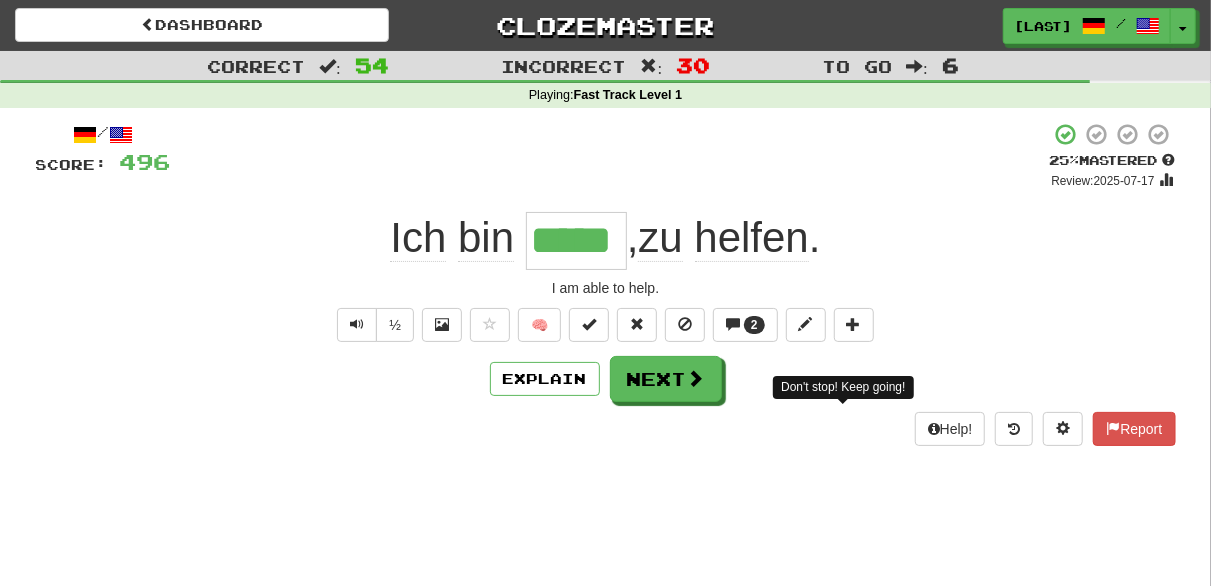 click on "Ich   bin   ***** ,  zu   helfen ." at bounding box center (606, 240) 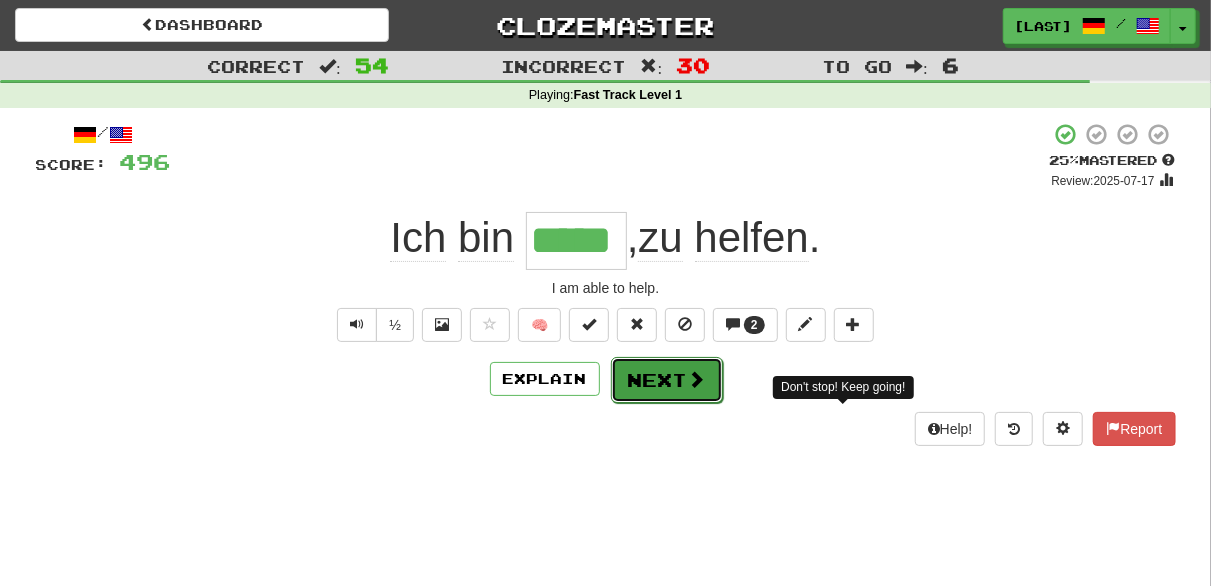 click on "Next" at bounding box center [667, 380] 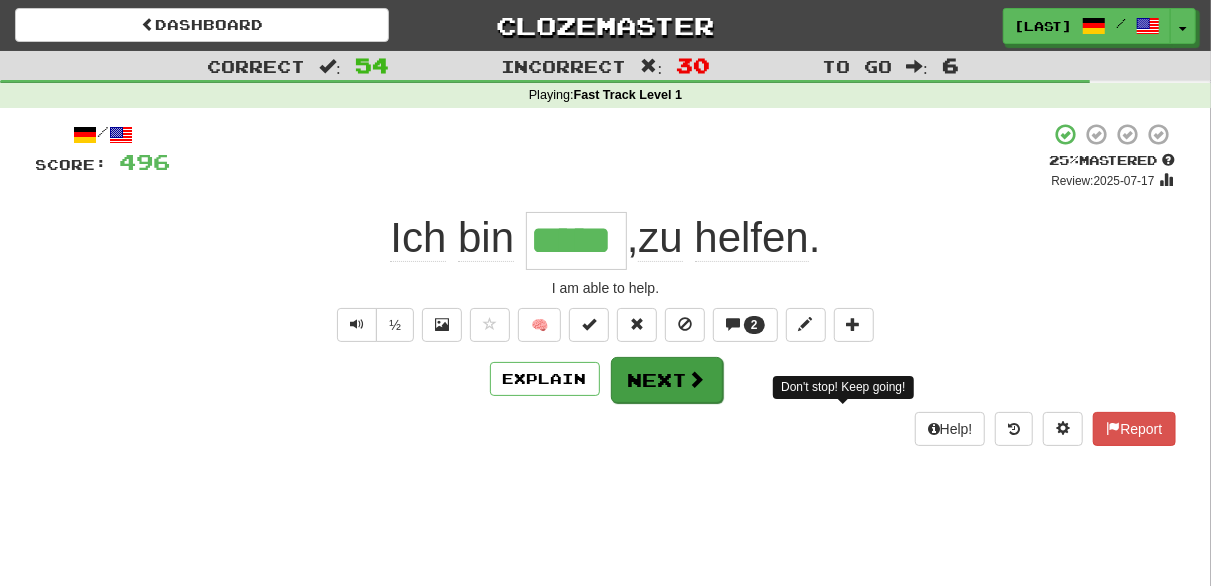 type 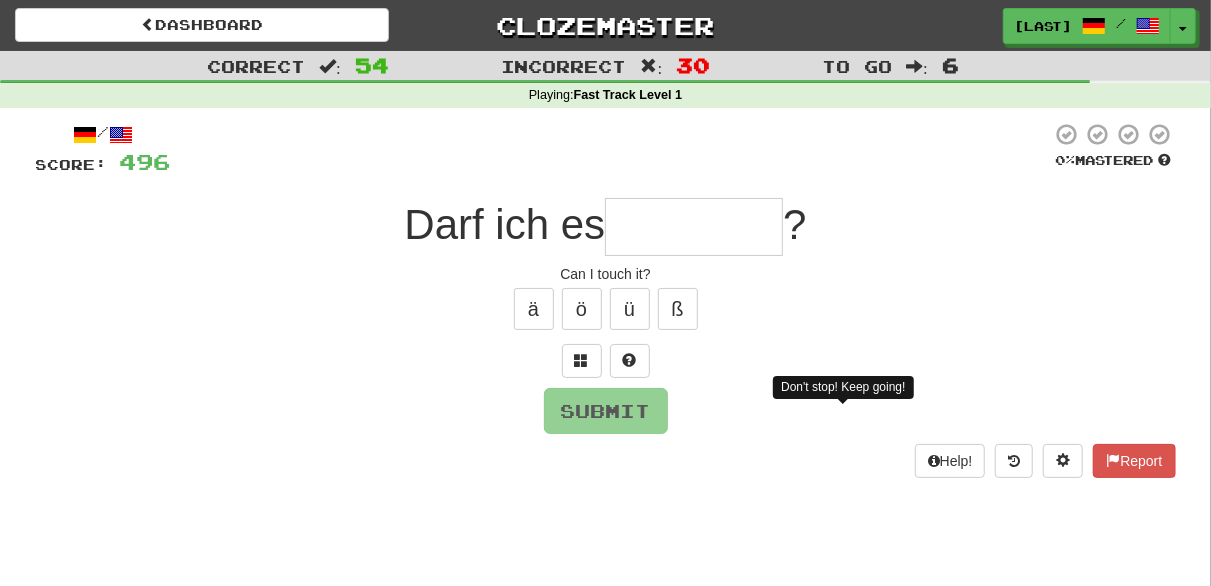 click on "/  Score:   496 0 %  Mastered Darf ich es  ? Can I touch it? ä ö ü ß Submit Don't stop! Keep going!  Help!  Report" at bounding box center (606, 300) 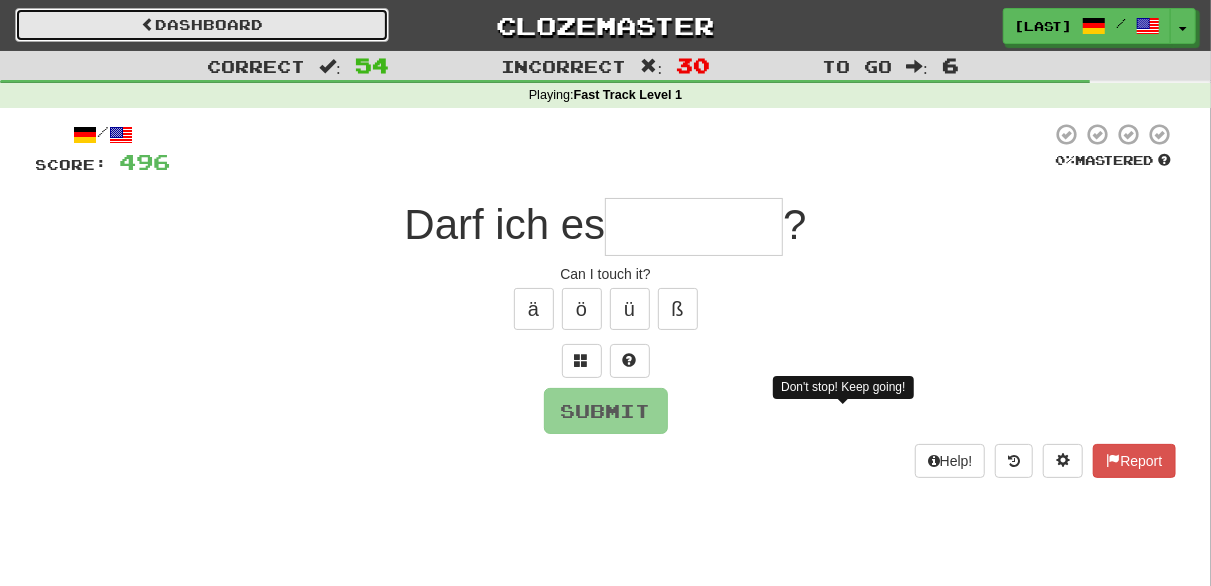 click on "Dashboard" at bounding box center [202, 25] 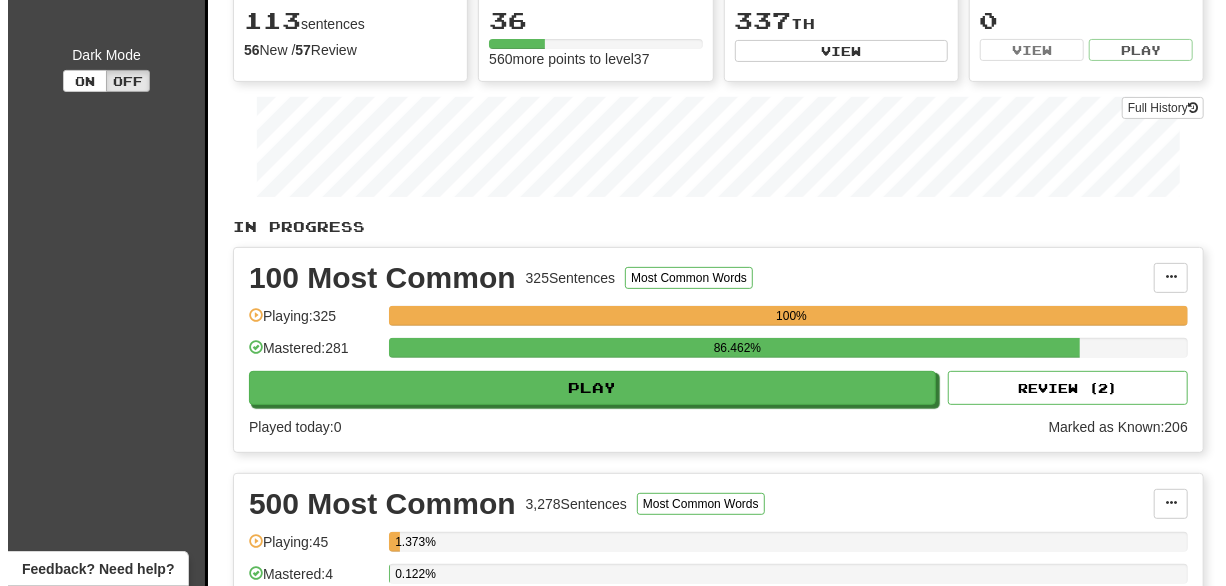 scroll, scrollTop: 277, scrollLeft: 0, axis: vertical 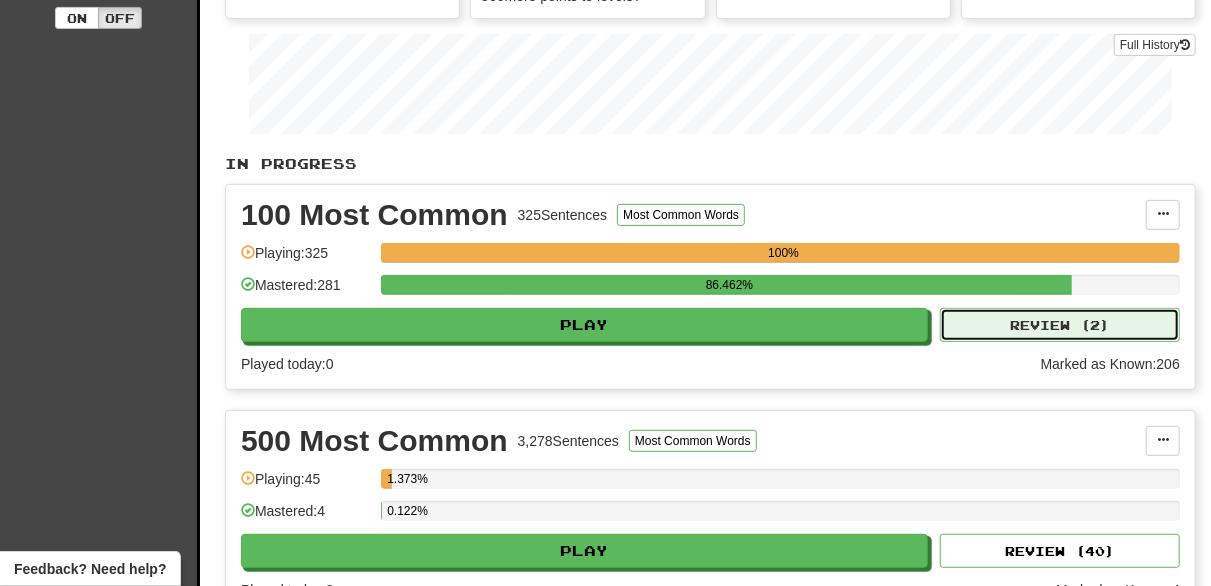 click on "Review ( 2 )" at bounding box center [1060, 325] 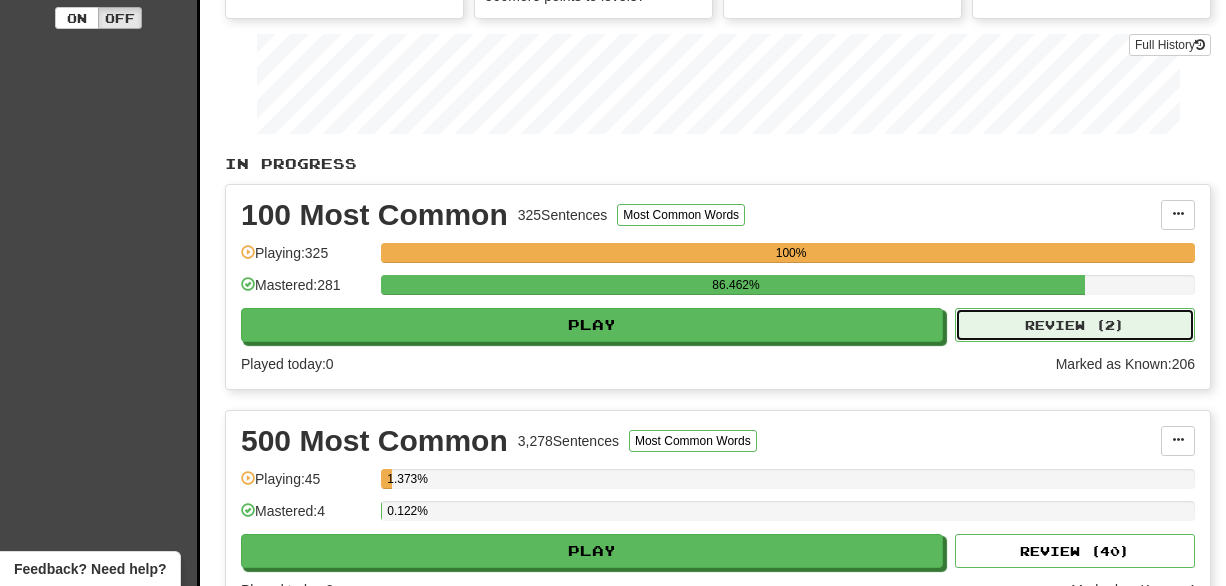 select on "********" 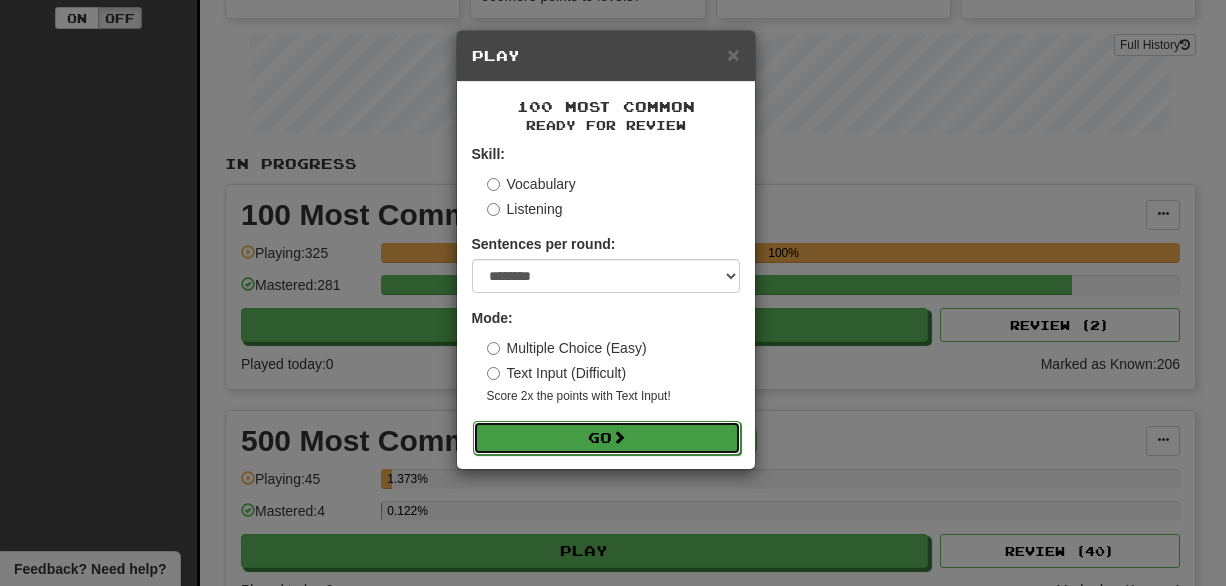 click on "Go" at bounding box center (607, 438) 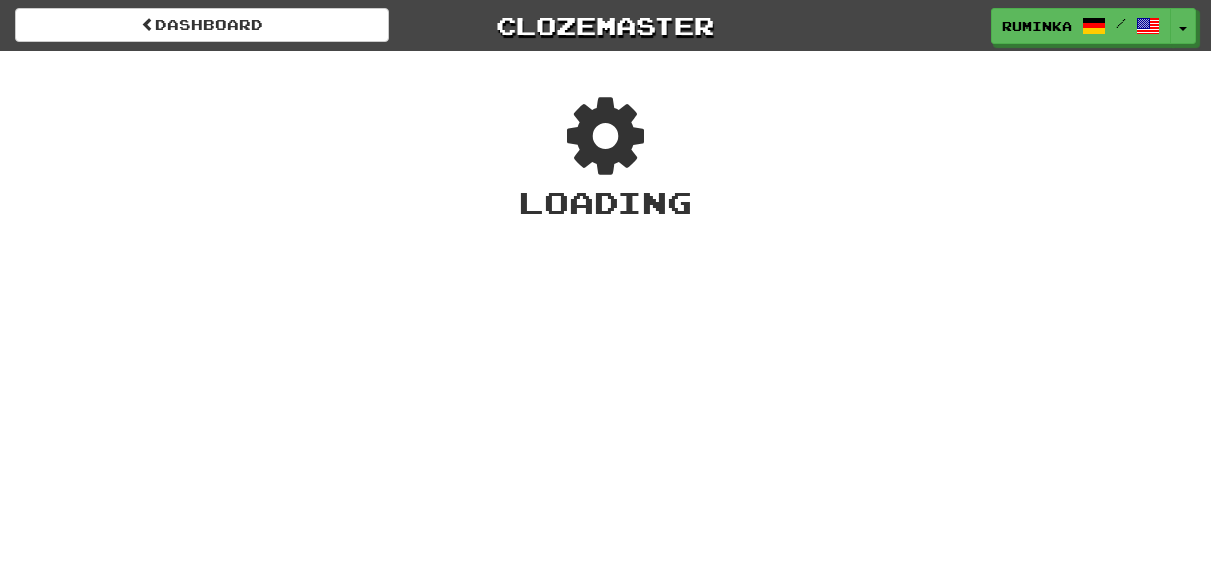 scroll, scrollTop: 0, scrollLeft: 0, axis: both 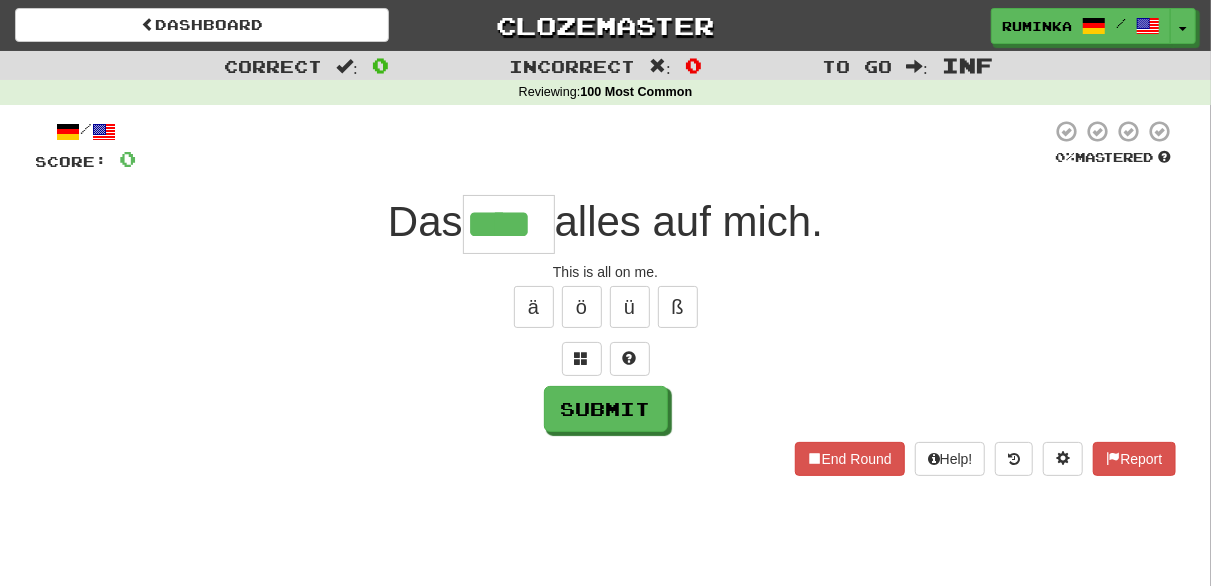 type on "****" 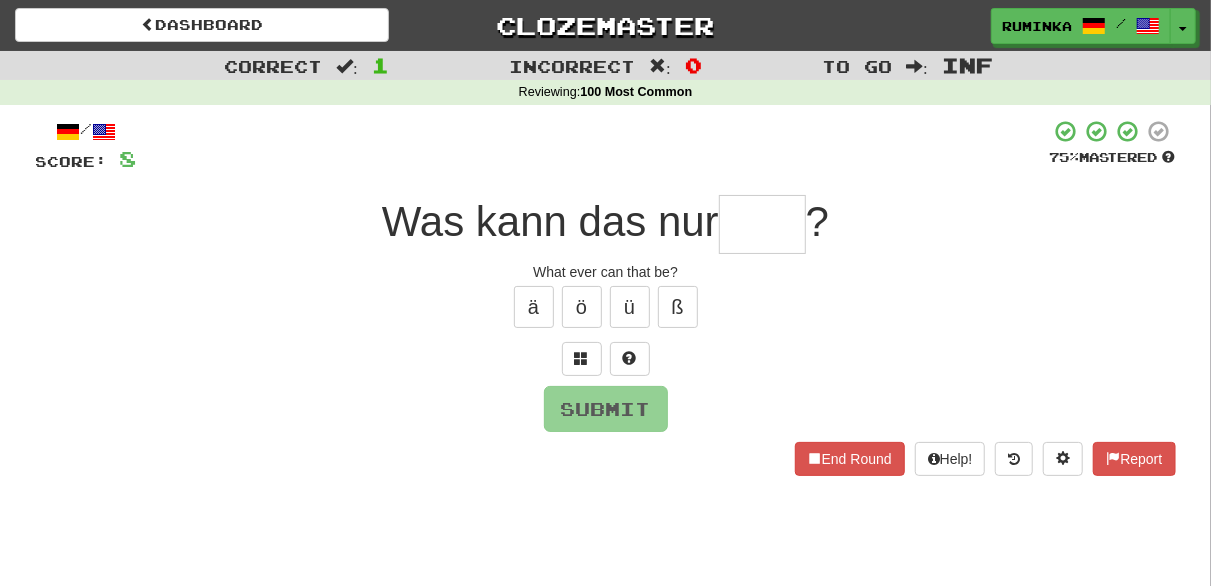 type on "****" 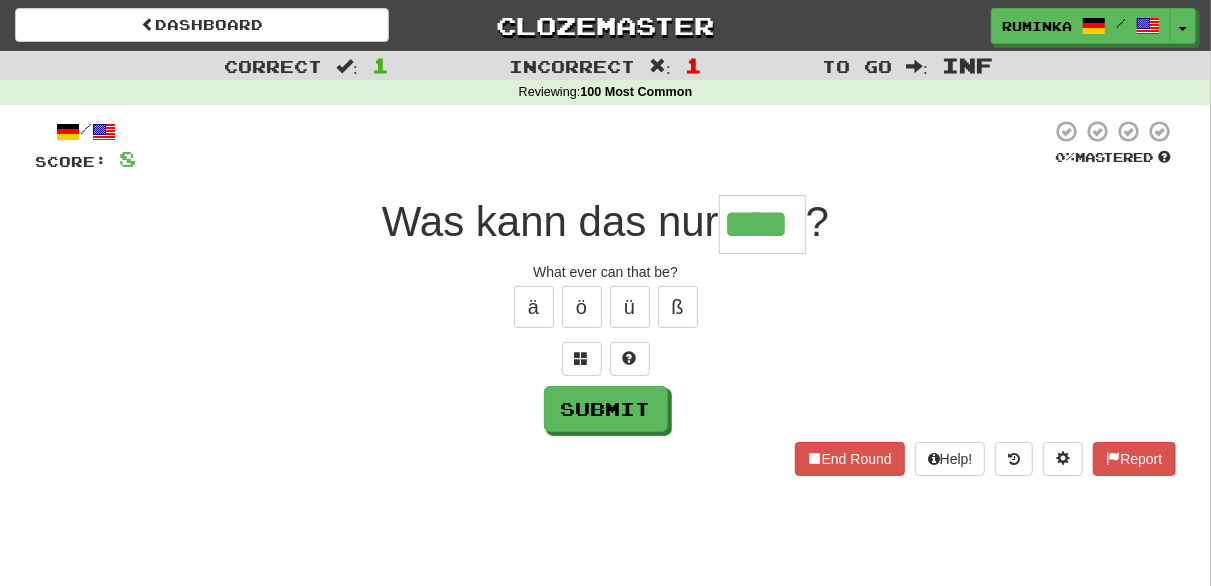 type on "****" 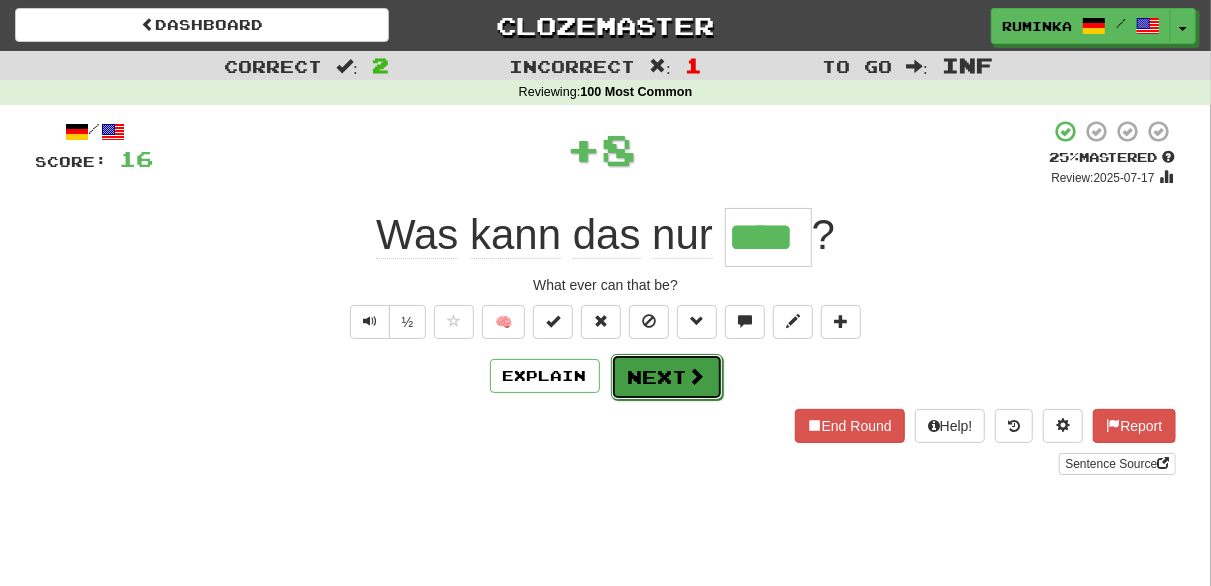 click on "Next" at bounding box center [667, 377] 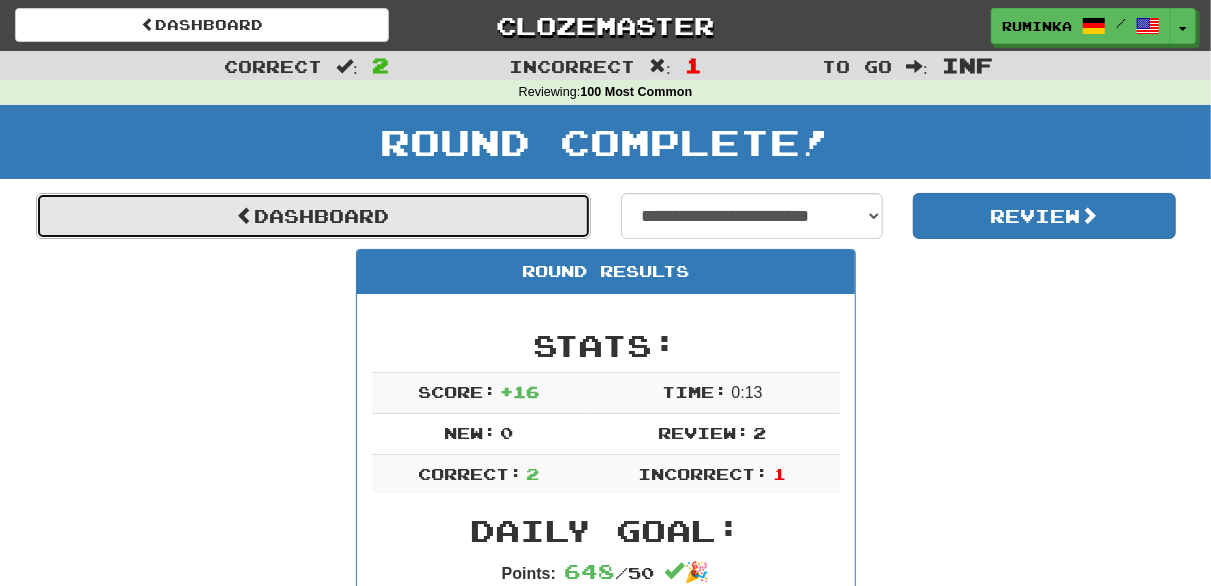 click on "Dashboard" at bounding box center (313, 216) 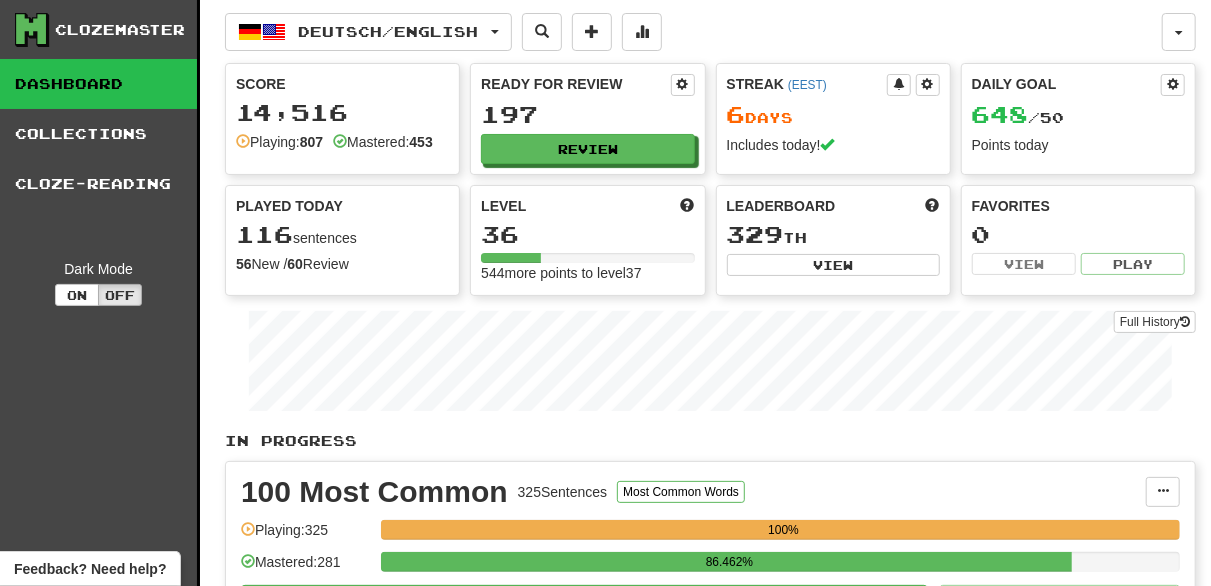 scroll, scrollTop: 151, scrollLeft: 0, axis: vertical 